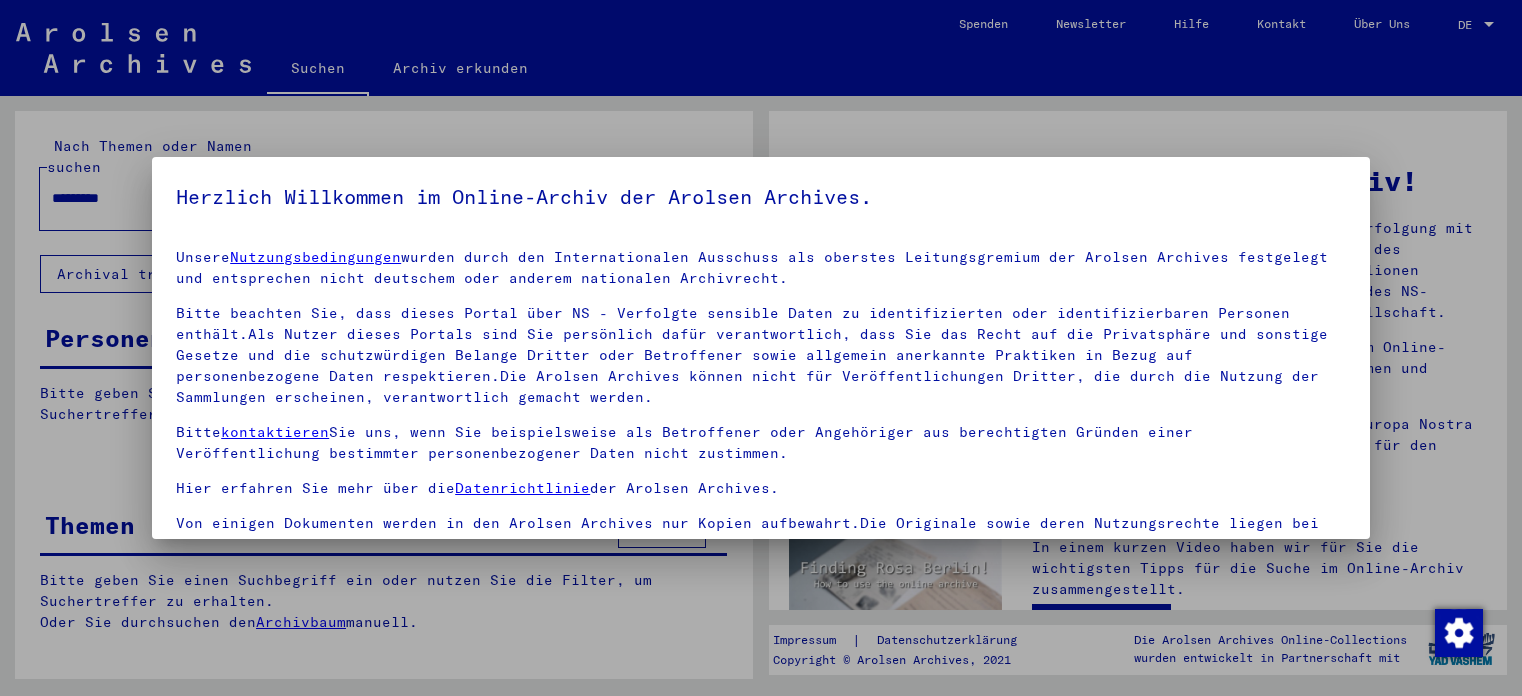 scroll, scrollTop: 0, scrollLeft: 0, axis: both 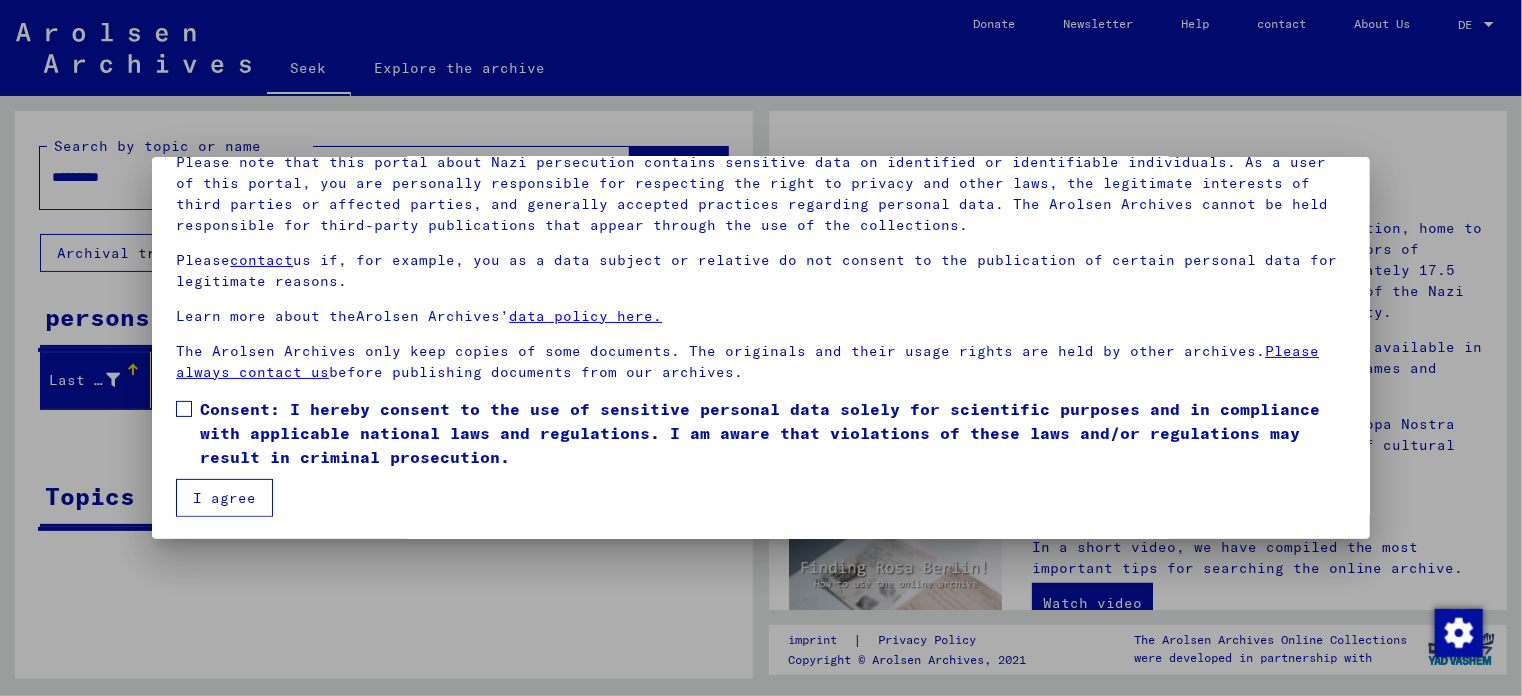 click on "Consent: I hereby consent to the use of sensitive personal data solely for scientific purposes and in compliance with applicable national laws and regulations. I am aware that violations of these laws and/or regulations may result in criminal prosecution." at bounding box center [761, 433] 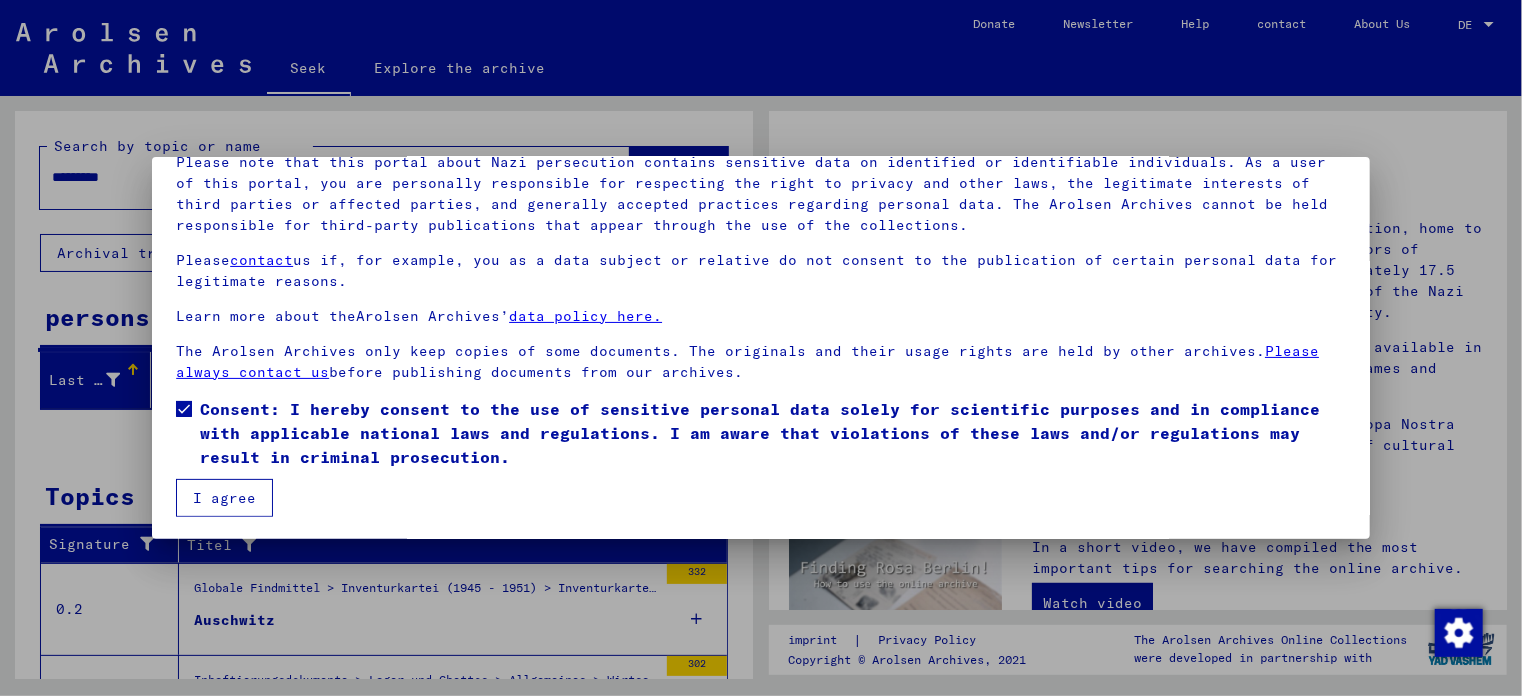 drag, startPoint x: 207, startPoint y: 490, endPoint x: 343, endPoint y: 487, distance: 136.03308 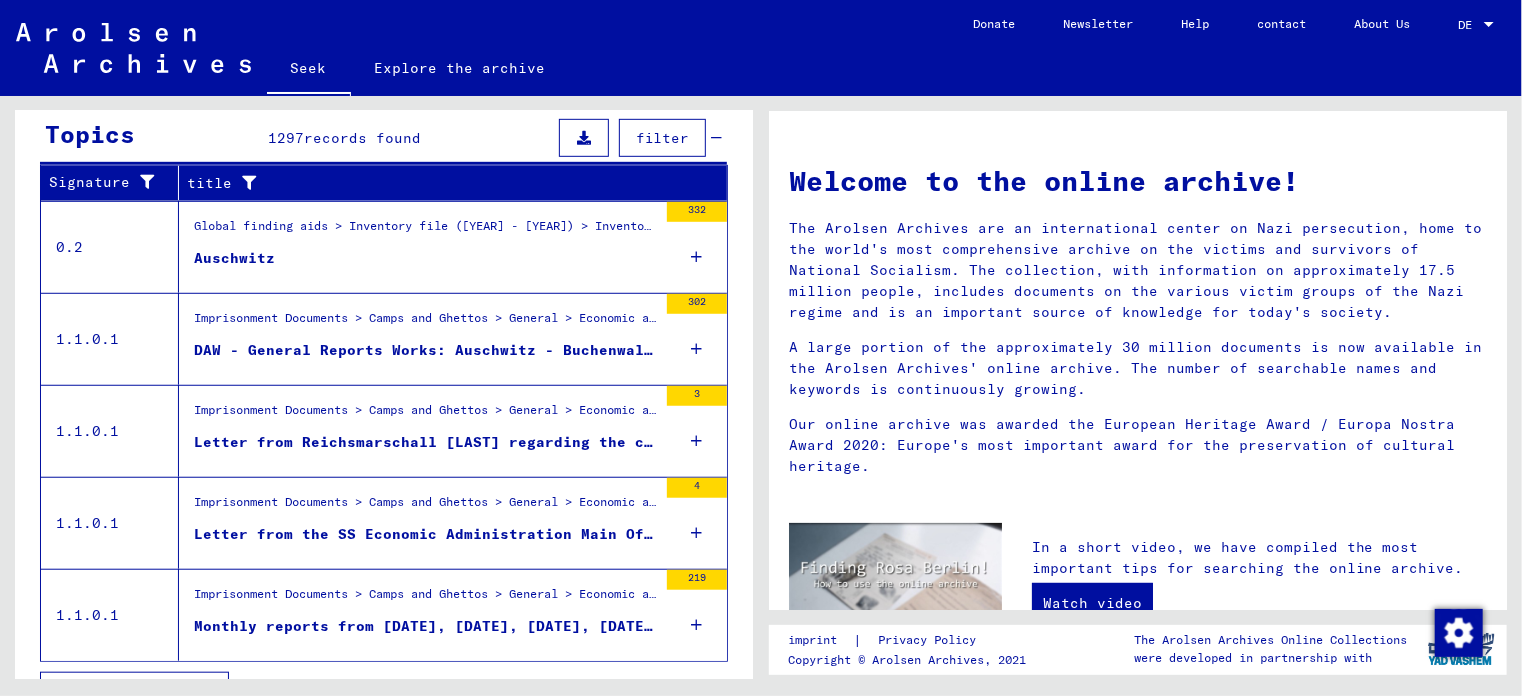 scroll, scrollTop: 696, scrollLeft: 0, axis: vertical 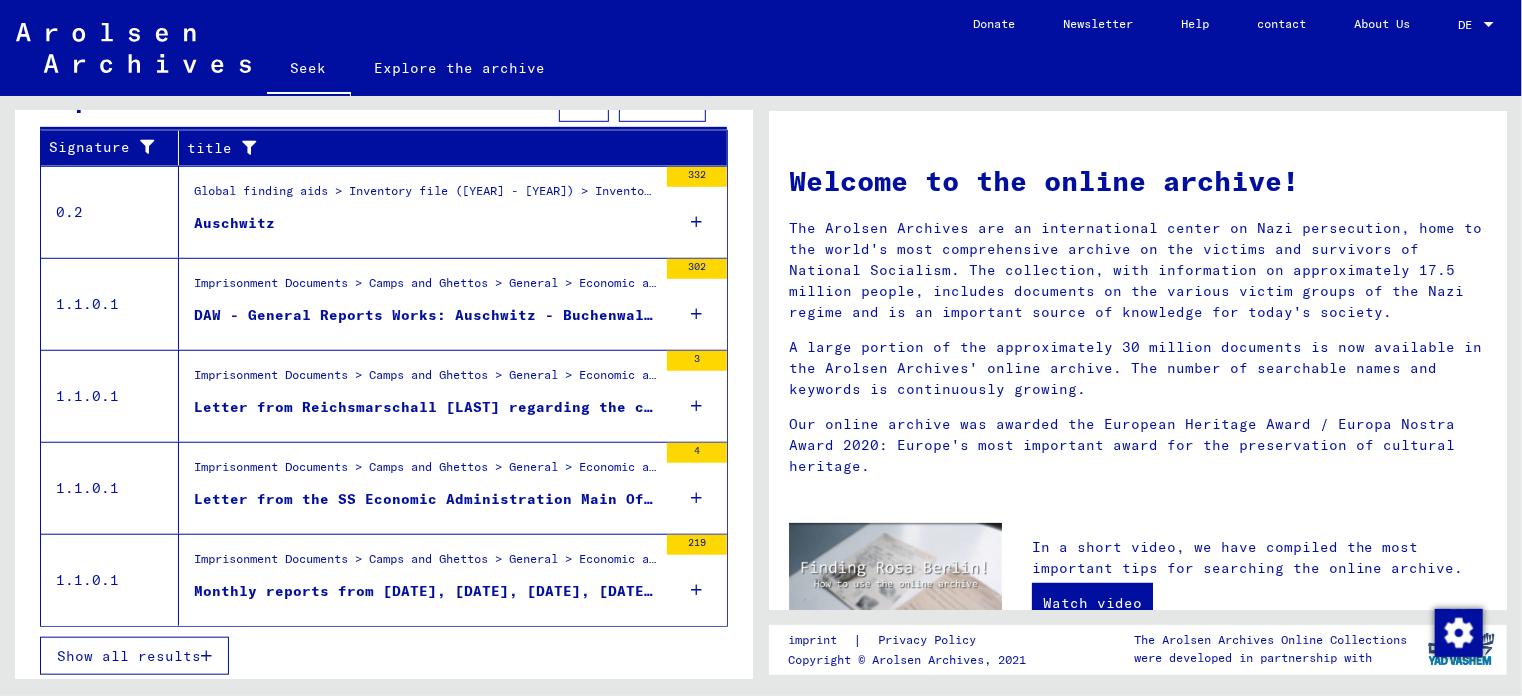 click at bounding box center (206, 656) 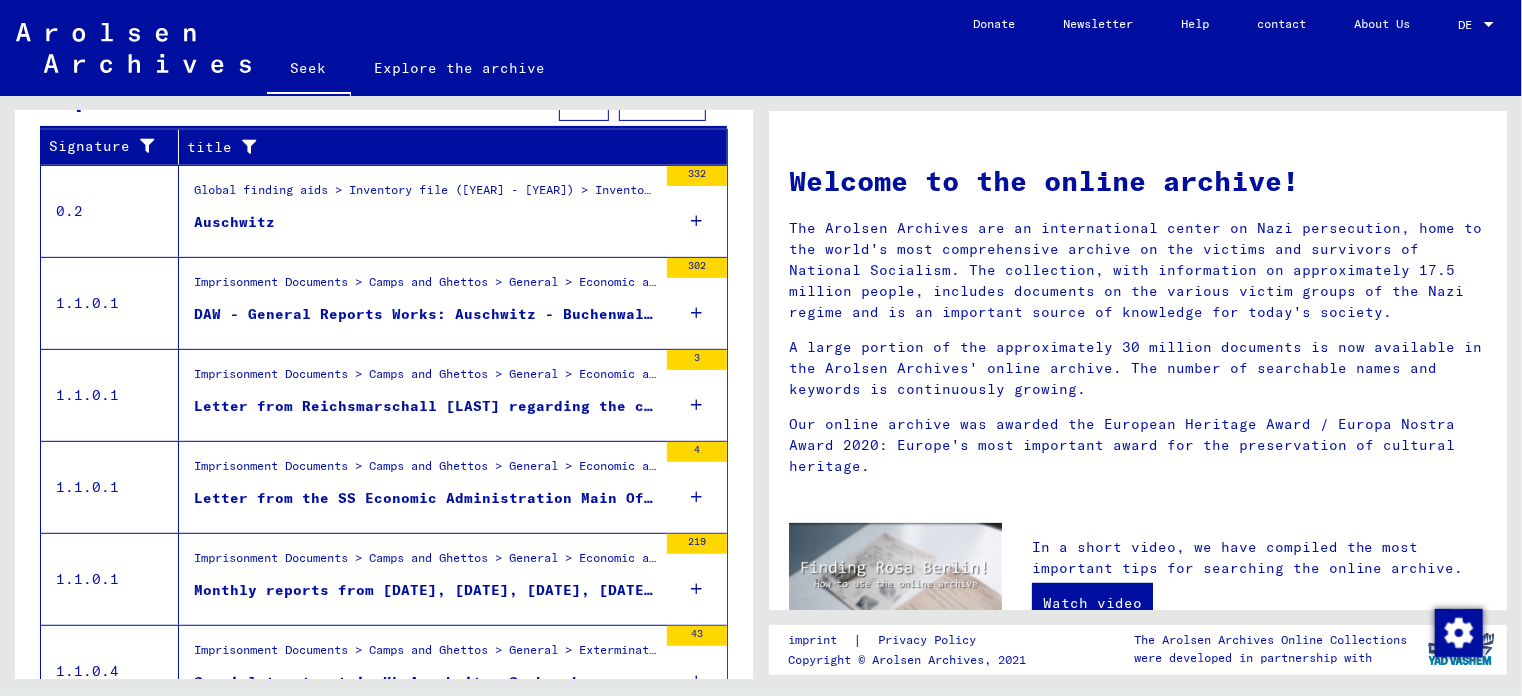 scroll, scrollTop: 536, scrollLeft: 0, axis: vertical 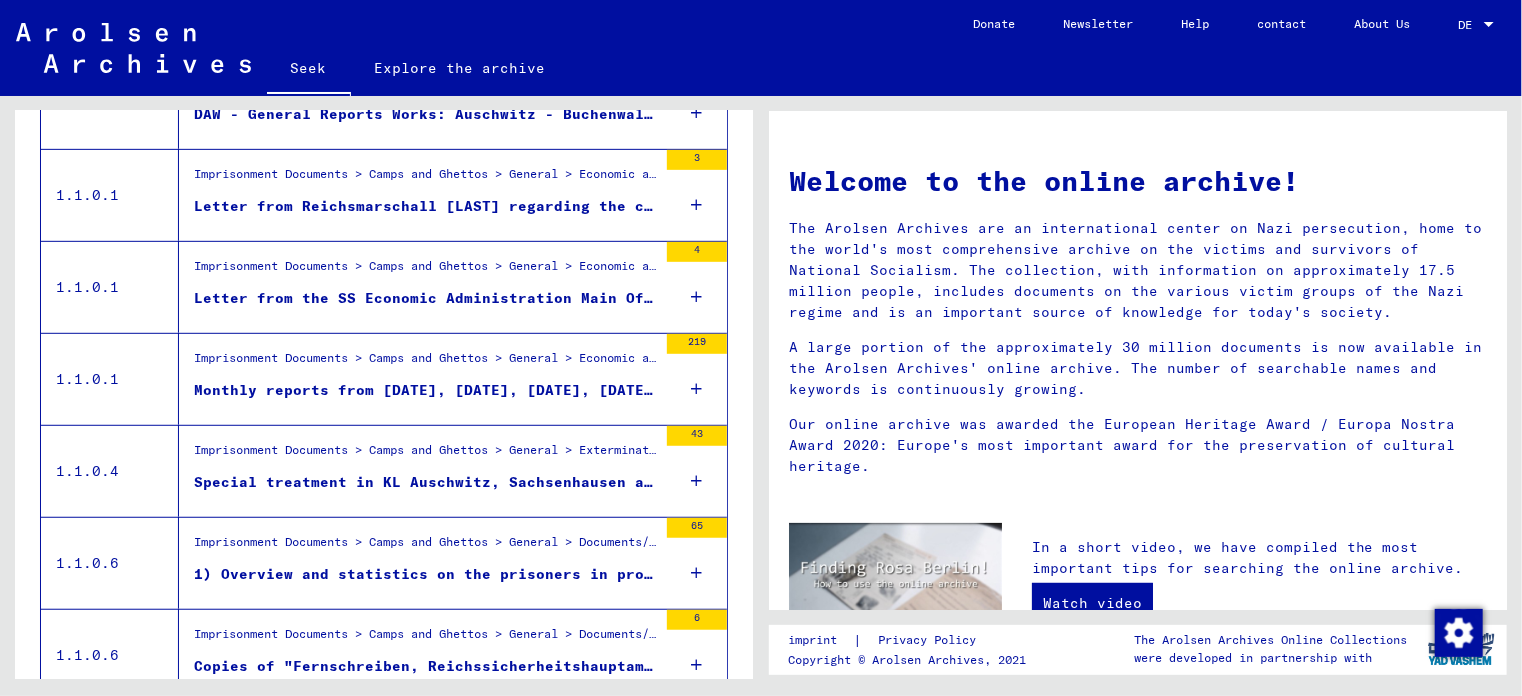 click on "Special treatment in KL Auschwitz, Sachsenhausen and Dachau - Witness statements" at bounding box center [554, 482] 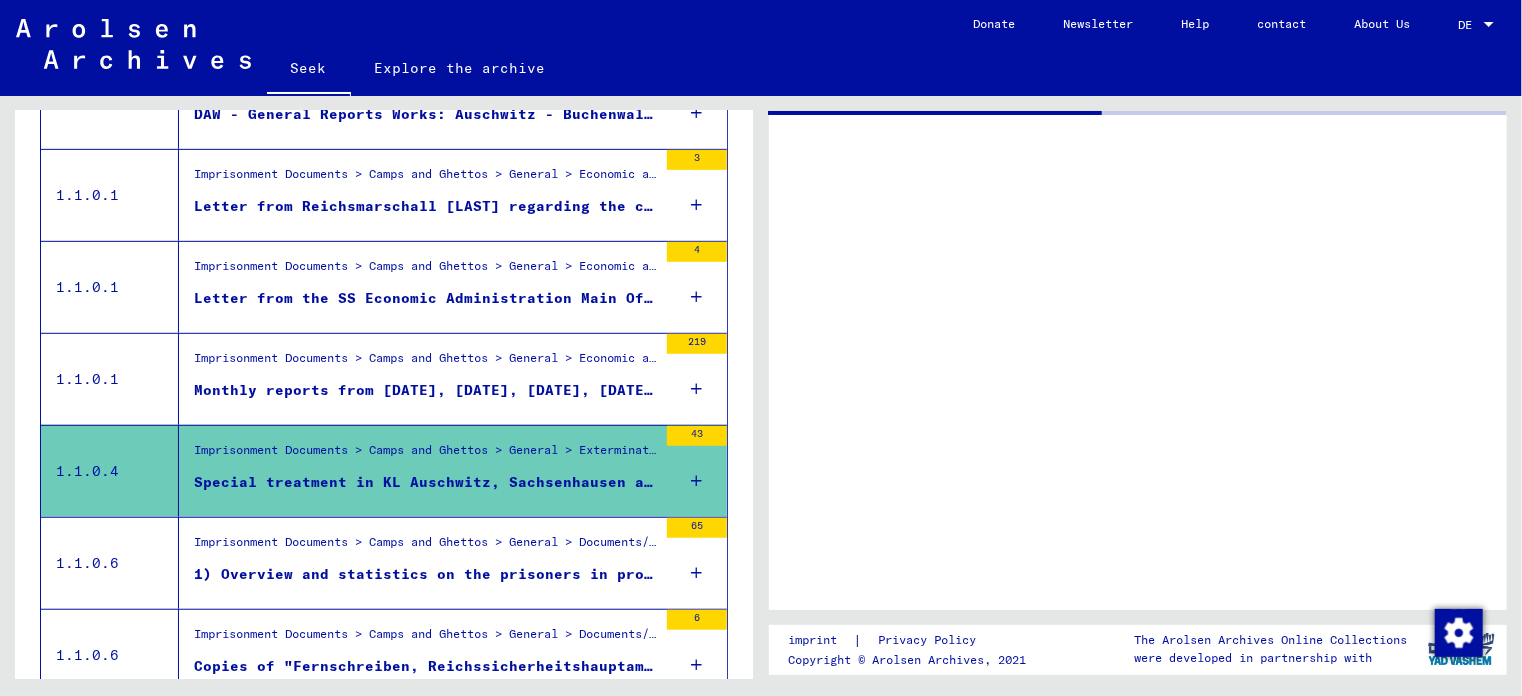 scroll, scrollTop: 540, scrollLeft: 0, axis: vertical 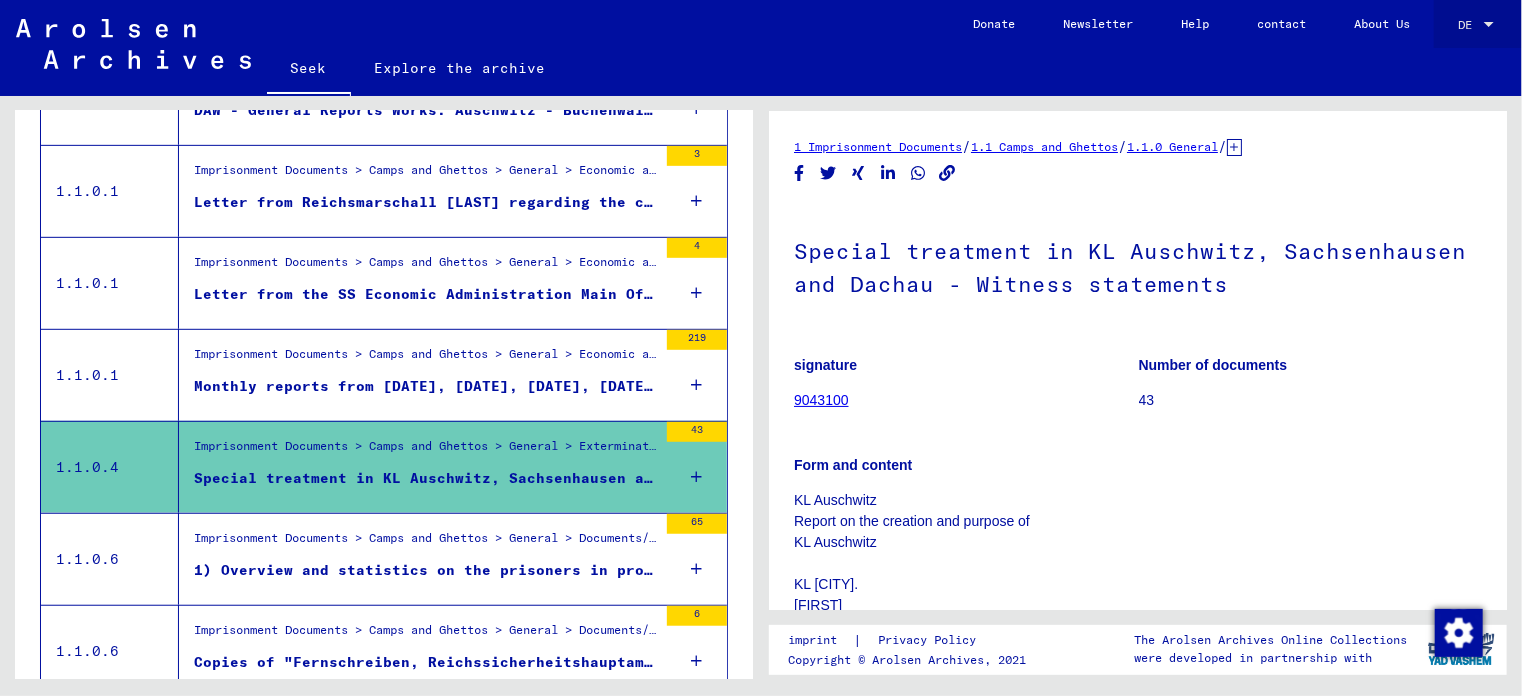 click on "DE" at bounding box center (1465, 24) 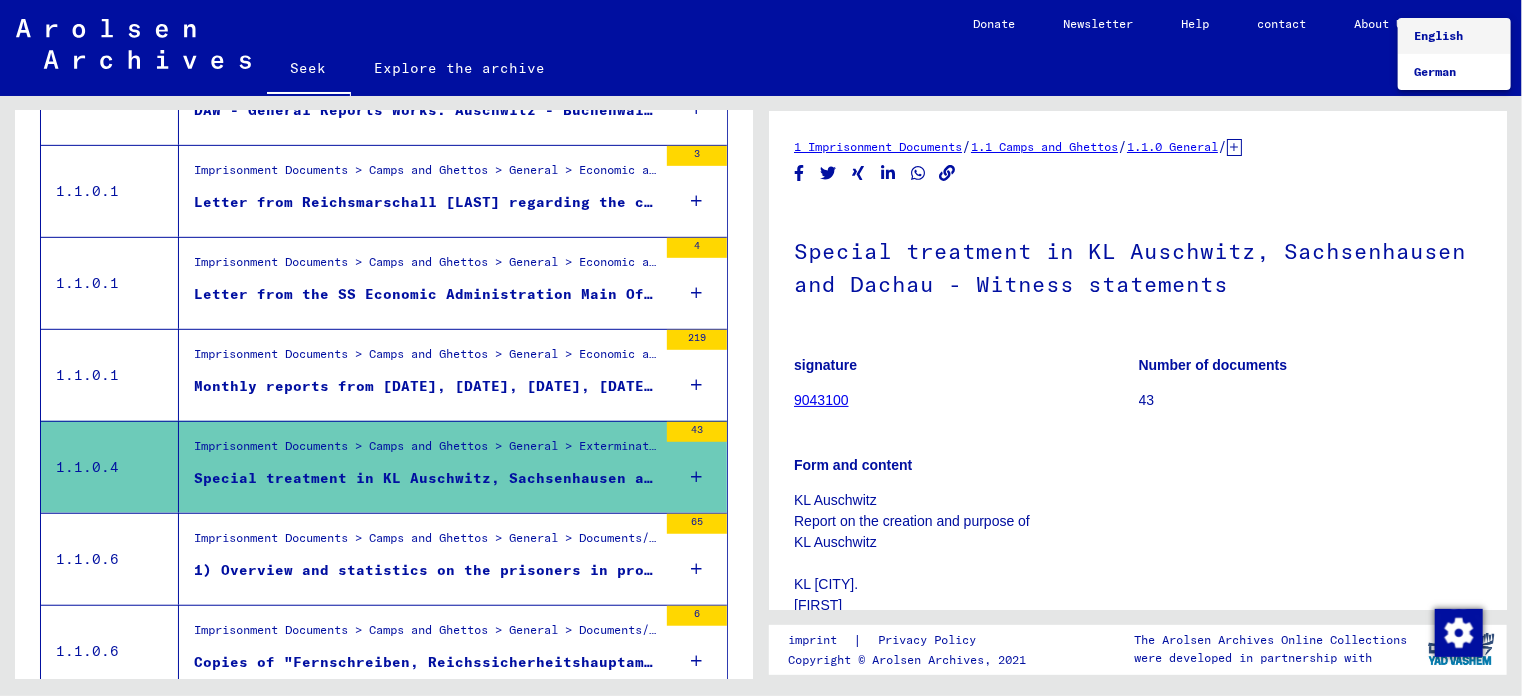 click on "English" at bounding box center [1438, 35] 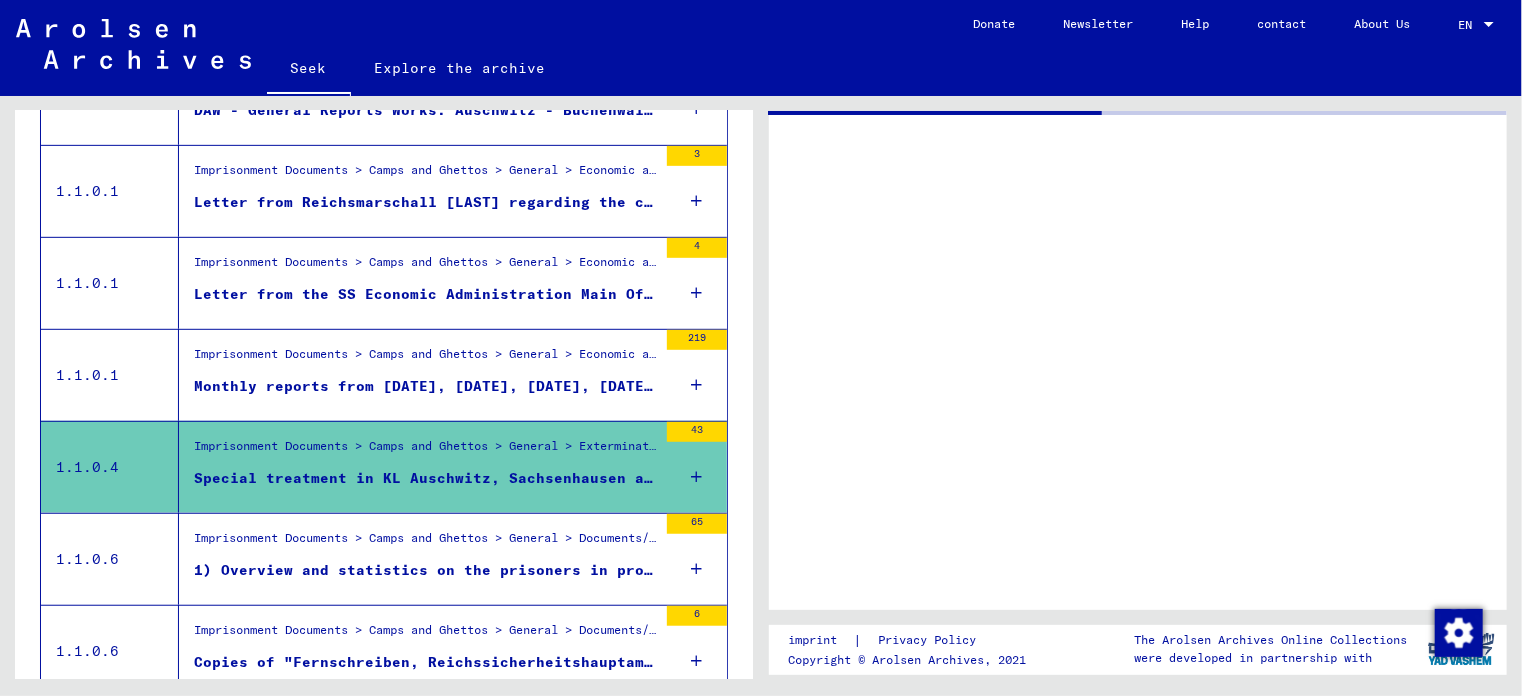 type on "*****" 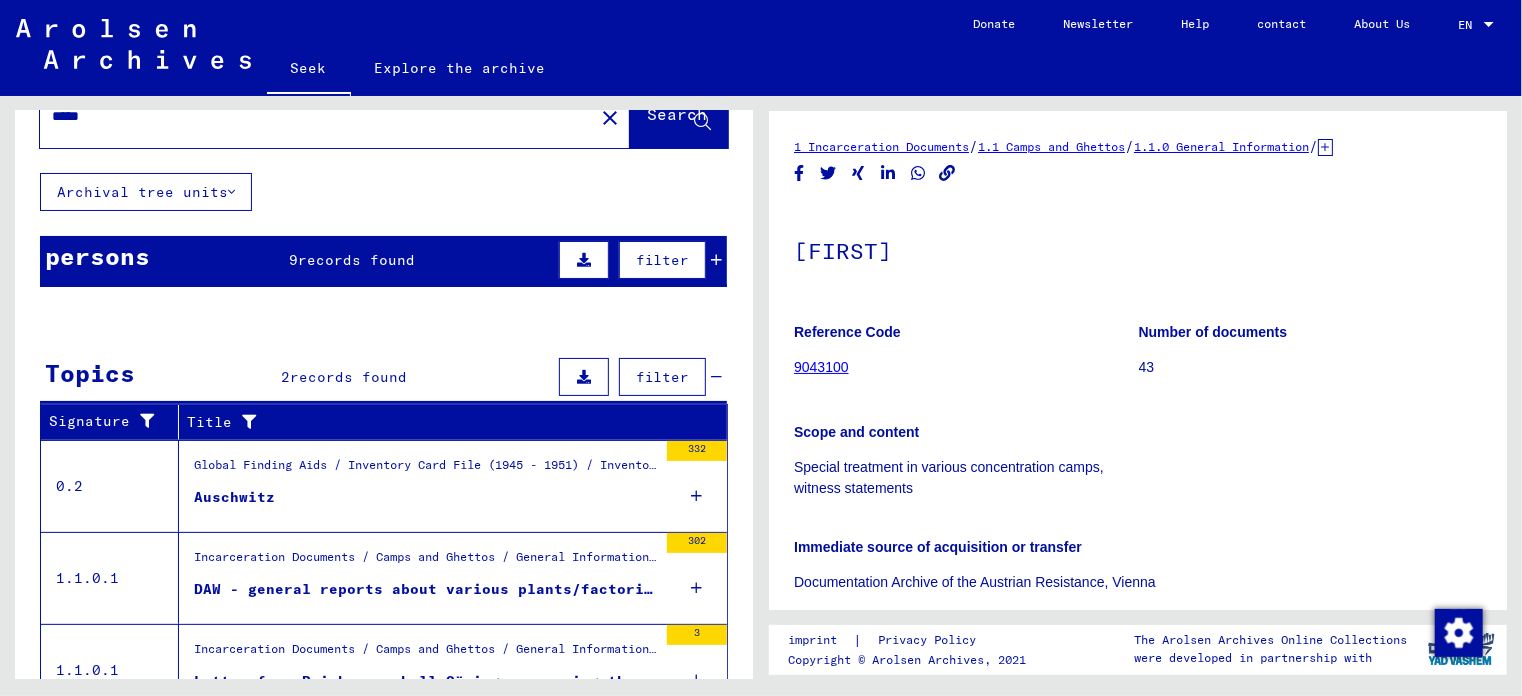 scroll, scrollTop: 336, scrollLeft: 0, axis: vertical 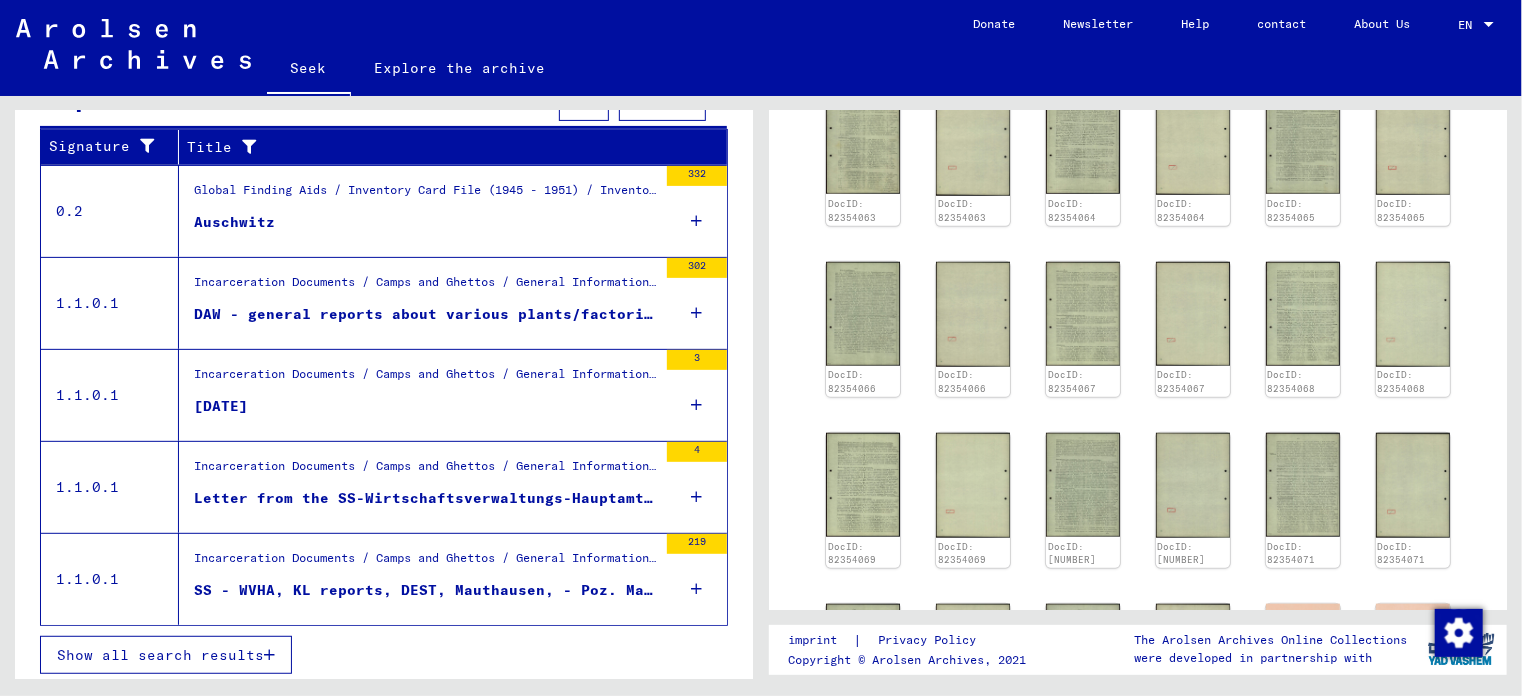 click at bounding box center [269, 655] 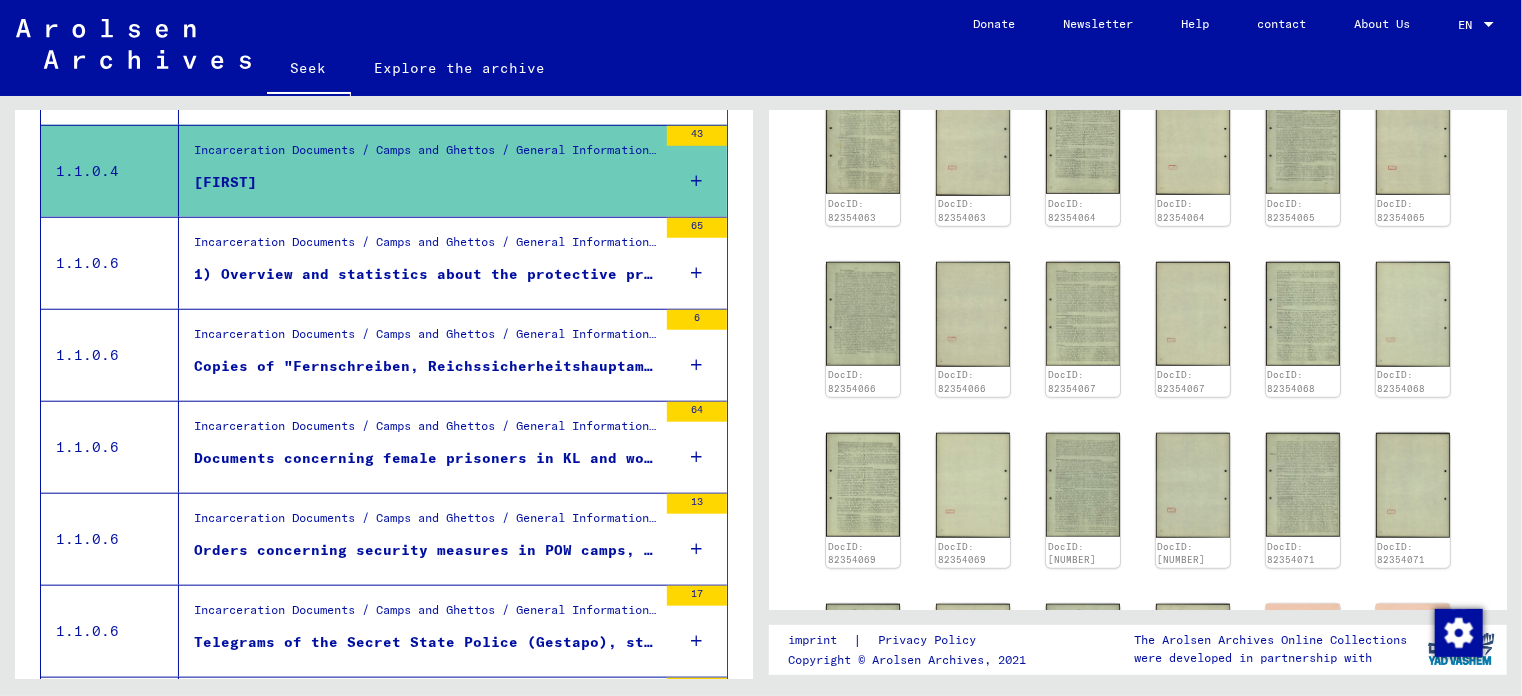 scroll, scrollTop: 936, scrollLeft: 0, axis: vertical 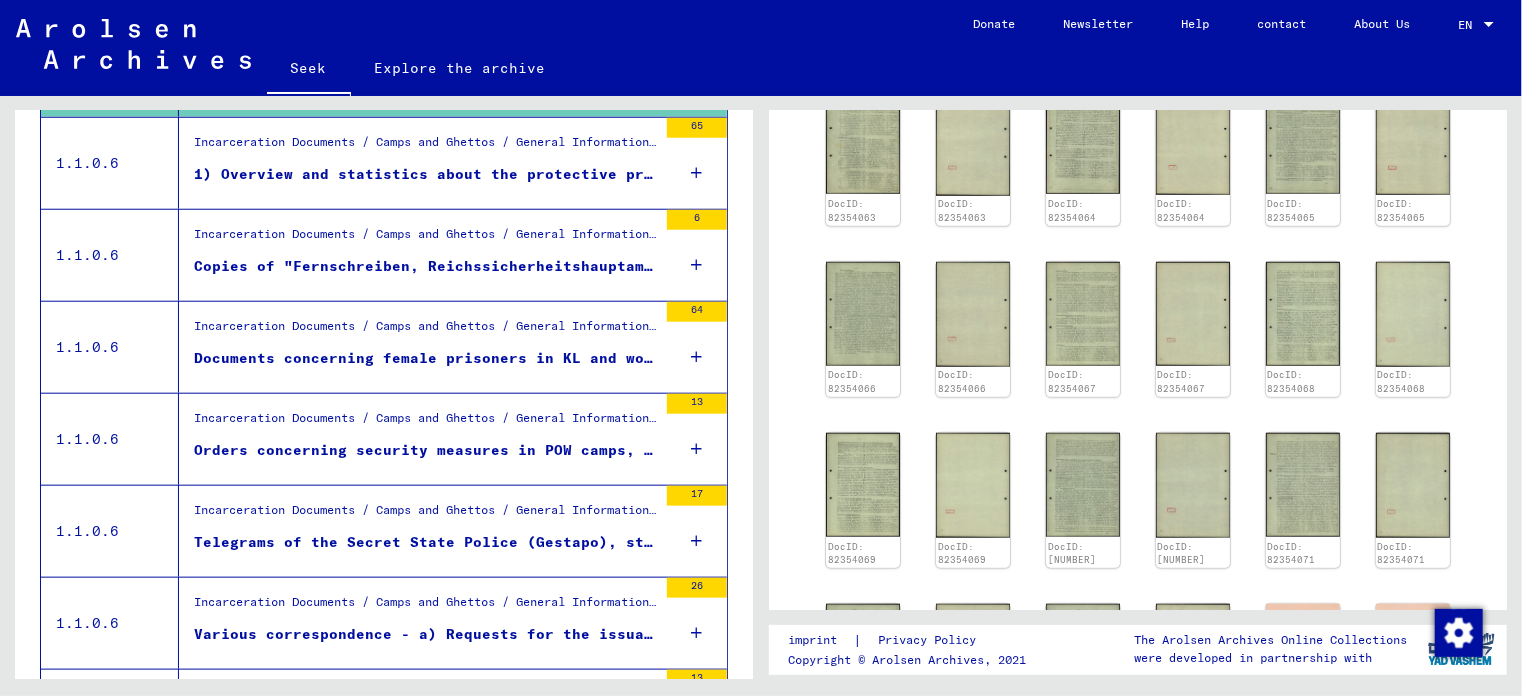 click on "Incarceration Documents / Camps and Ghettos / General Information / Documents/Correspondence on Persecution/Detention Sites" at bounding box center [425, 331] 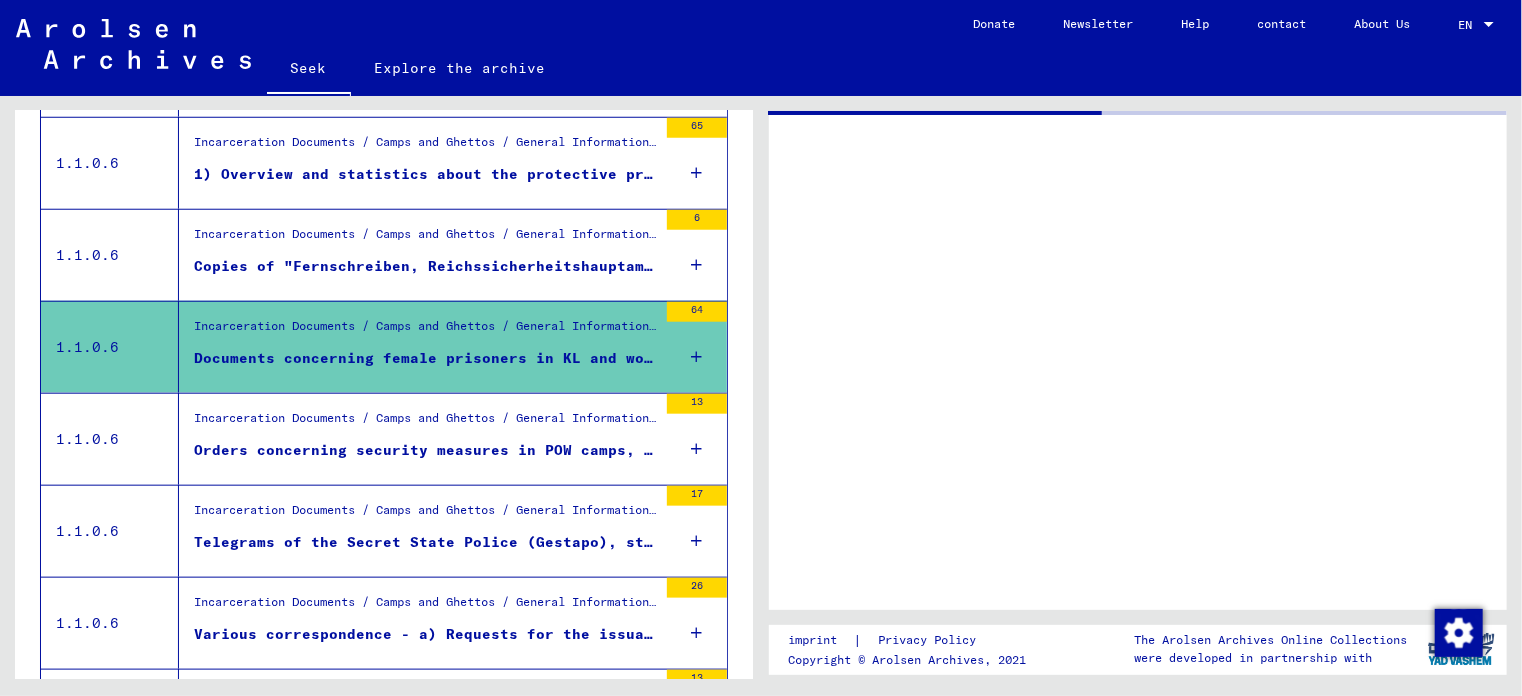 scroll, scrollTop: 0, scrollLeft: 0, axis: both 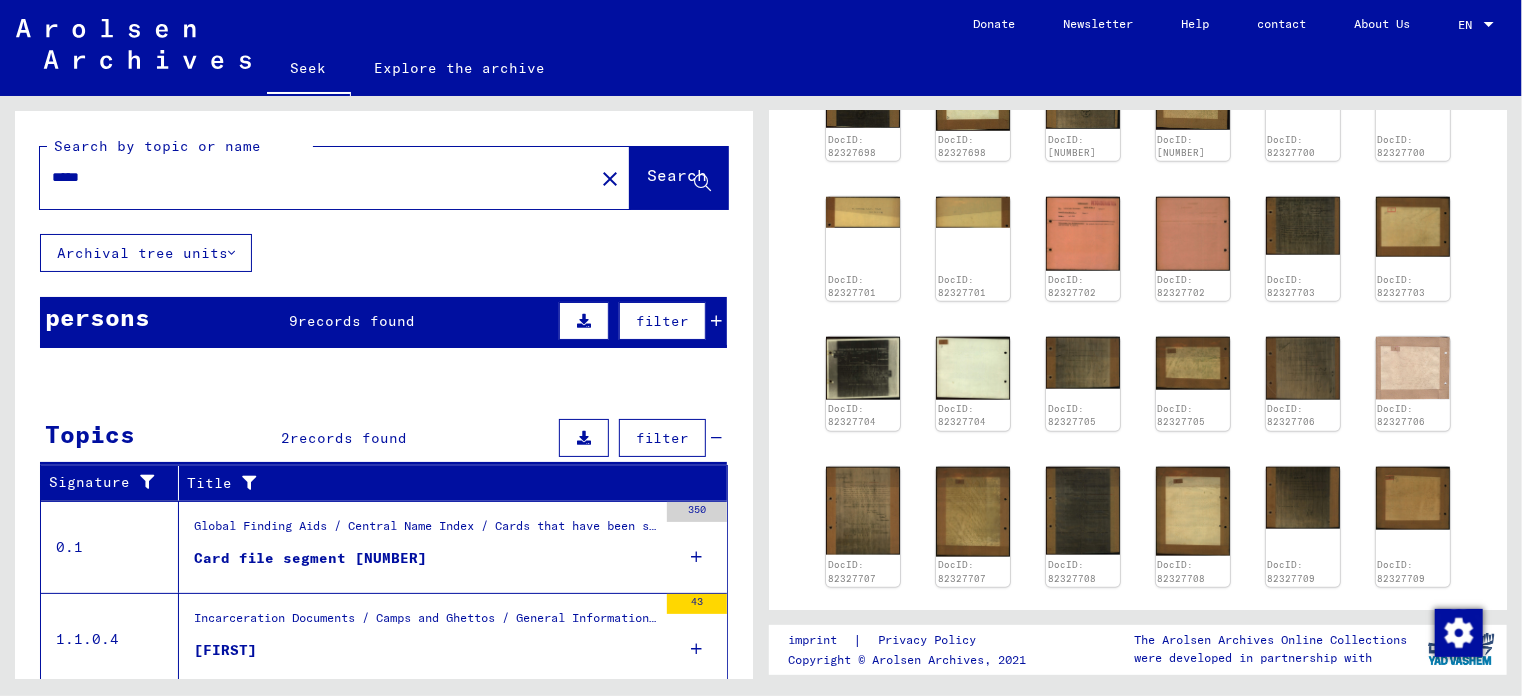 click on "DocID: 82327695 DocID: 82327695 DocID: 82327696 DocID: 82327696 DocID: 82327697 DocID: 82327697 DocID: 82327698 DocID: 82327698 DocID: 82327699 DocID: 82327699 DocID: 82327700 DocID: 82327700 DocID: 82327701 DocID: 82327701 DocID: 82327702 DocID: 82327702 DocID: 82327703 DocID: 82327703 DocID: 82327704 DocID: 82327704 DocID: 82327705 DocID: 82327705 DocID: 82327706 DocID: 82327706 DocID: 82327707 DocID: 82327707 DocID: 82327708 DocID: 82327708 DocID: 82327709 DocID: 82327709" 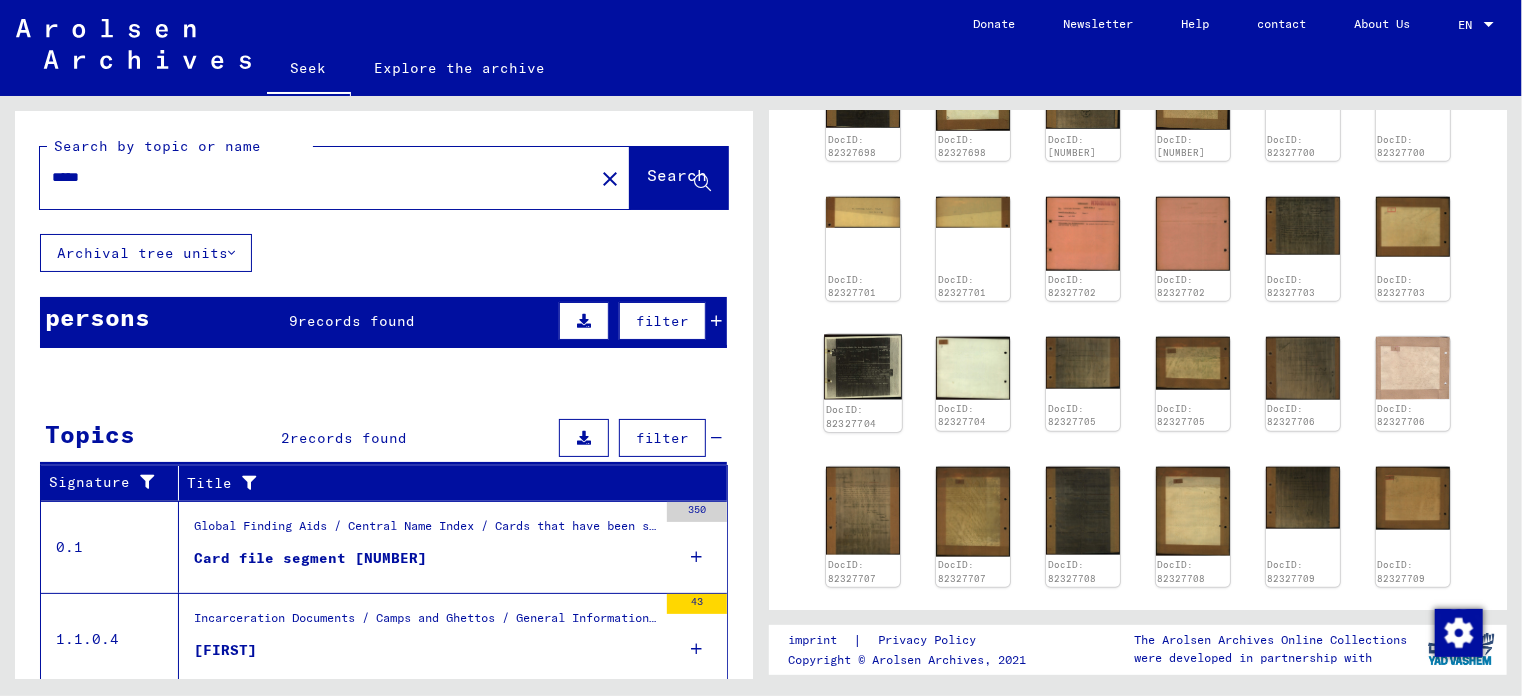 click 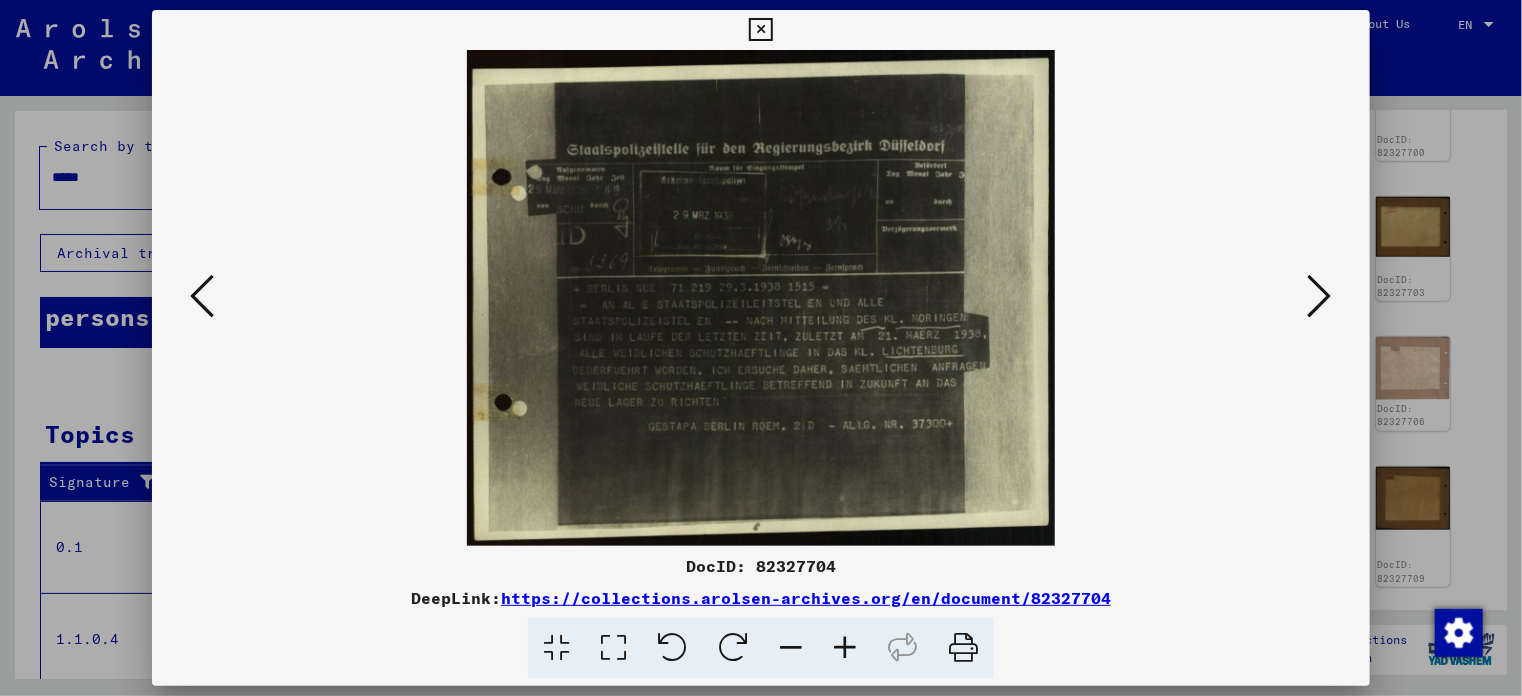click at bounding box center [845, 648] 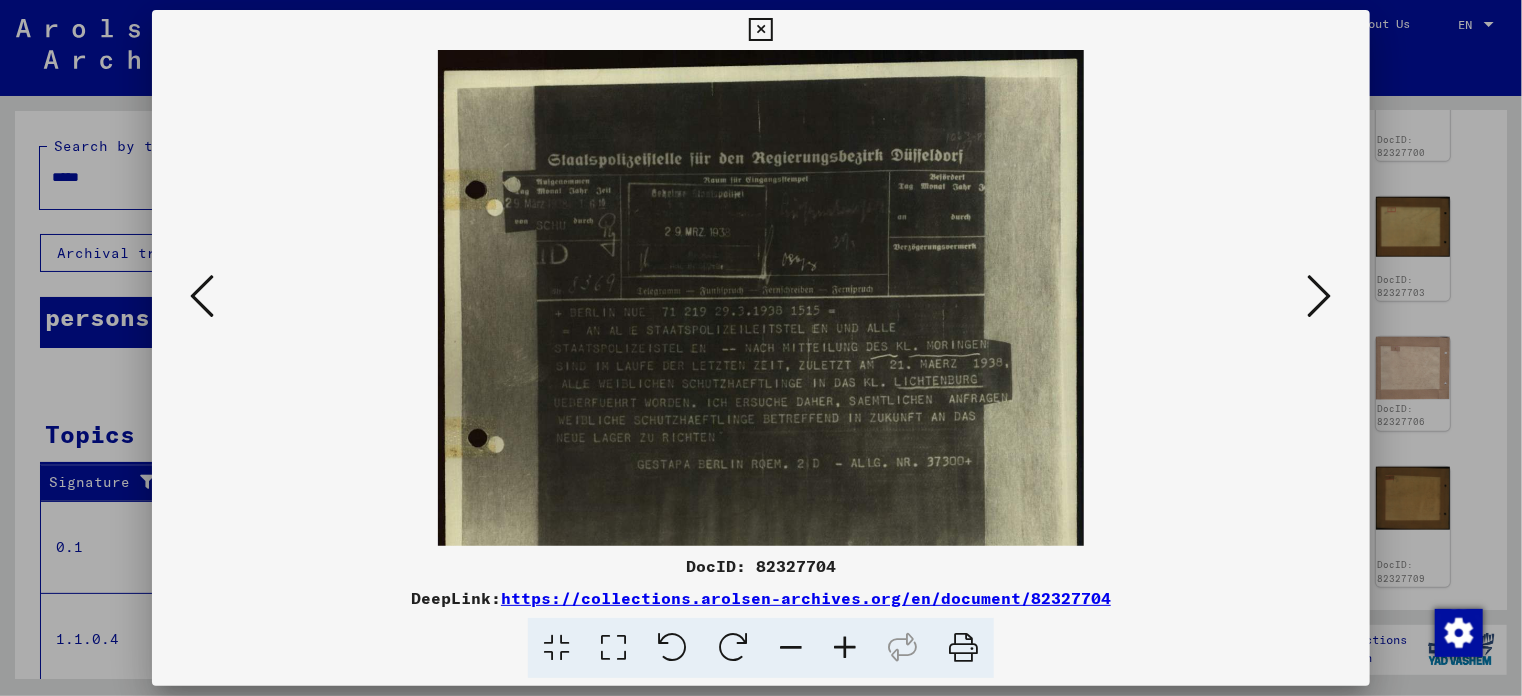 click at bounding box center (845, 648) 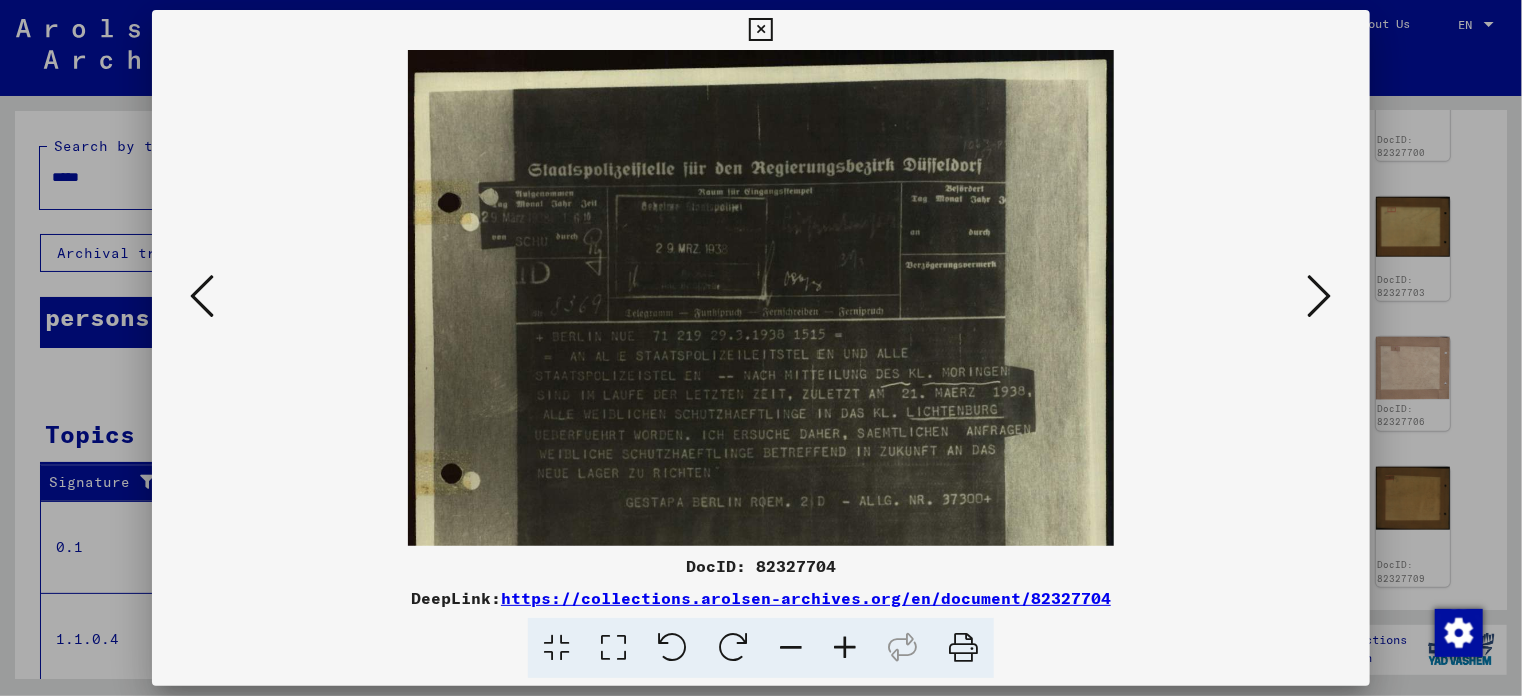 click at bounding box center [845, 648] 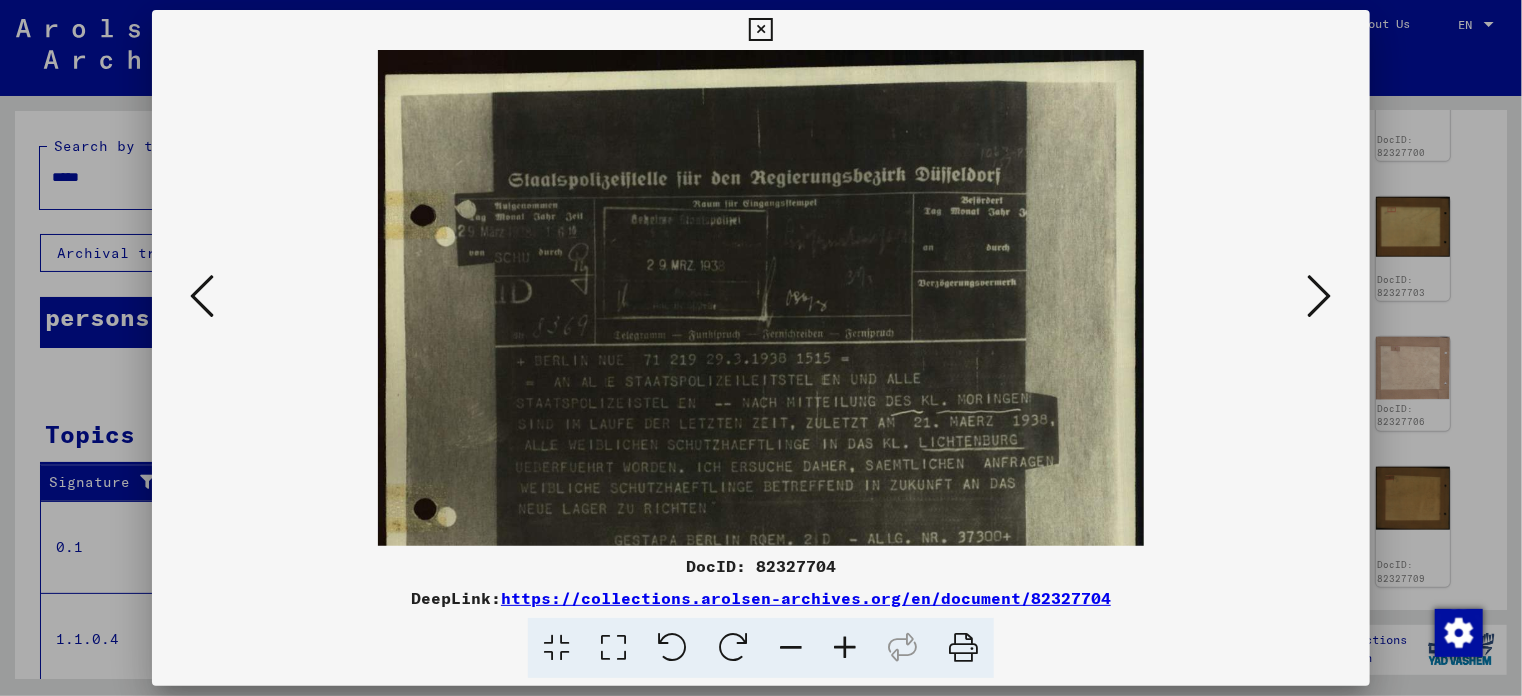 click at bounding box center [845, 648] 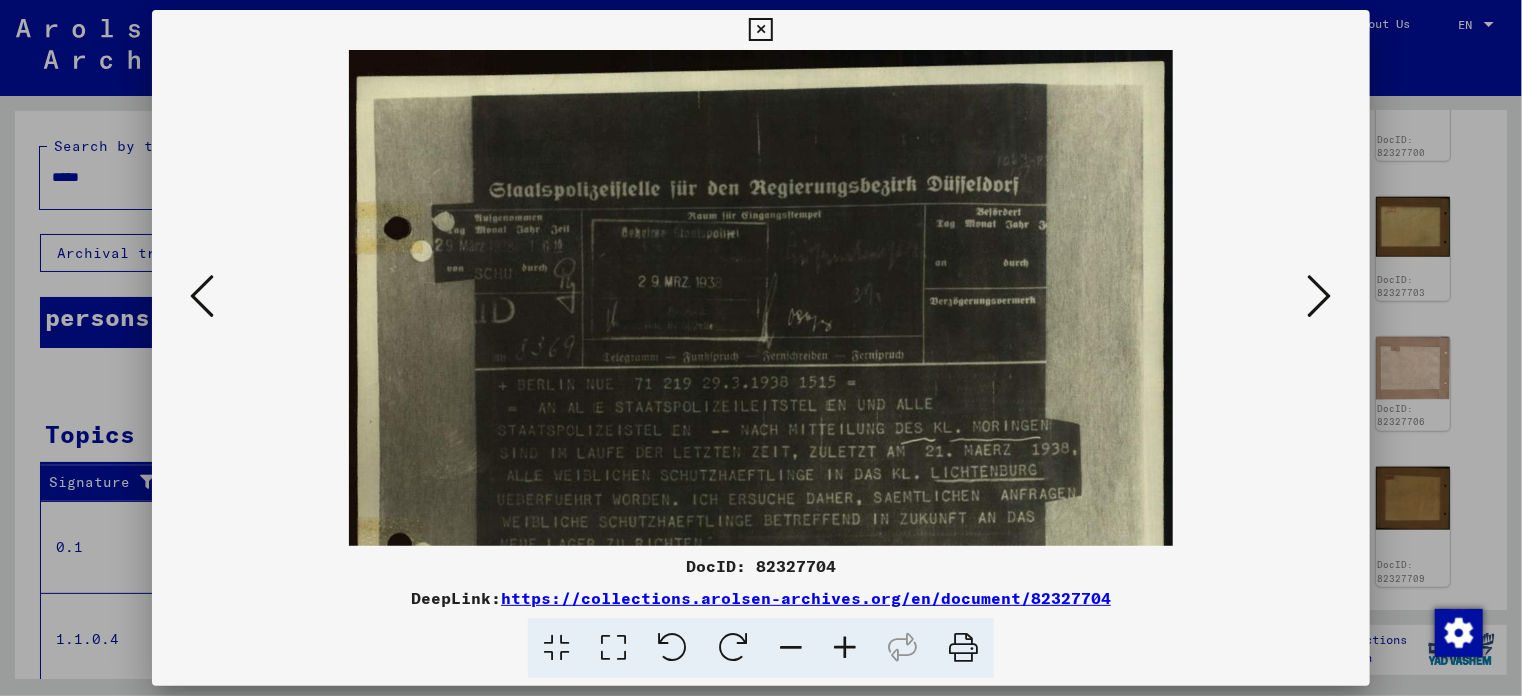click at bounding box center (845, 648) 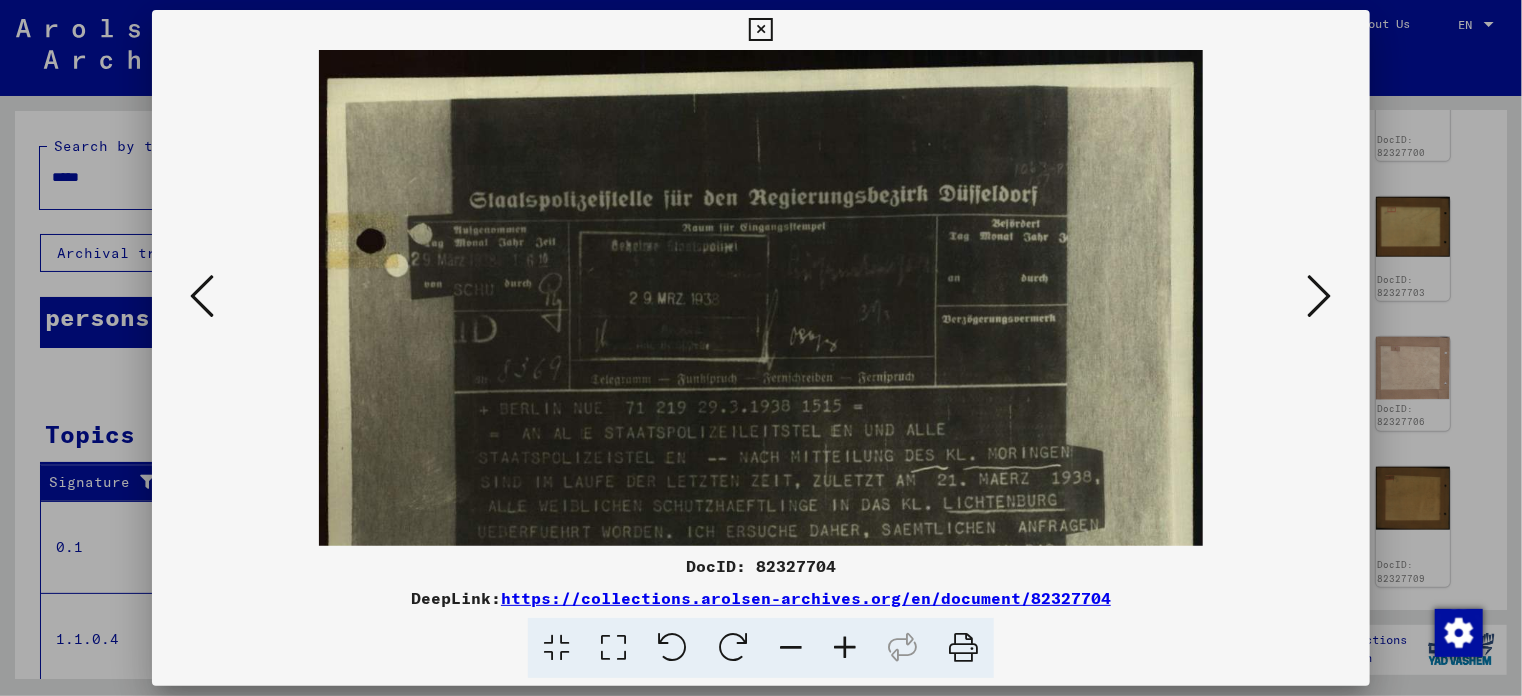click at bounding box center (845, 648) 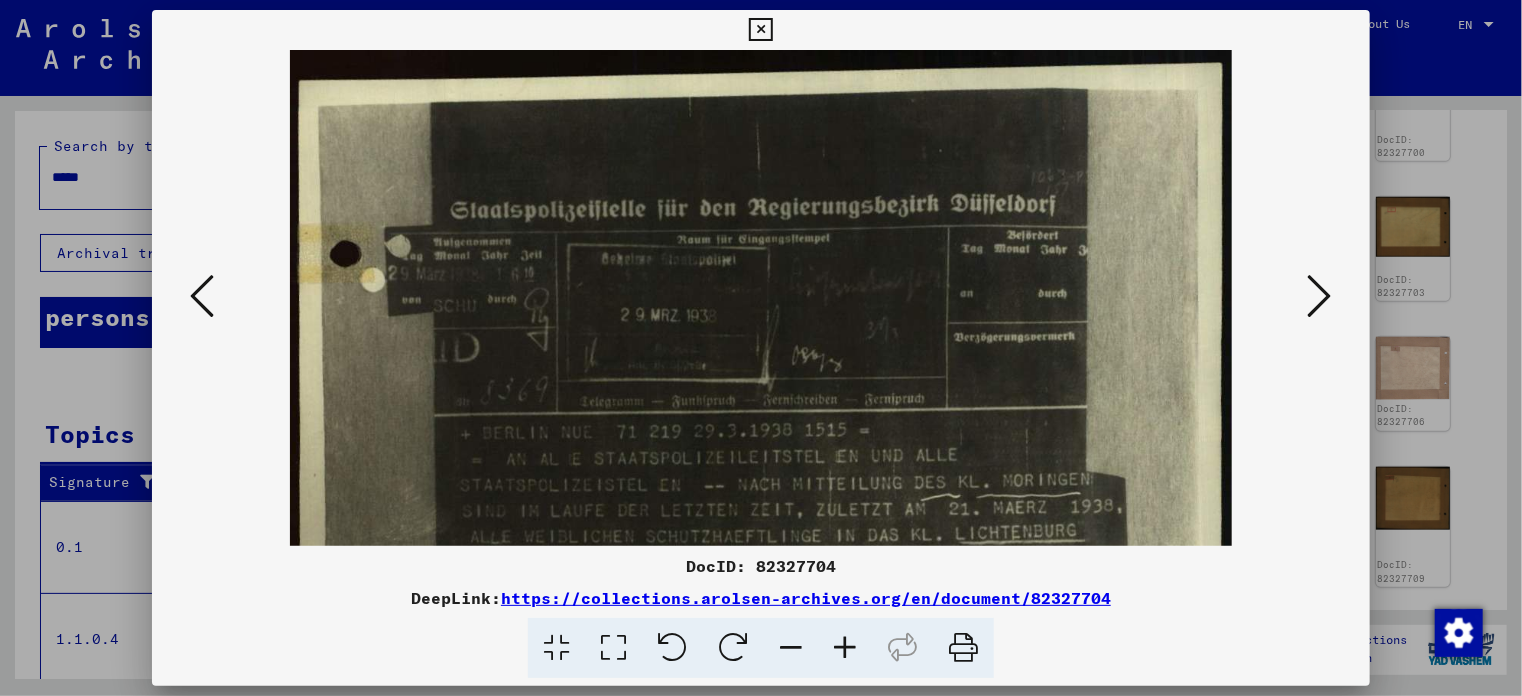 click at bounding box center [845, 648] 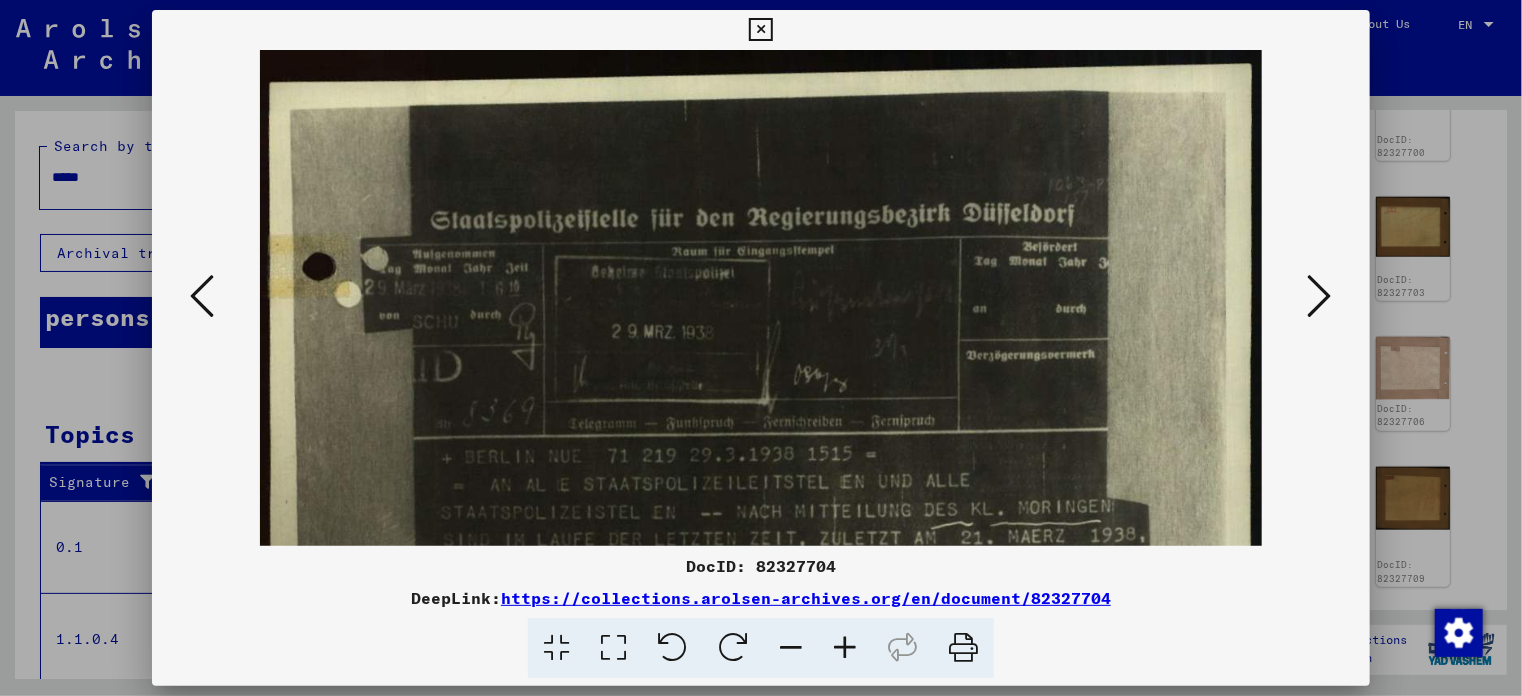 click at bounding box center [1320, 296] 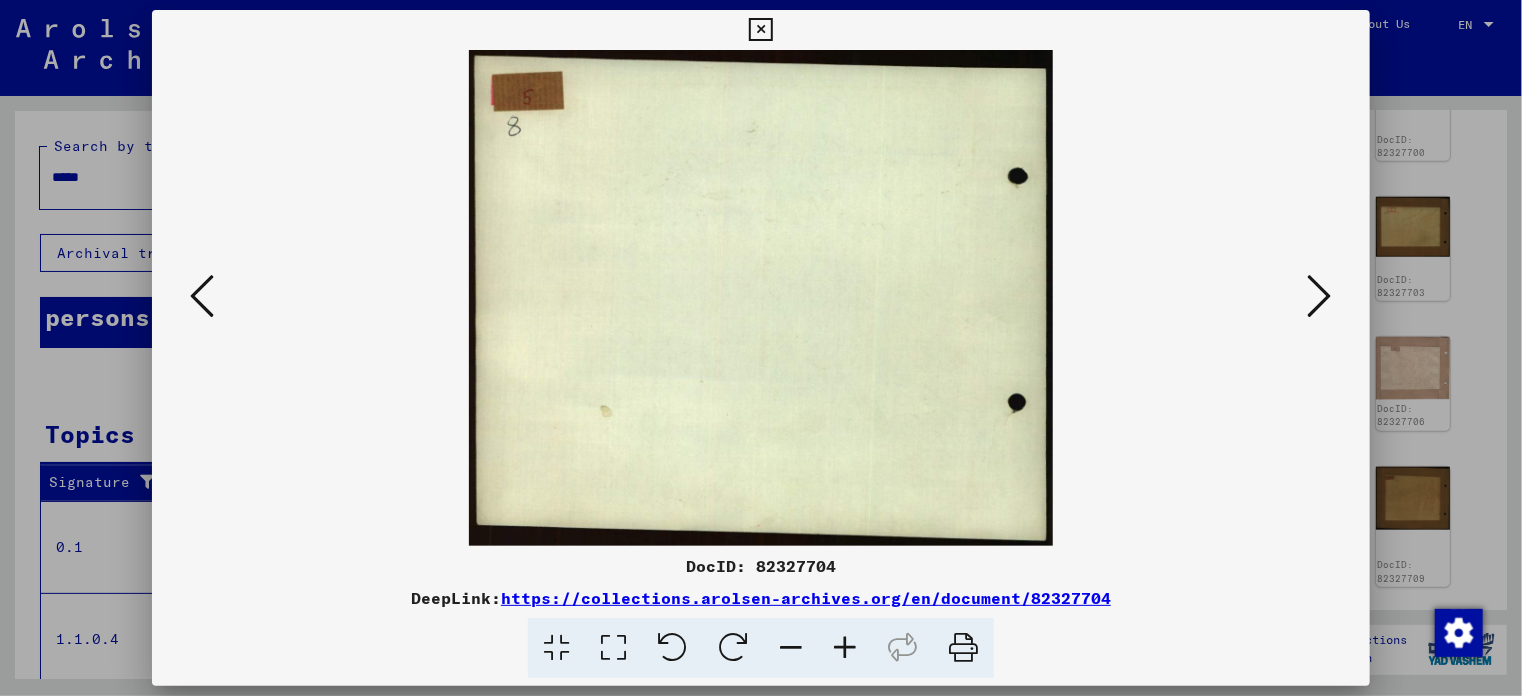 click at bounding box center (1320, 296) 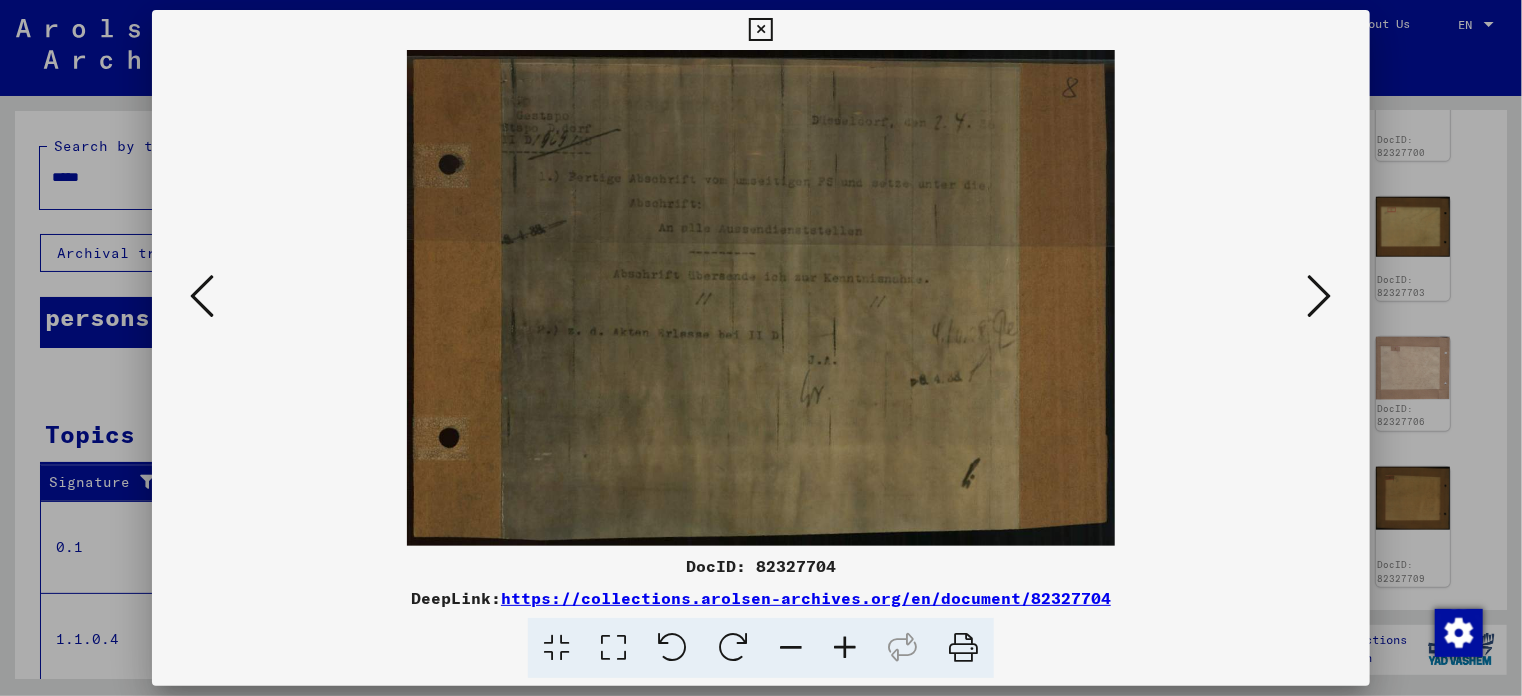 click at bounding box center [1320, 296] 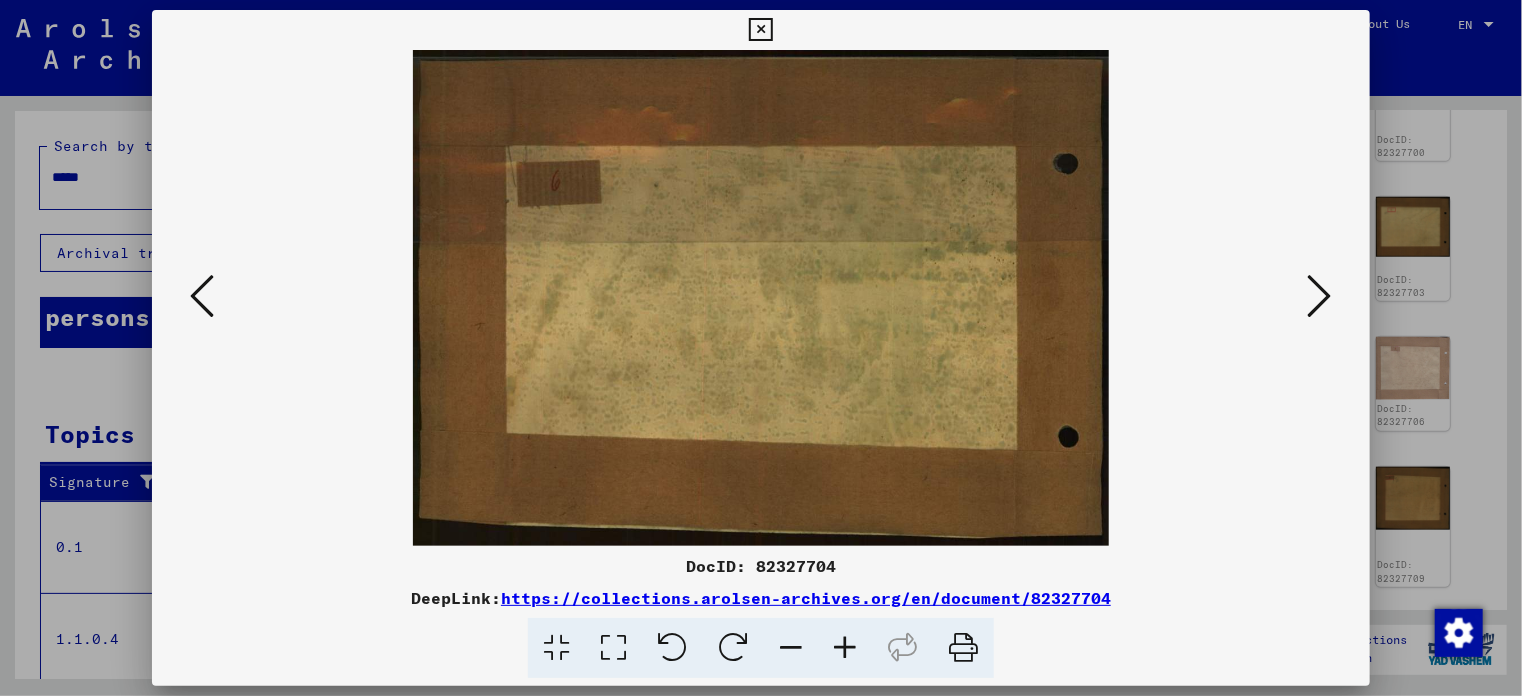 click at bounding box center [1320, 296] 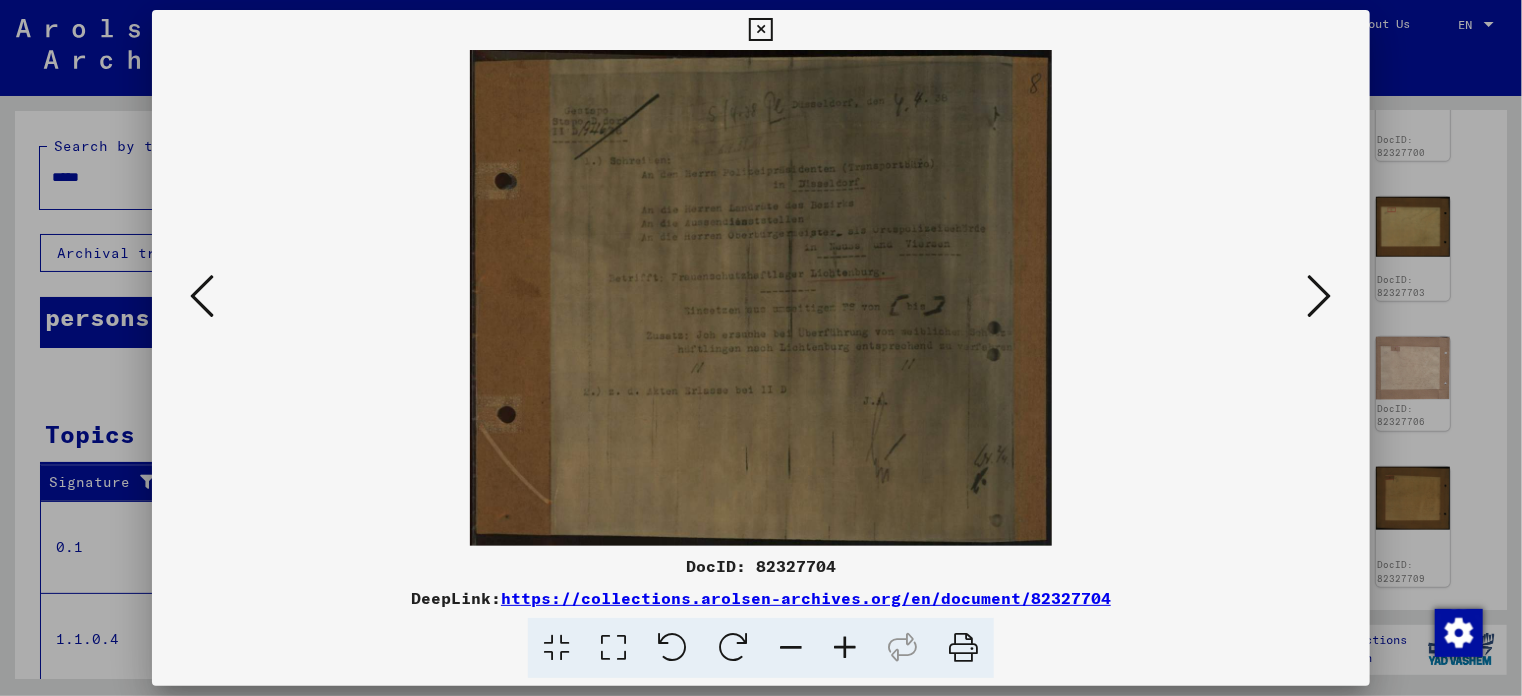 click at bounding box center [760, 30] 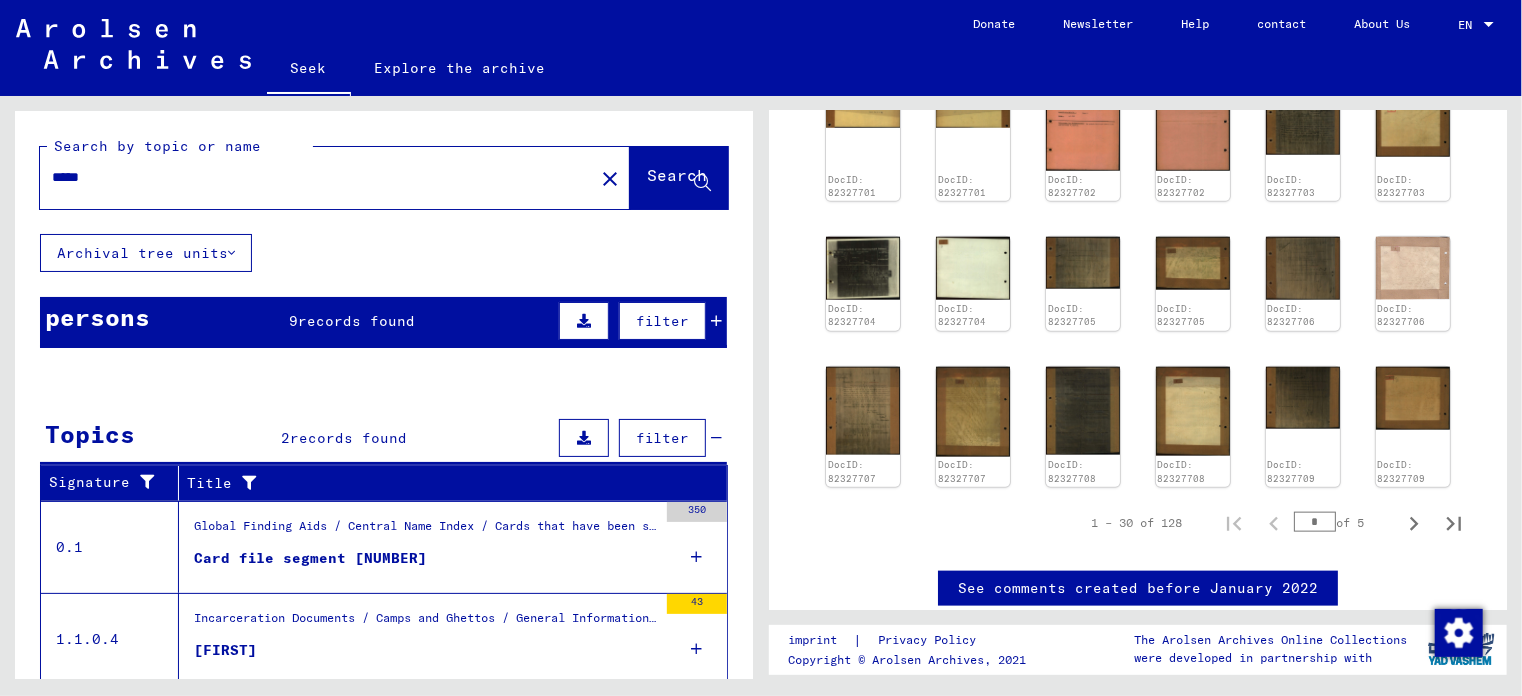 scroll, scrollTop: 1100, scrollLeft: 0, axis: vertical 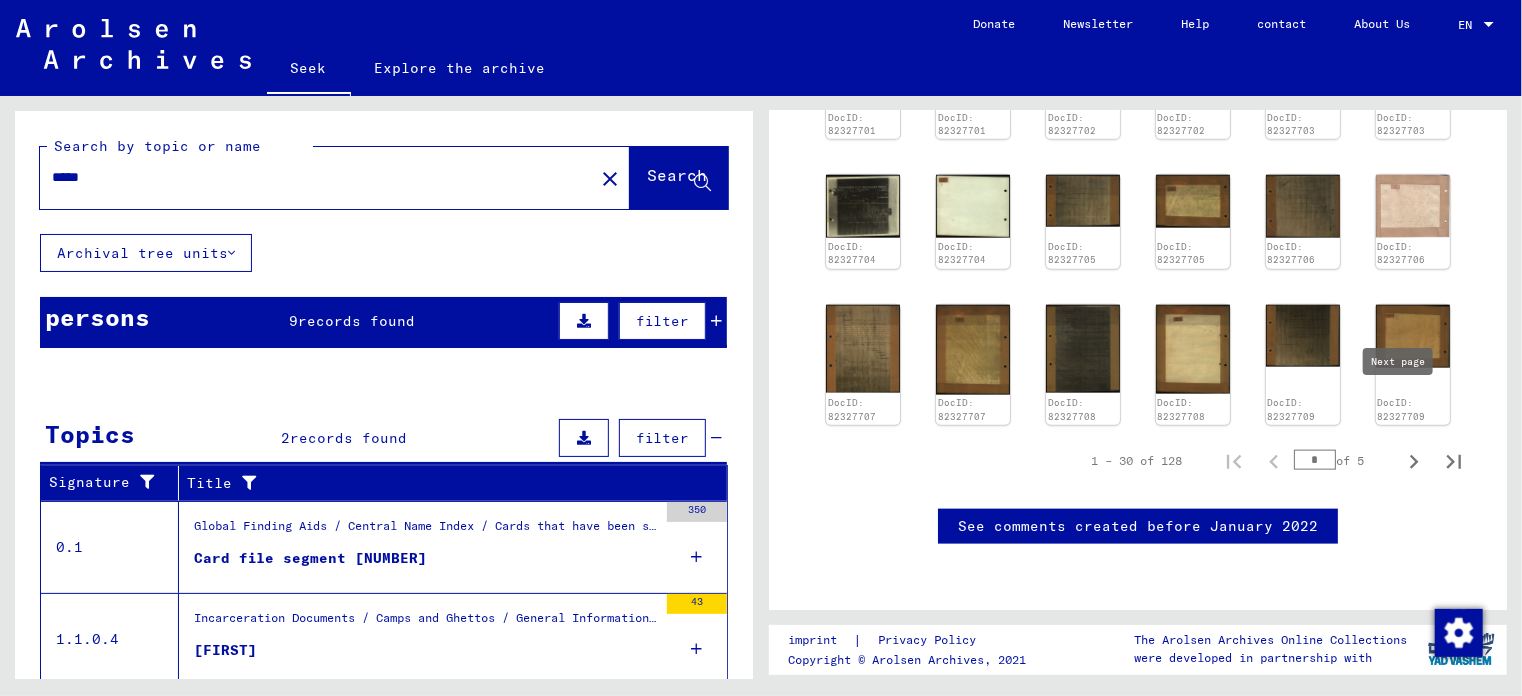 click 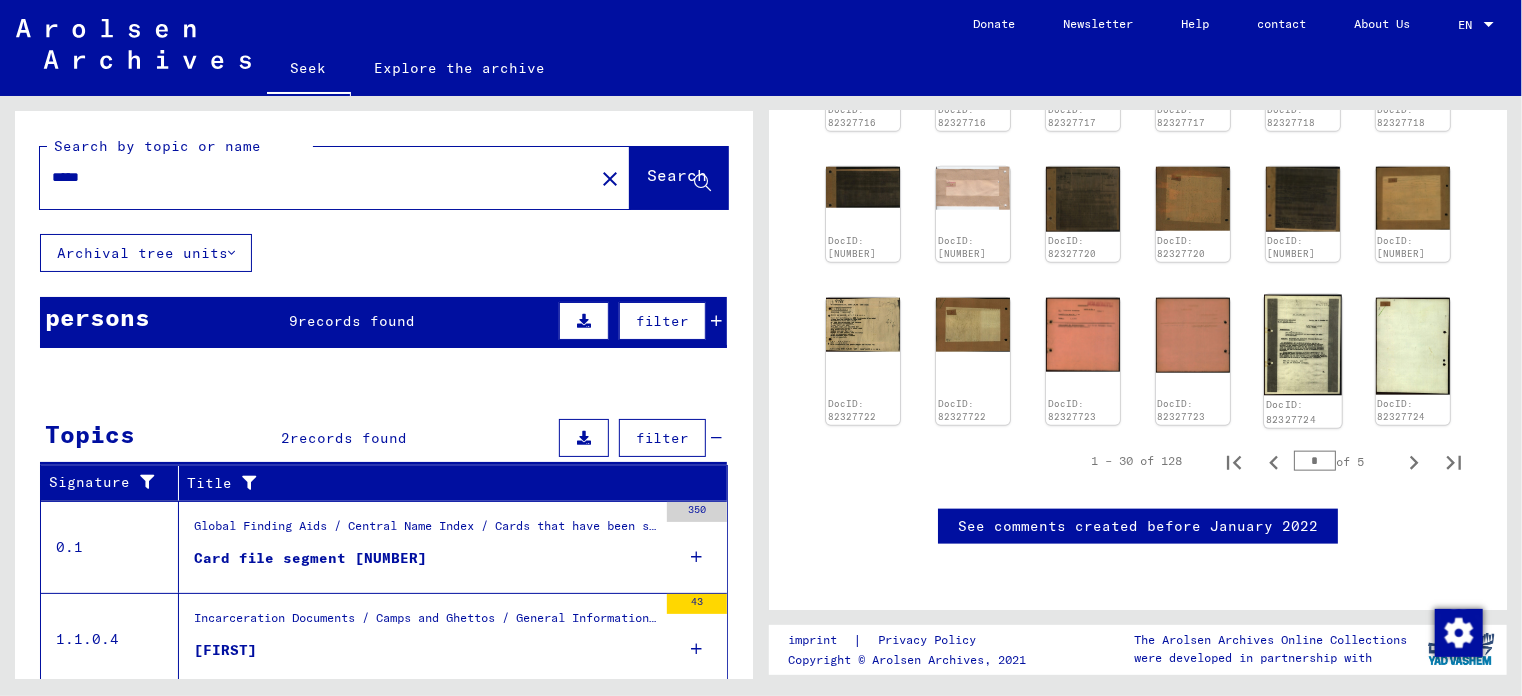 click 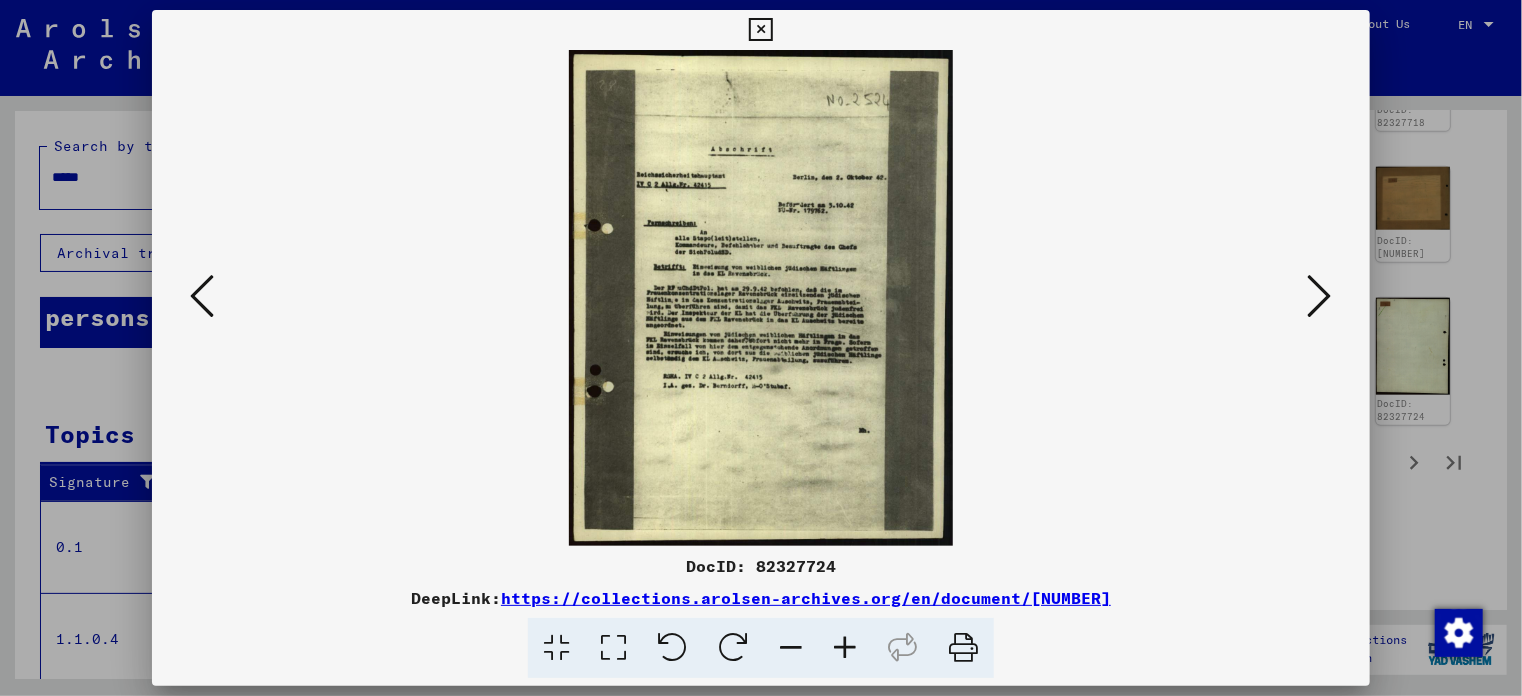 click at bounding box center [760, 30] 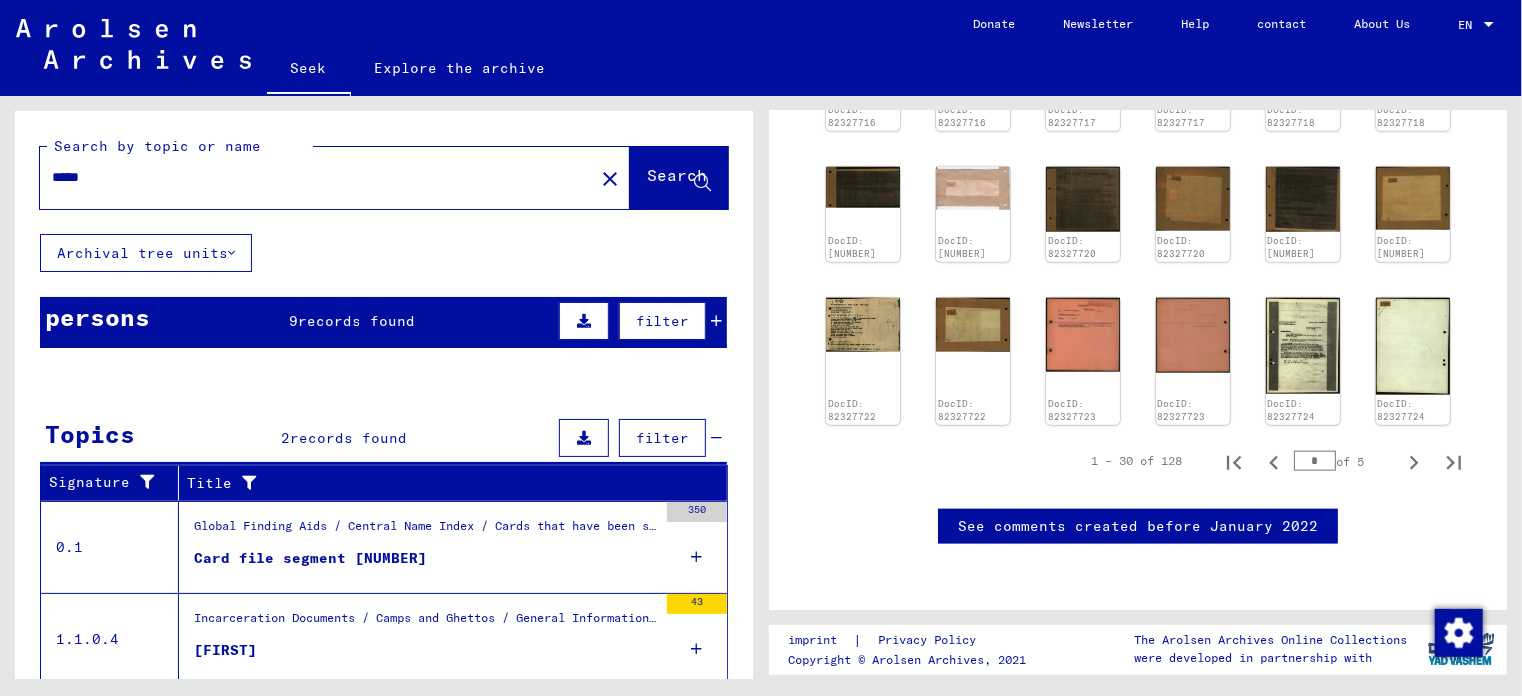 click on "Seek Explore the archive Do you have detailed questions or information about the documents?  Submit a free application here. Donate Newsletter Help contact About Us EN DE" 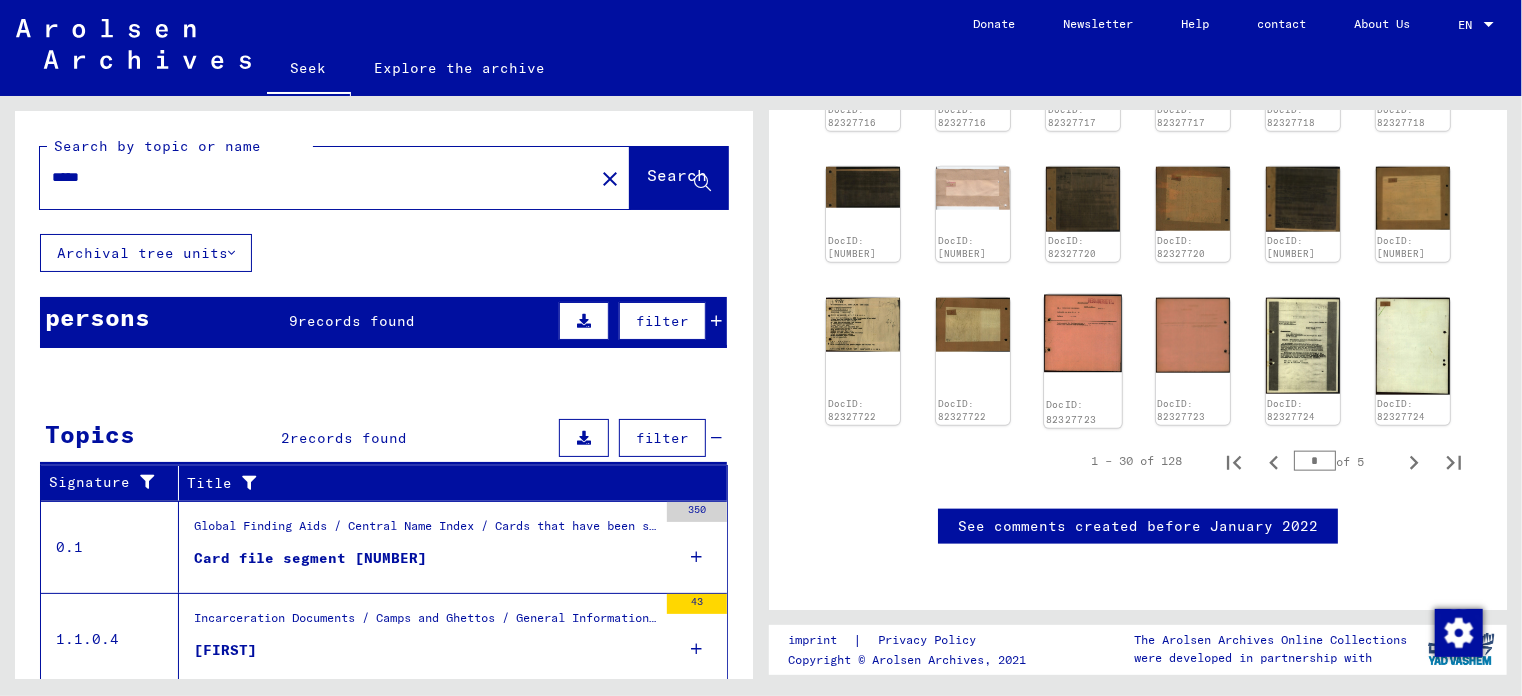 click 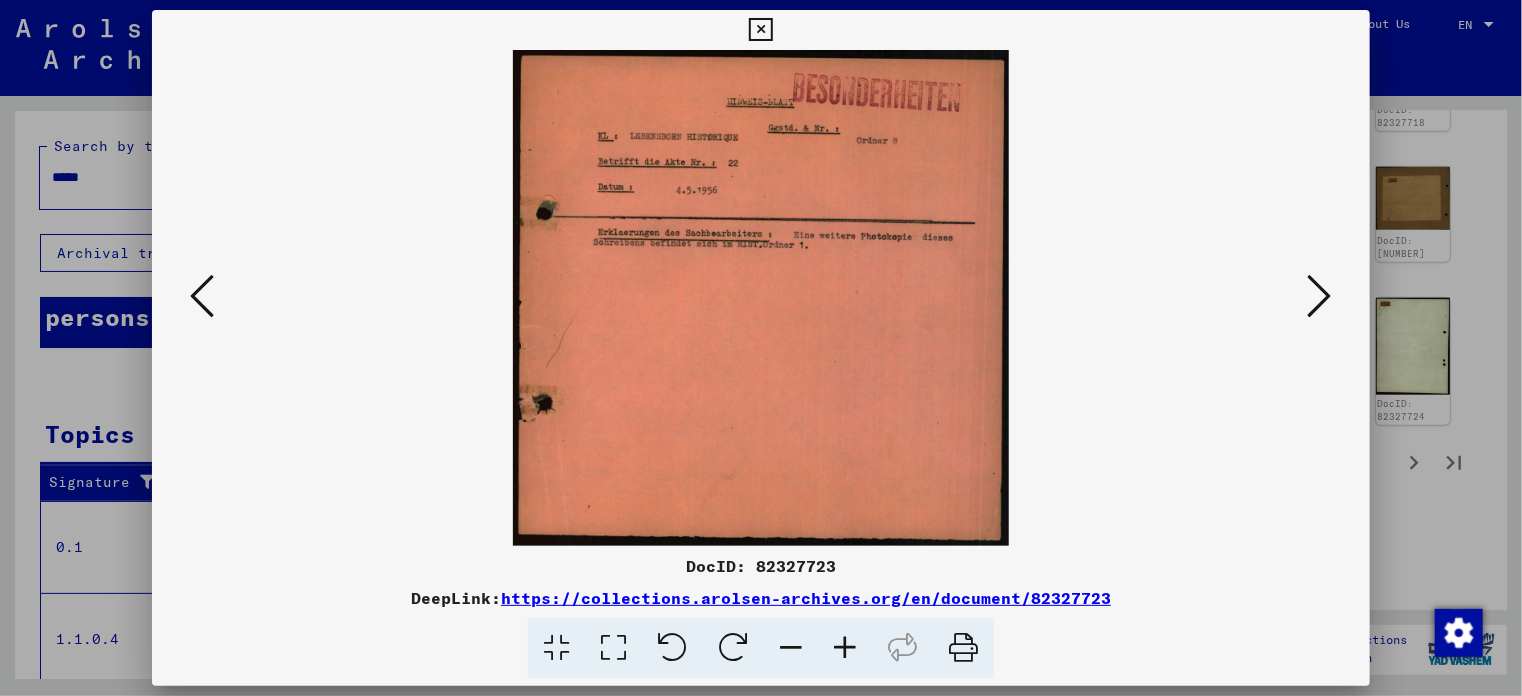 scroll, scrollTop: 1182, scrollLeft: 0, axis: vertical 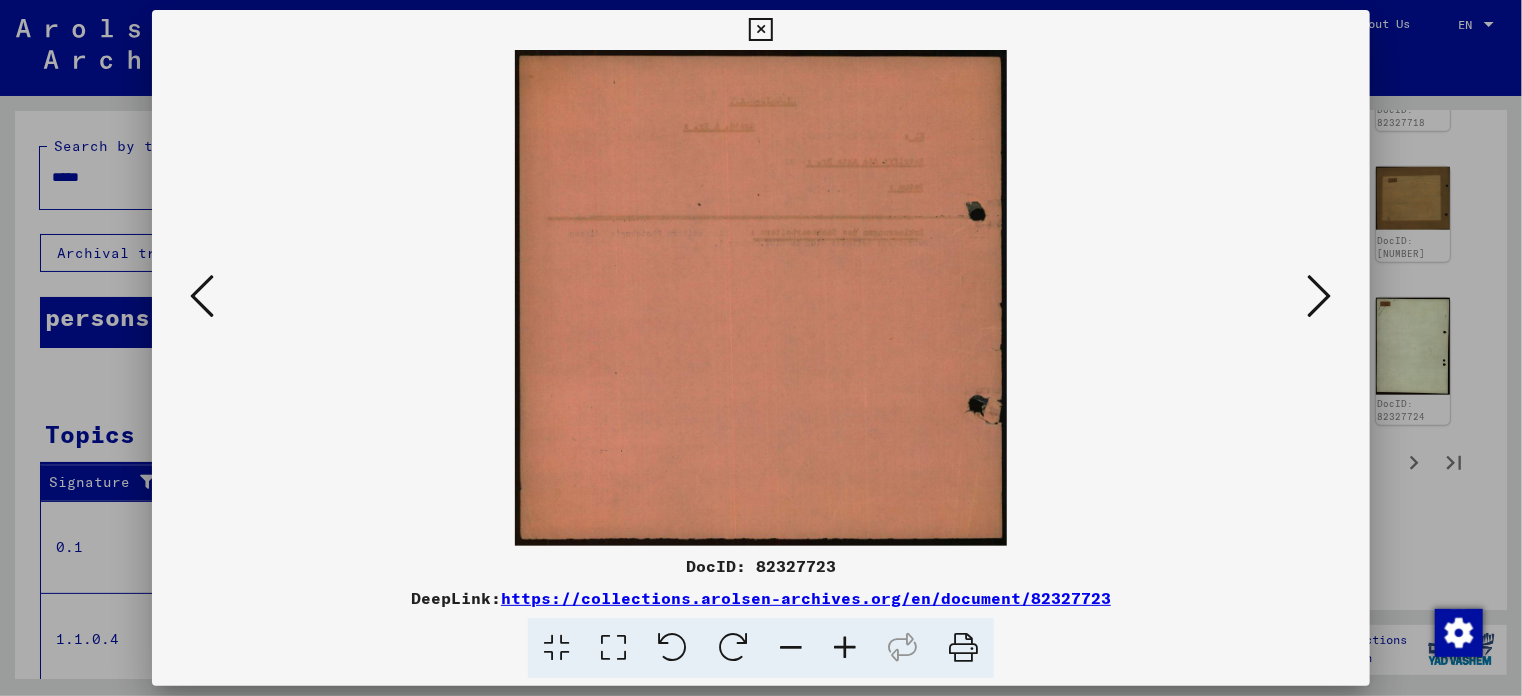click at bounding box center (1320, 296) 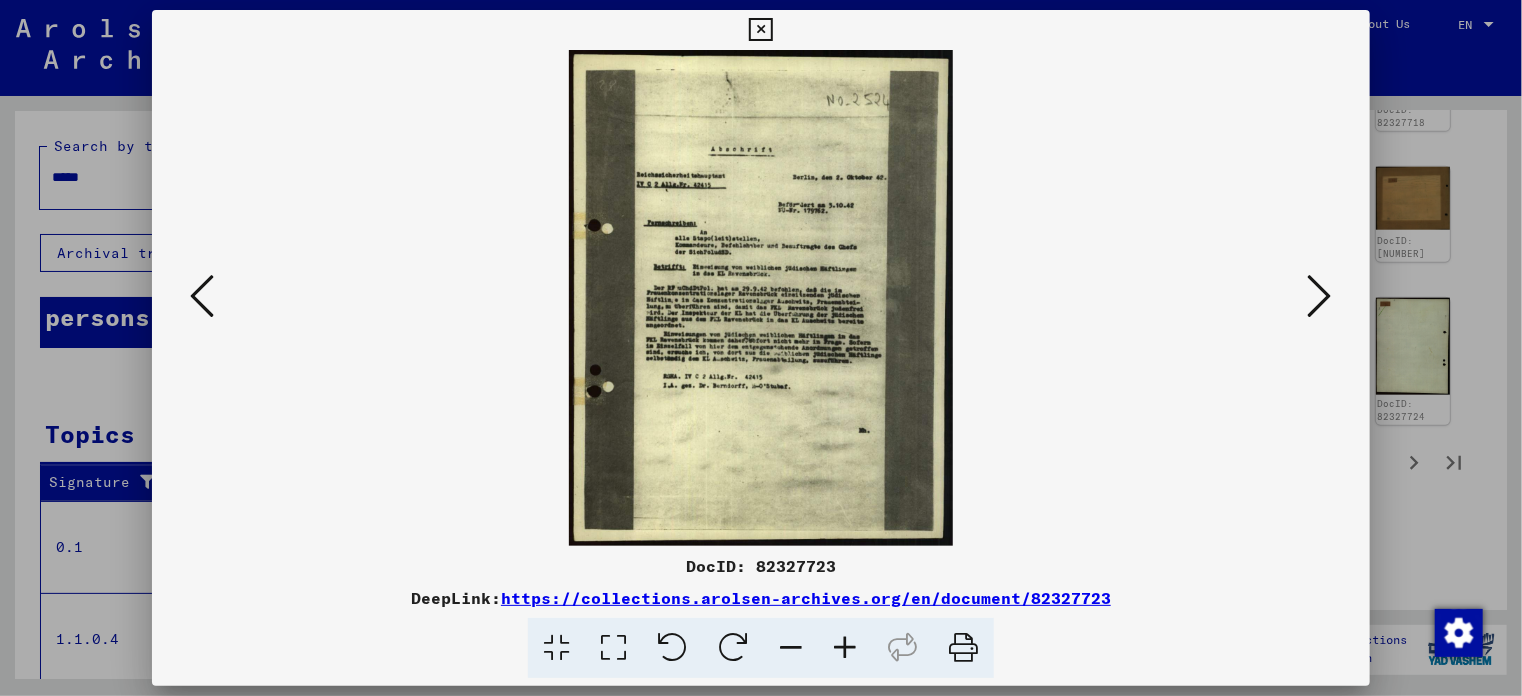 click at bounding box center (845, 648) 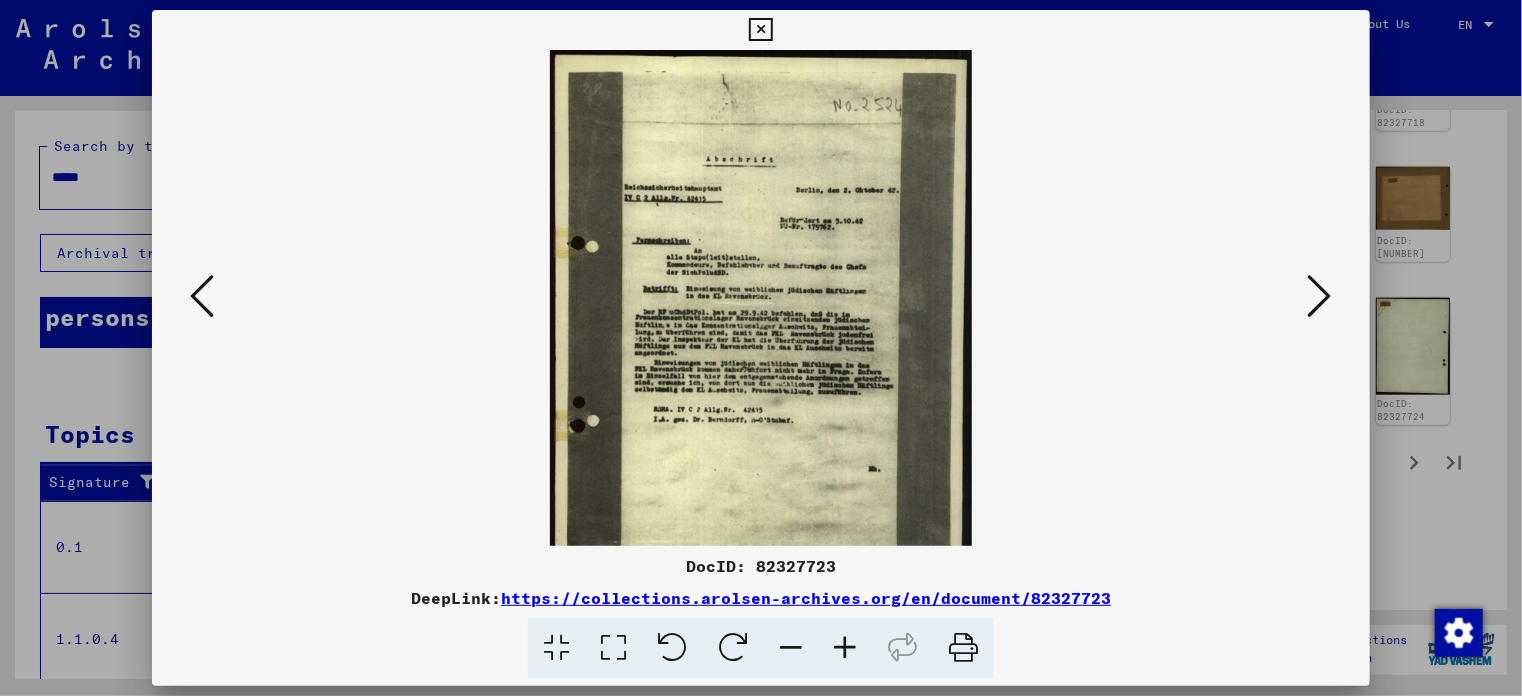 click at bounding box center (845, 648) 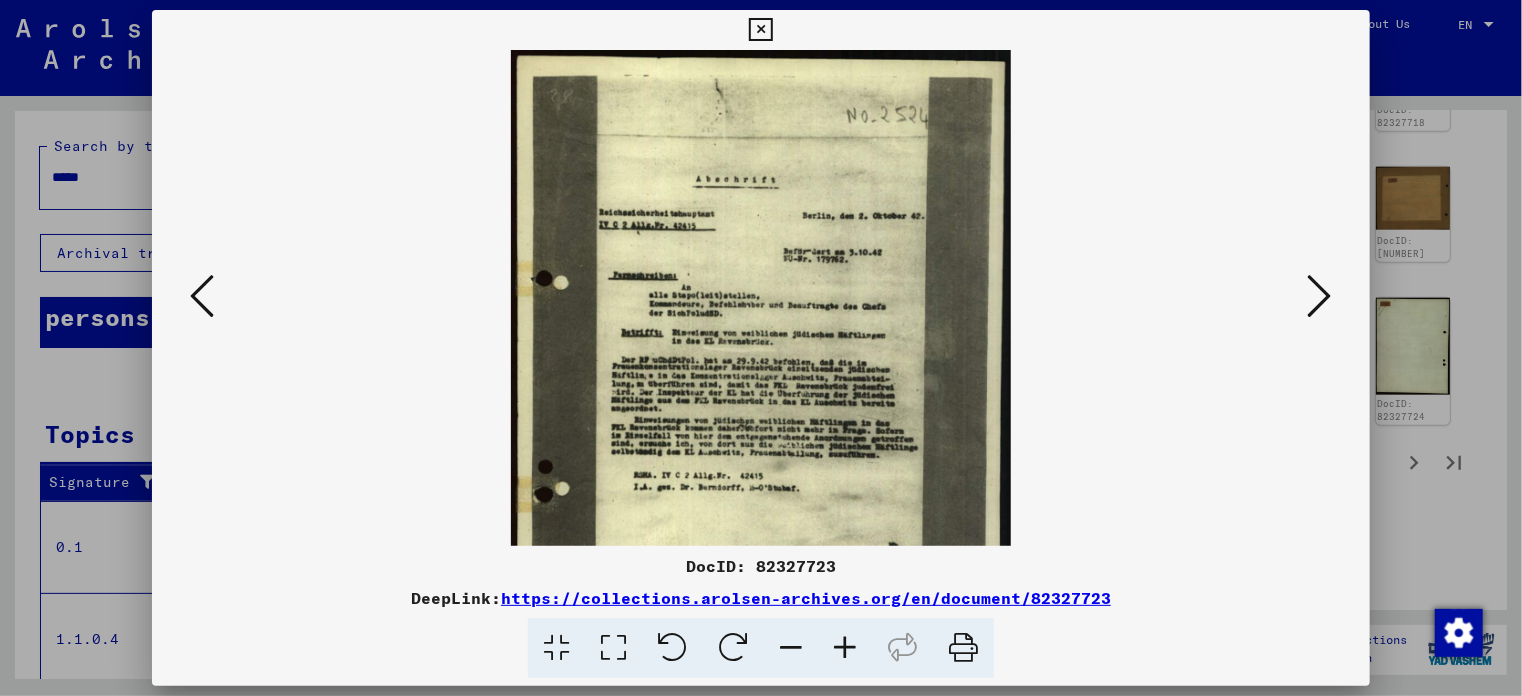 click at bounding box center [845, 648] 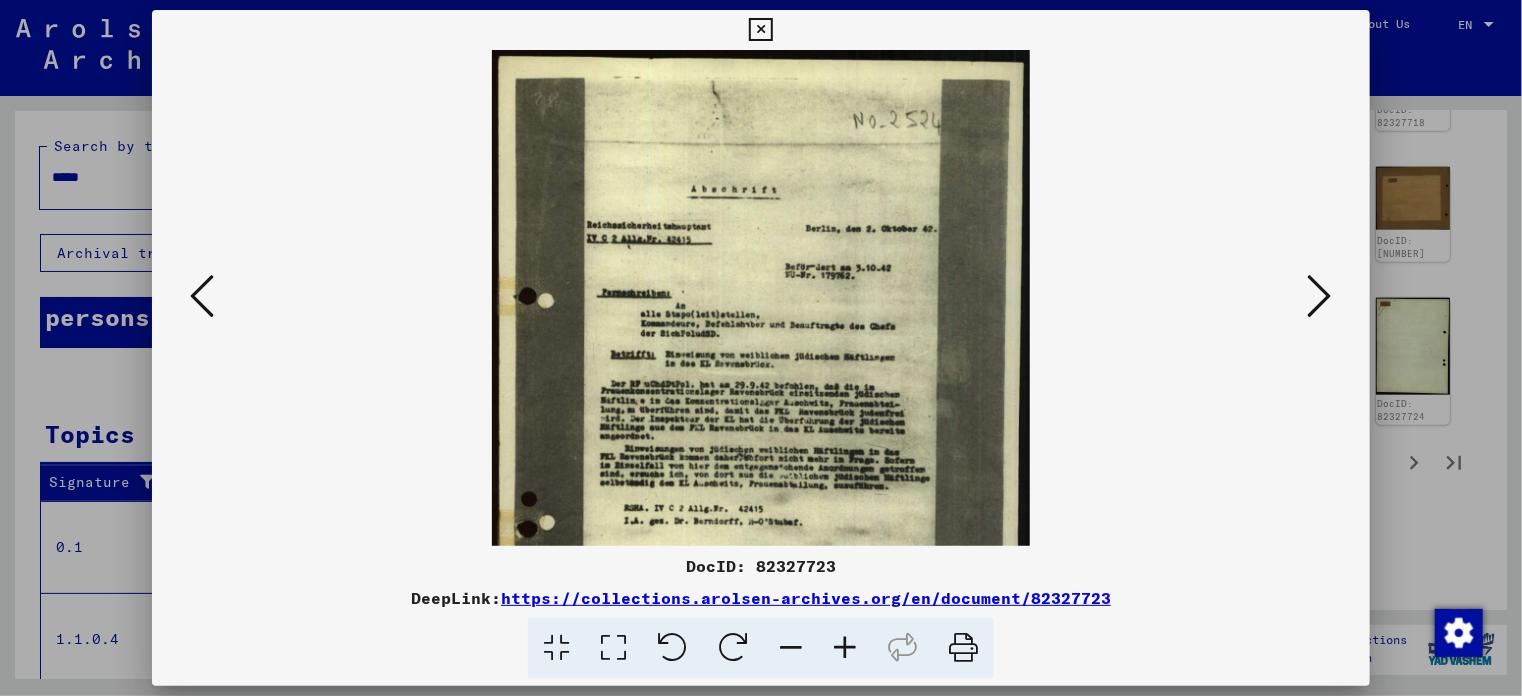 click at bounding box center (845, 648) 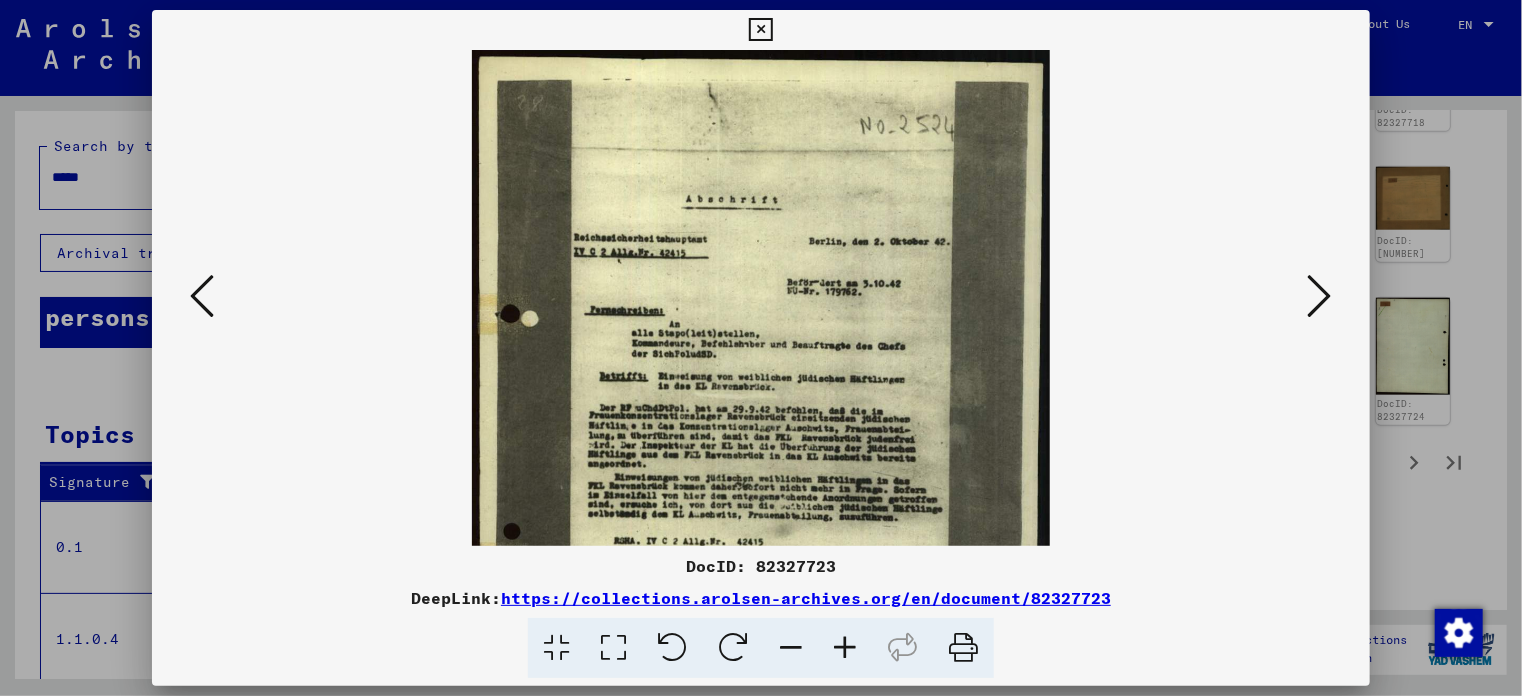 click at bounding box center [845, 648] 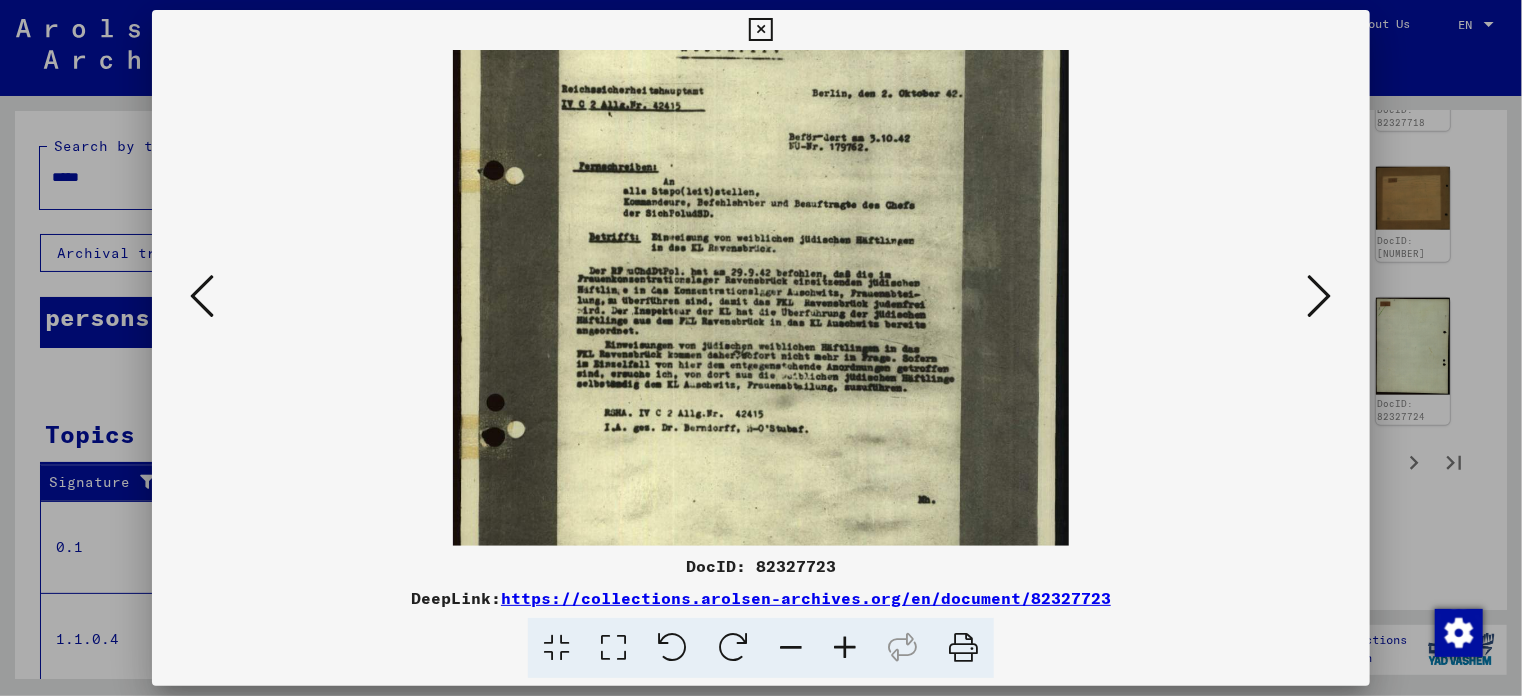 scroll, scrollTop: 165, scrollLeft: 0, axis: vertical 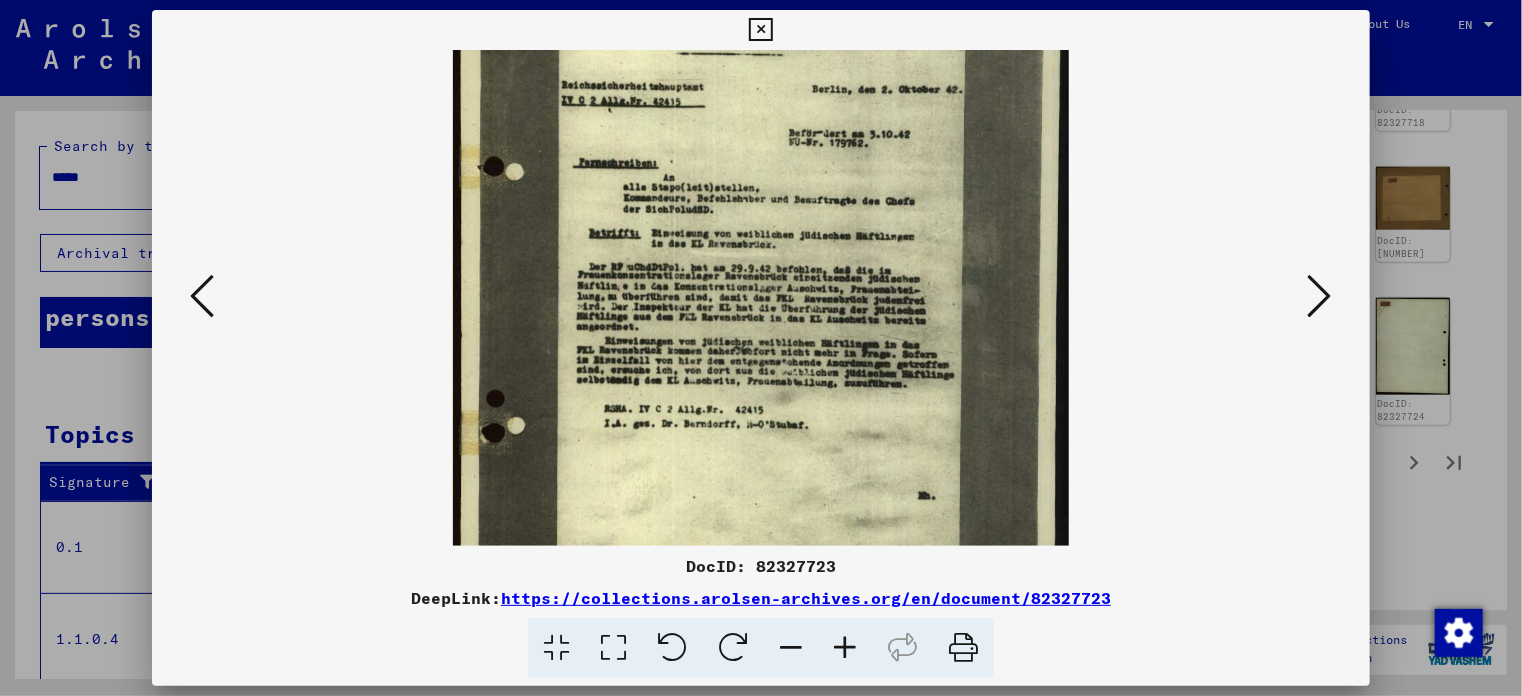 drag, startPoint x: 811, startPoint y: 473, endPoint x: 788, endPoint y: 303, distance: 171.54883 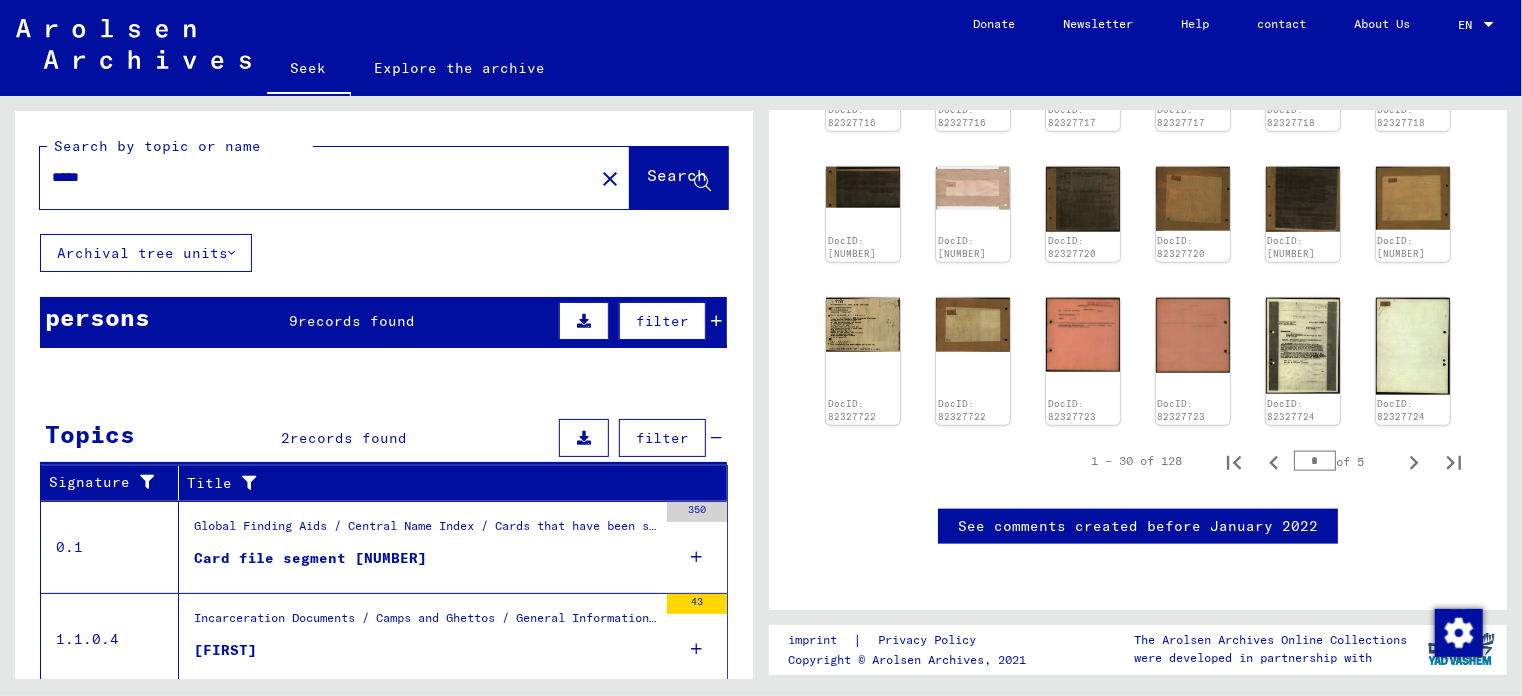 scroll, scrollTop: 61, scrollLeft: 0, axis: vertical 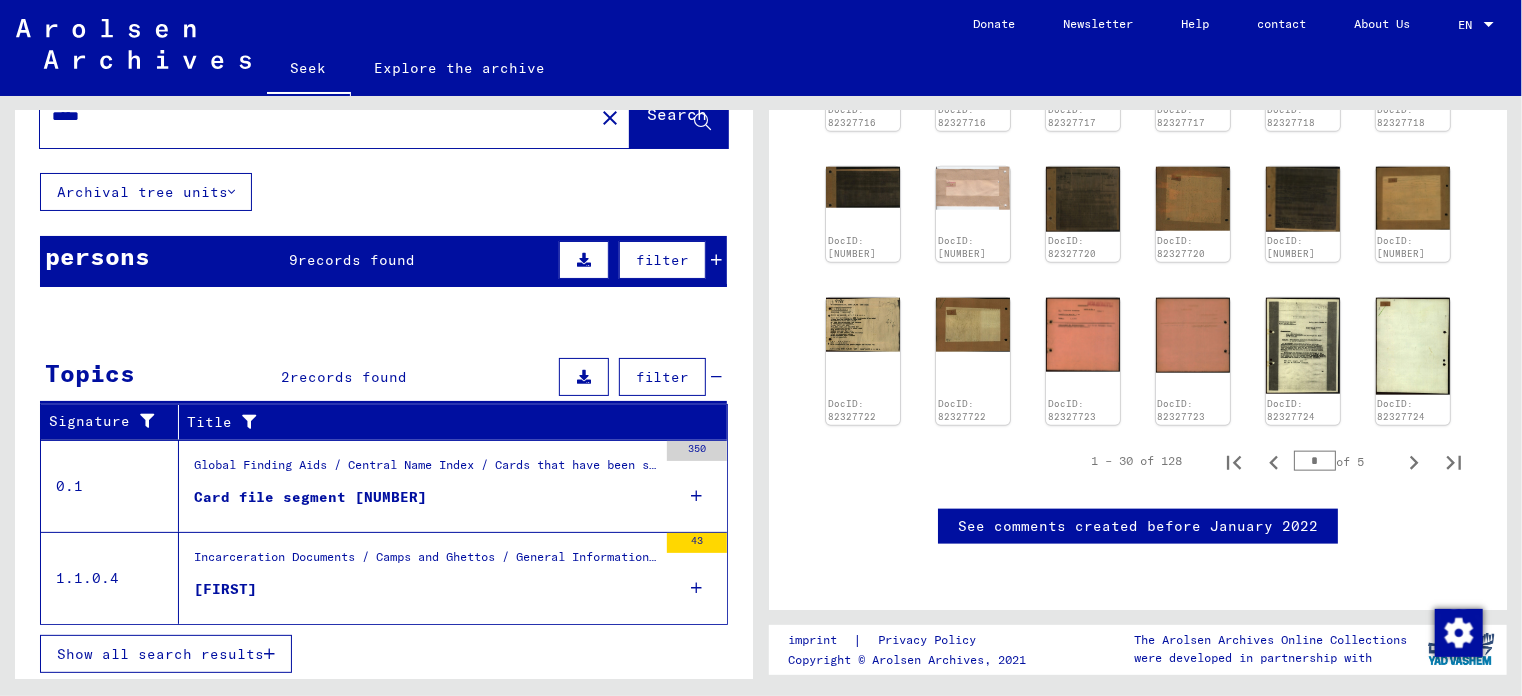 drag, startPoint x: 242, startPoint y: 643, endPoint x: 638, endPoint y: 631, distance: 396.18176 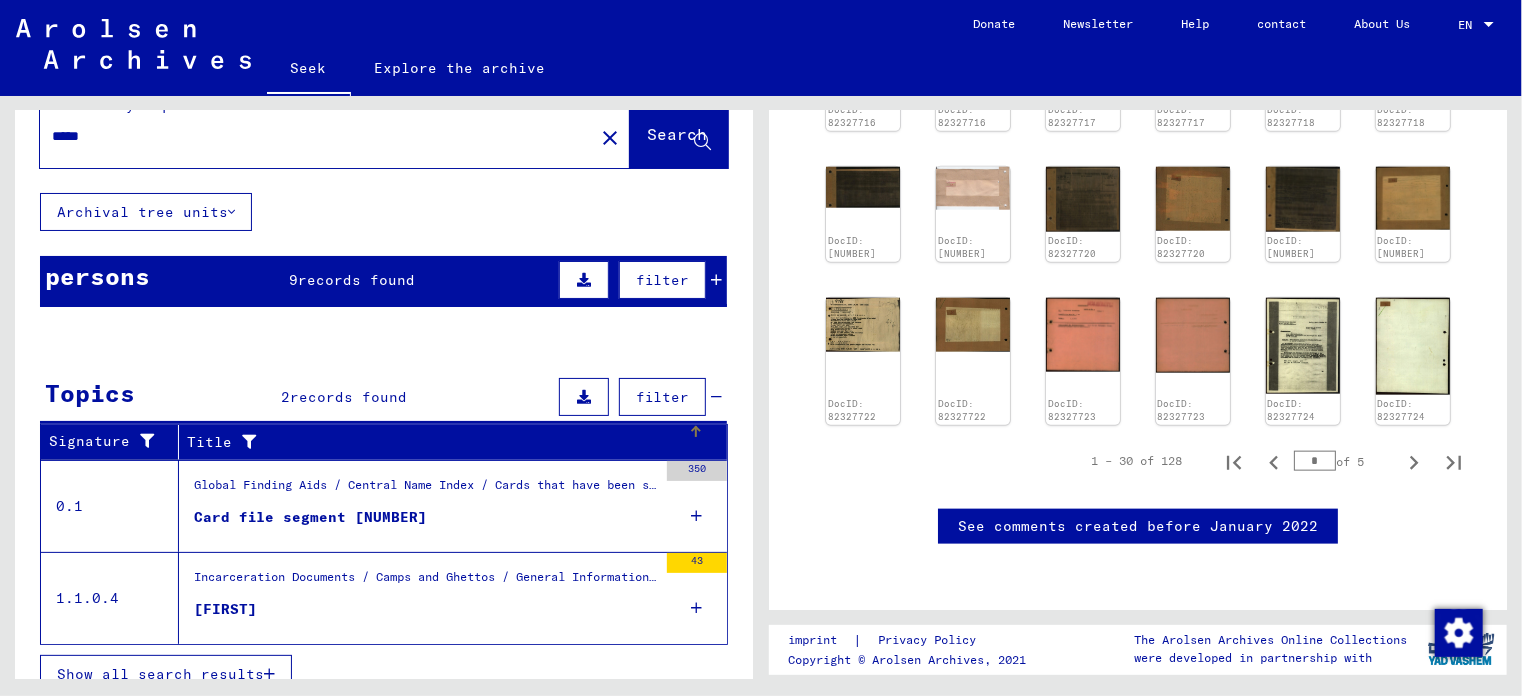 scroll, scrollTop: 61, scrollLeft: 0, axis: vertical 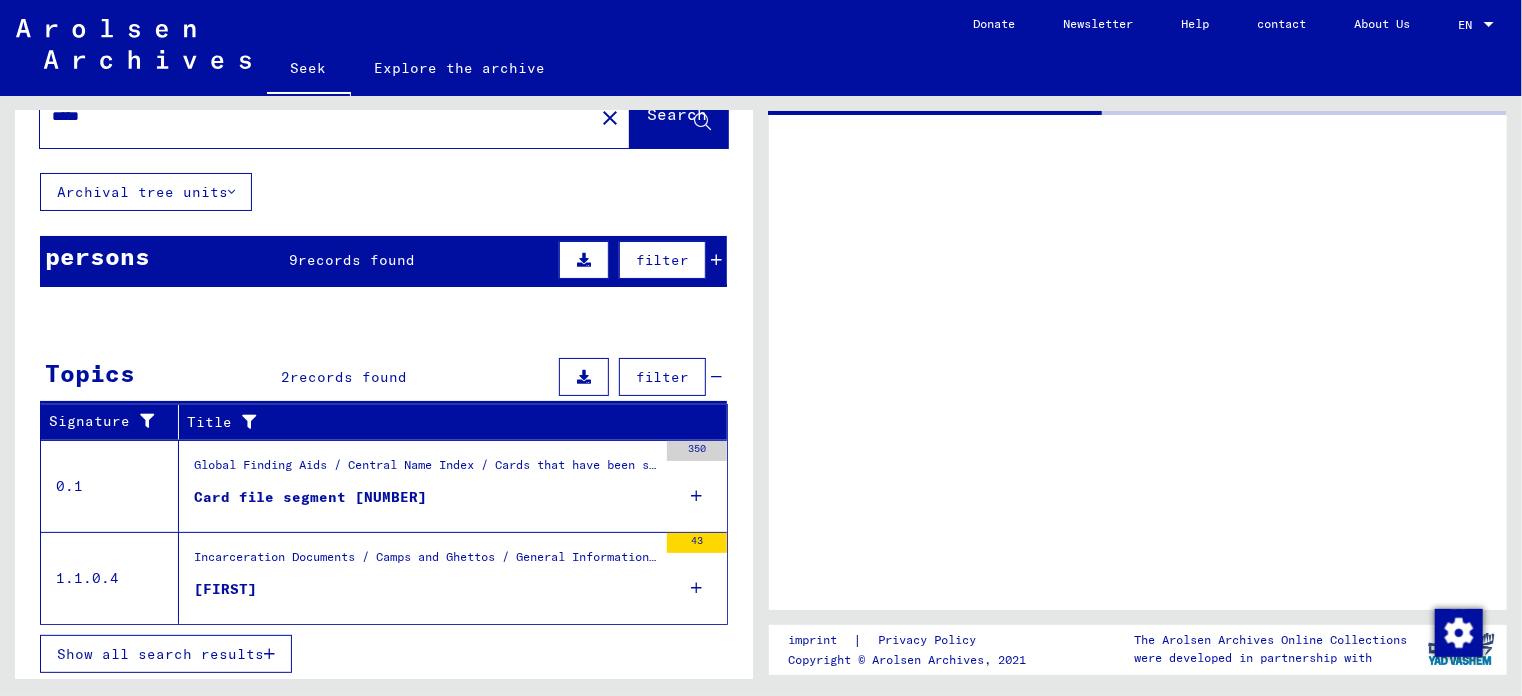 type on "*********" 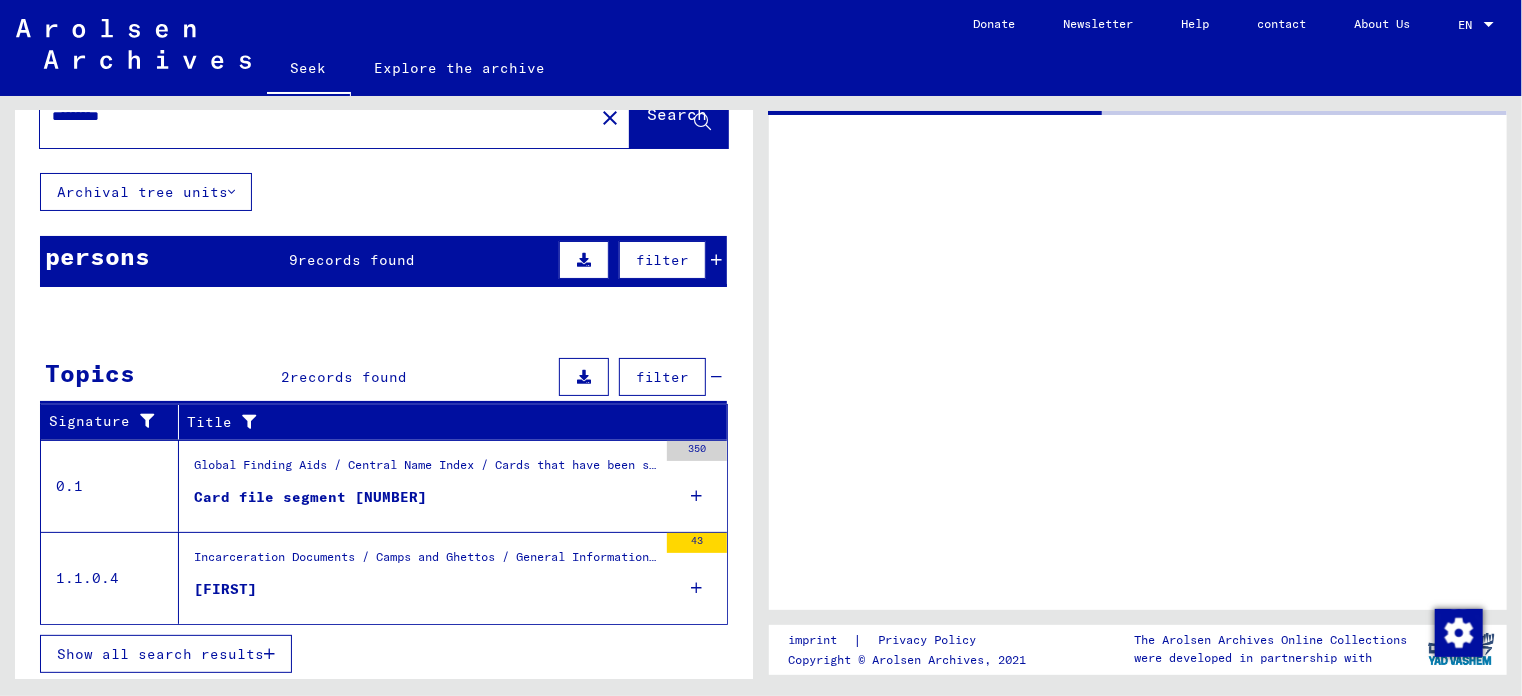 scroll, scrollTop: 0, scrollLeft: 0, axis: both 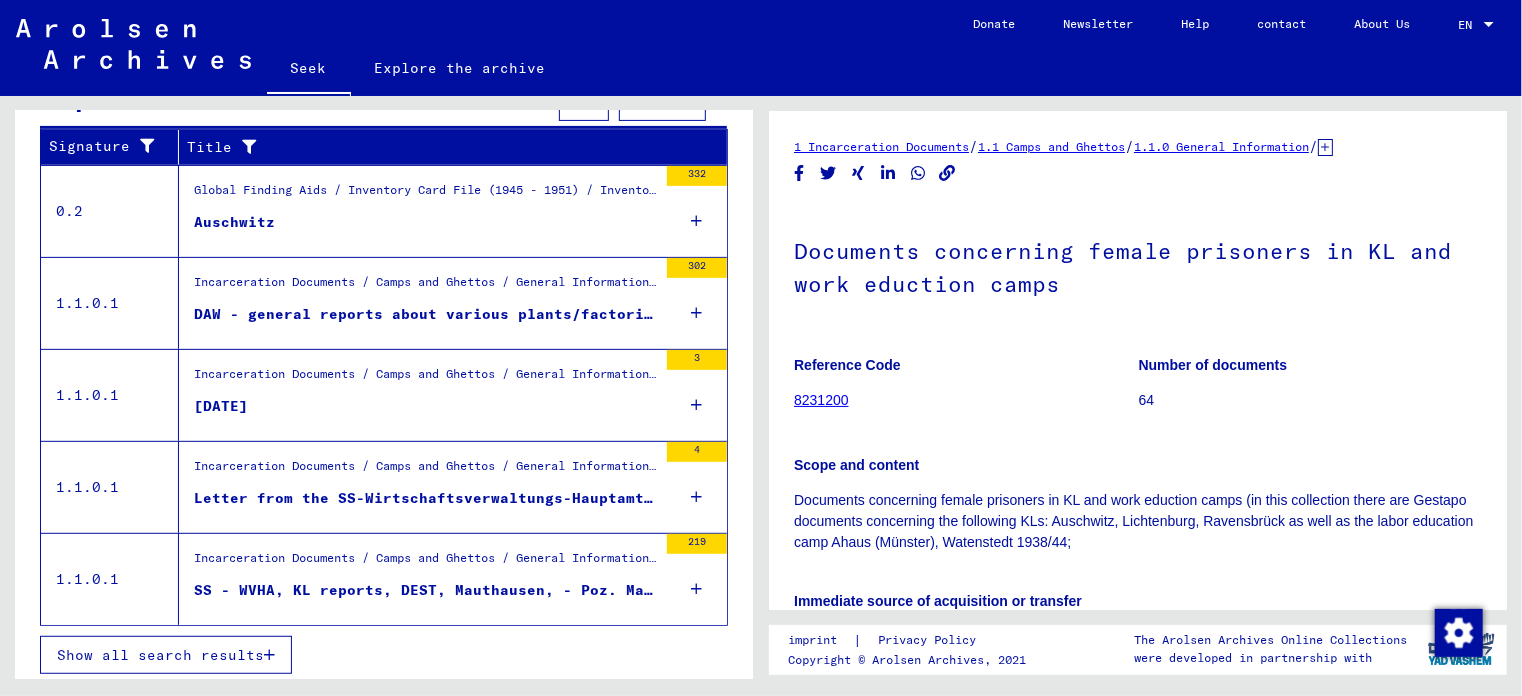 click at bounding box center (269, 655) 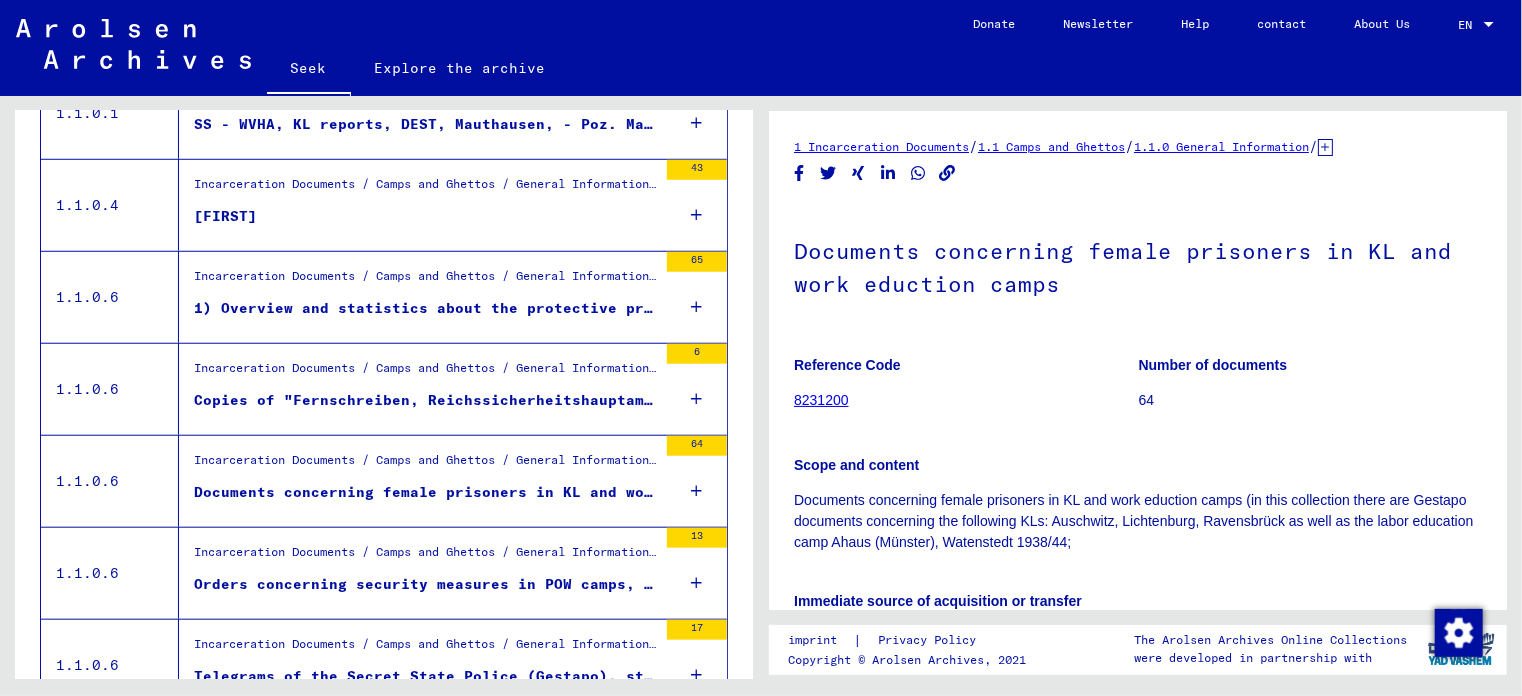 scroll, scrollTop: 936, scrollLeft: 0, axis: vertical 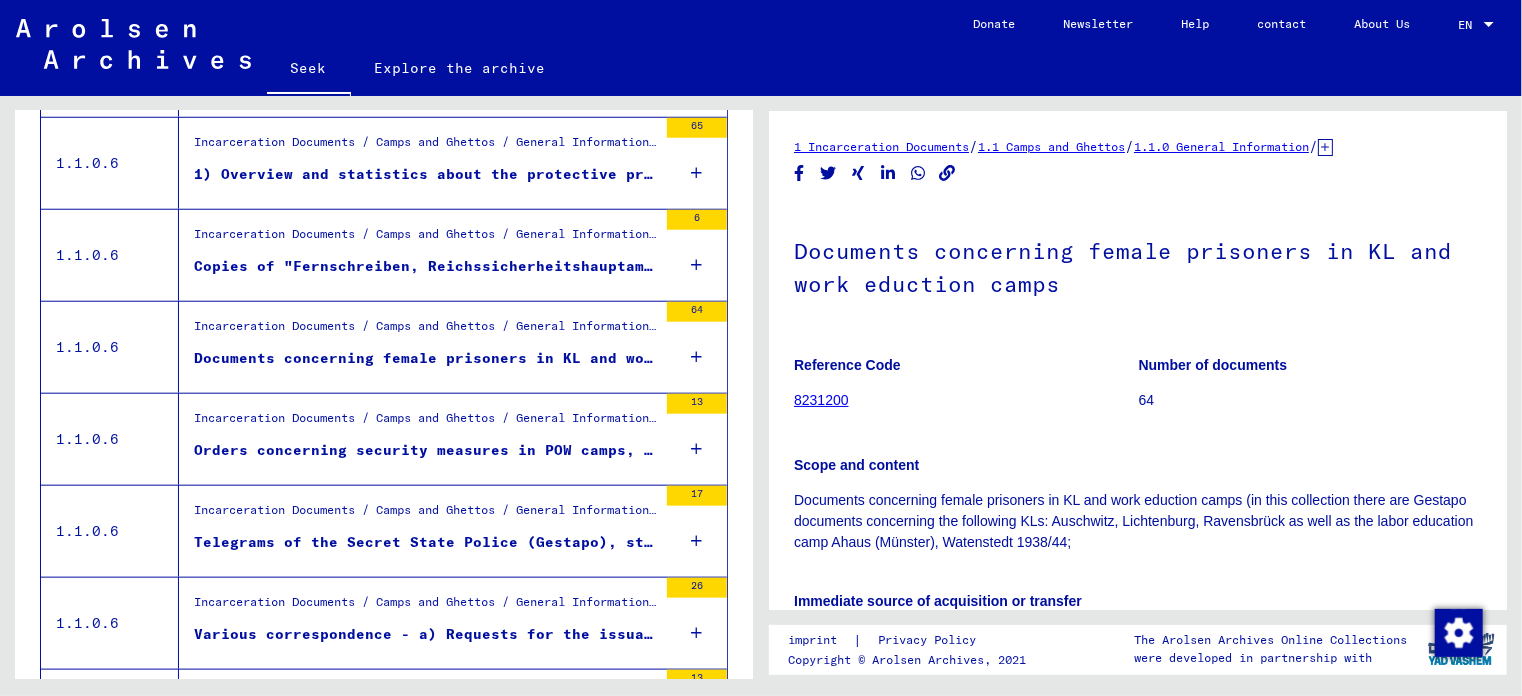 click on "Incarceration Documents / Camps and Ghettos / General Information / Documents/Correspondence on Persecution/Detention Sites" at bounding box center [425, 423] 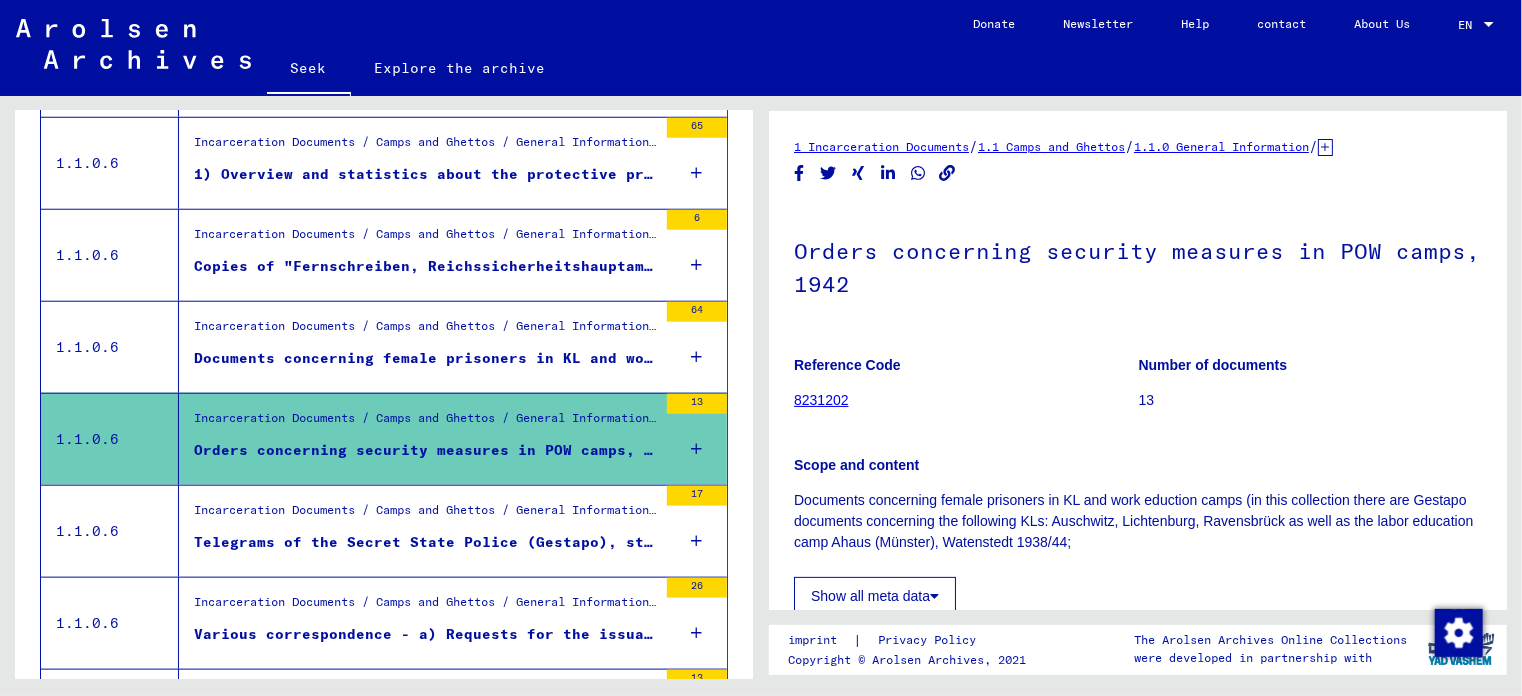 scroll, scrollTop: 1036, scrollLeft: 0, axis: vertical 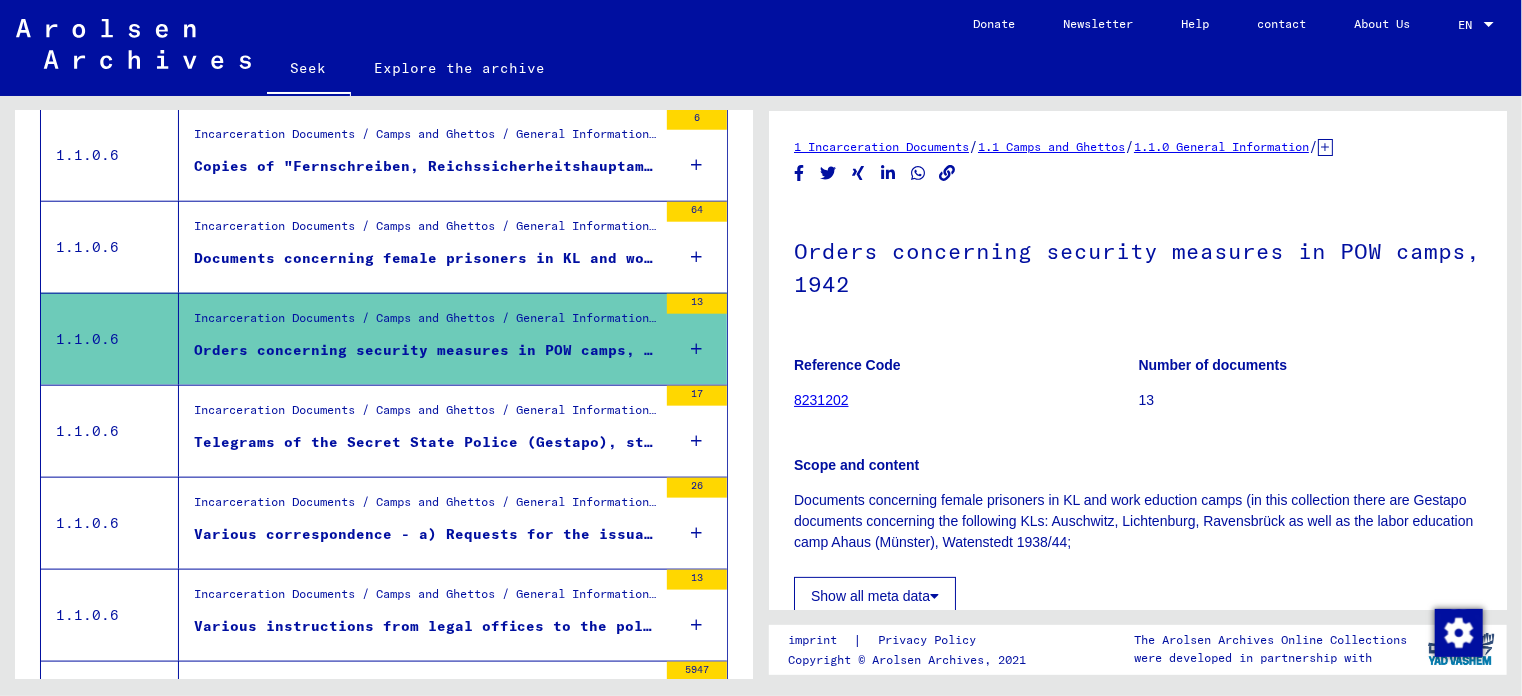 click on "Telegrams of the Secret State Police (Gestapo), state police station Hohensalza concerning - a) ordered barricade for the police prison Berlin-Alexanderplatz due to epidemic danger dated [DATE] - b) ..." at bounding box center (1103, 442) 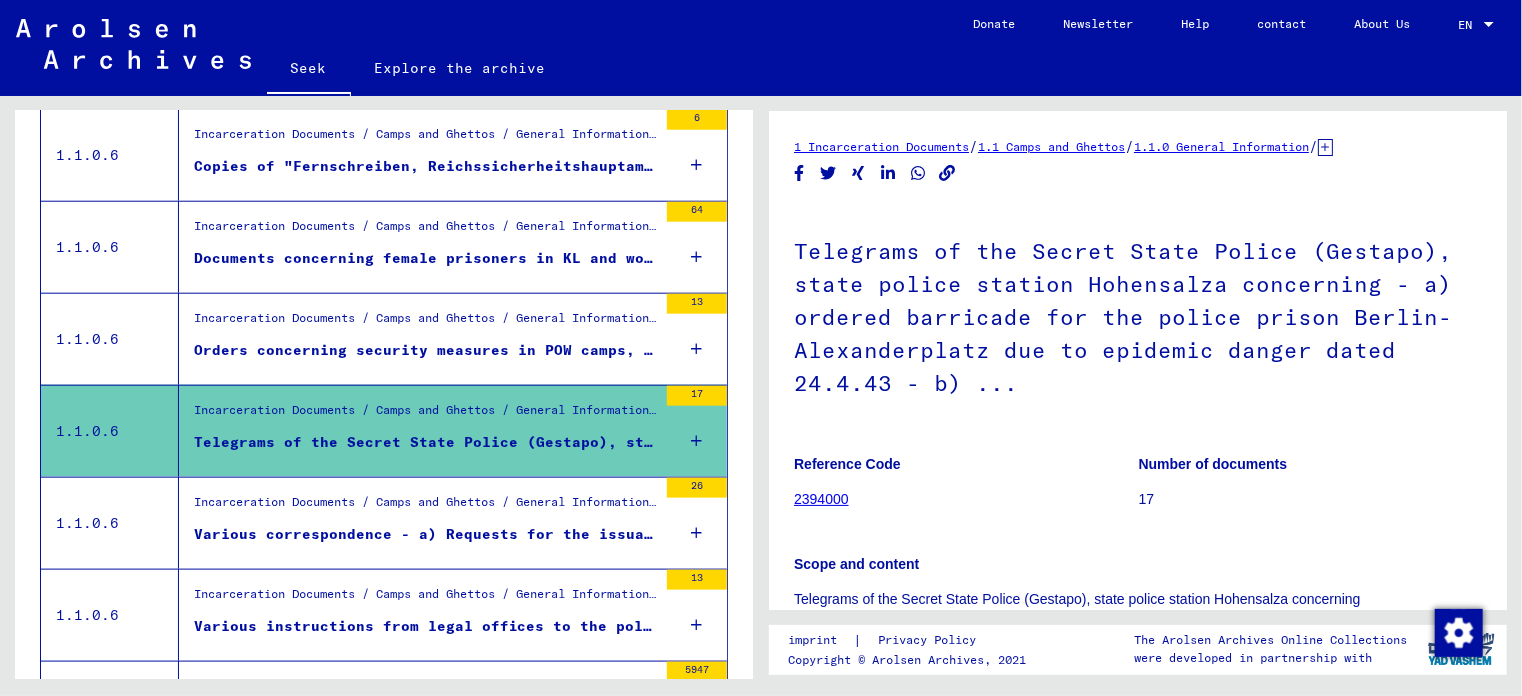 click on "Incarceration Documents / Camps and Ghettos / General Information / Documents/Correspondence on Persecution/Detention Sites" at bounding box center [425, 507] 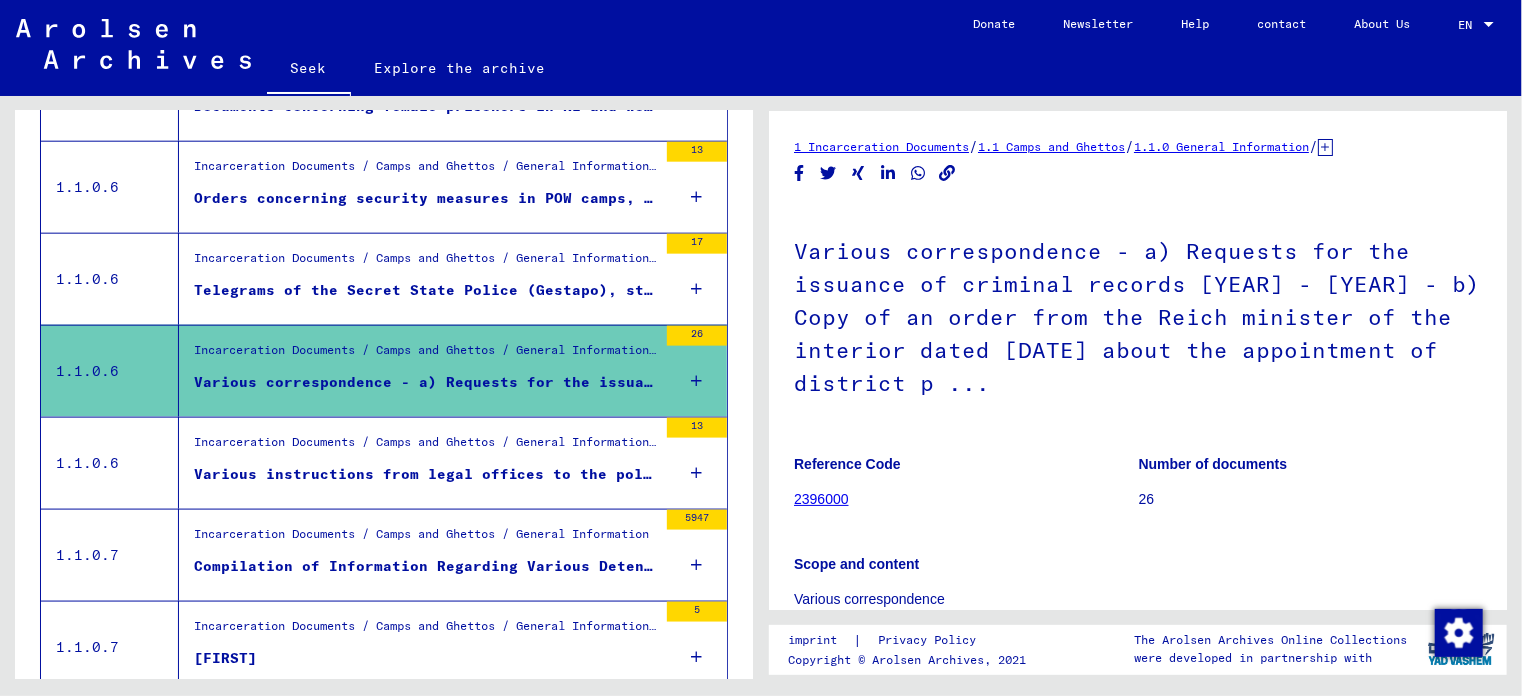 scroll, scrollTop: 1336, scrollLeft: 0, axis: vertical 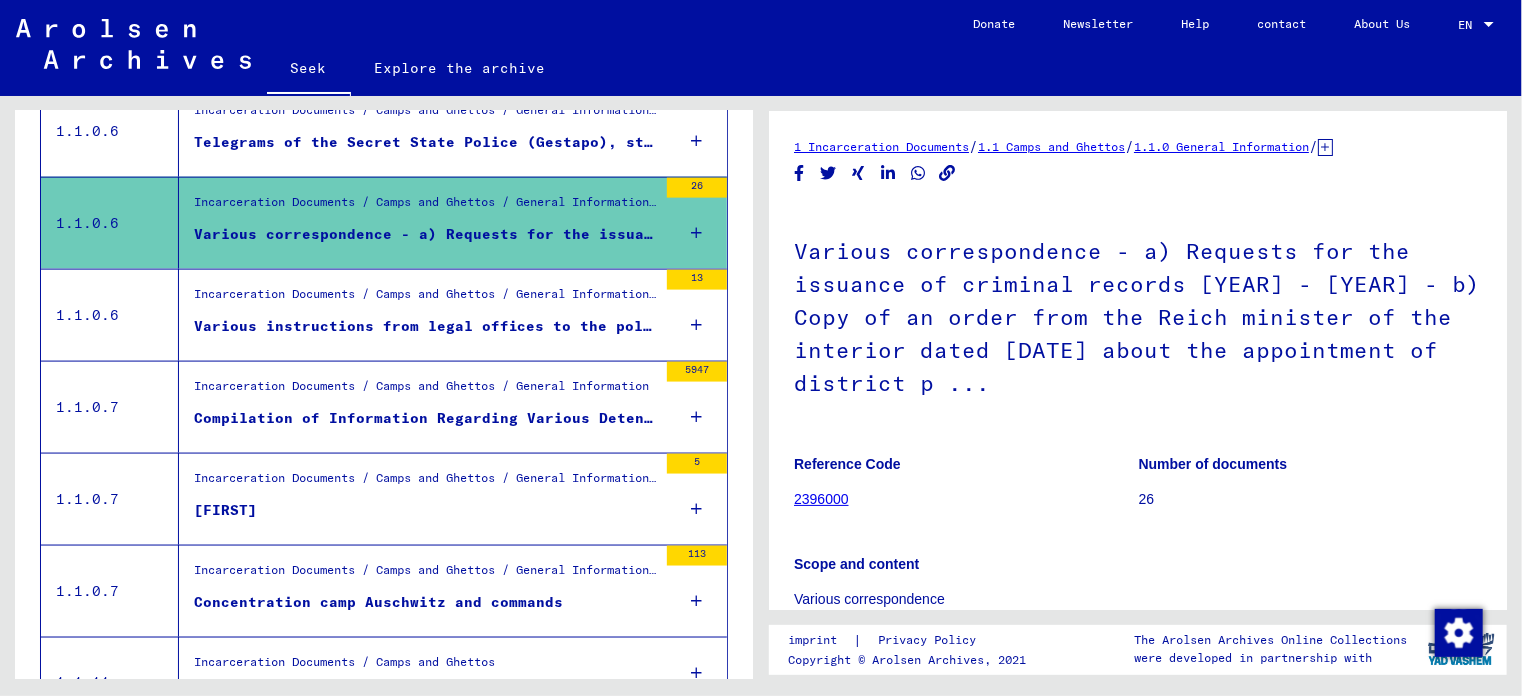 click on "Incarceration Documents / Camps and Ghettos / General Information" at bounding box center [421, 391] 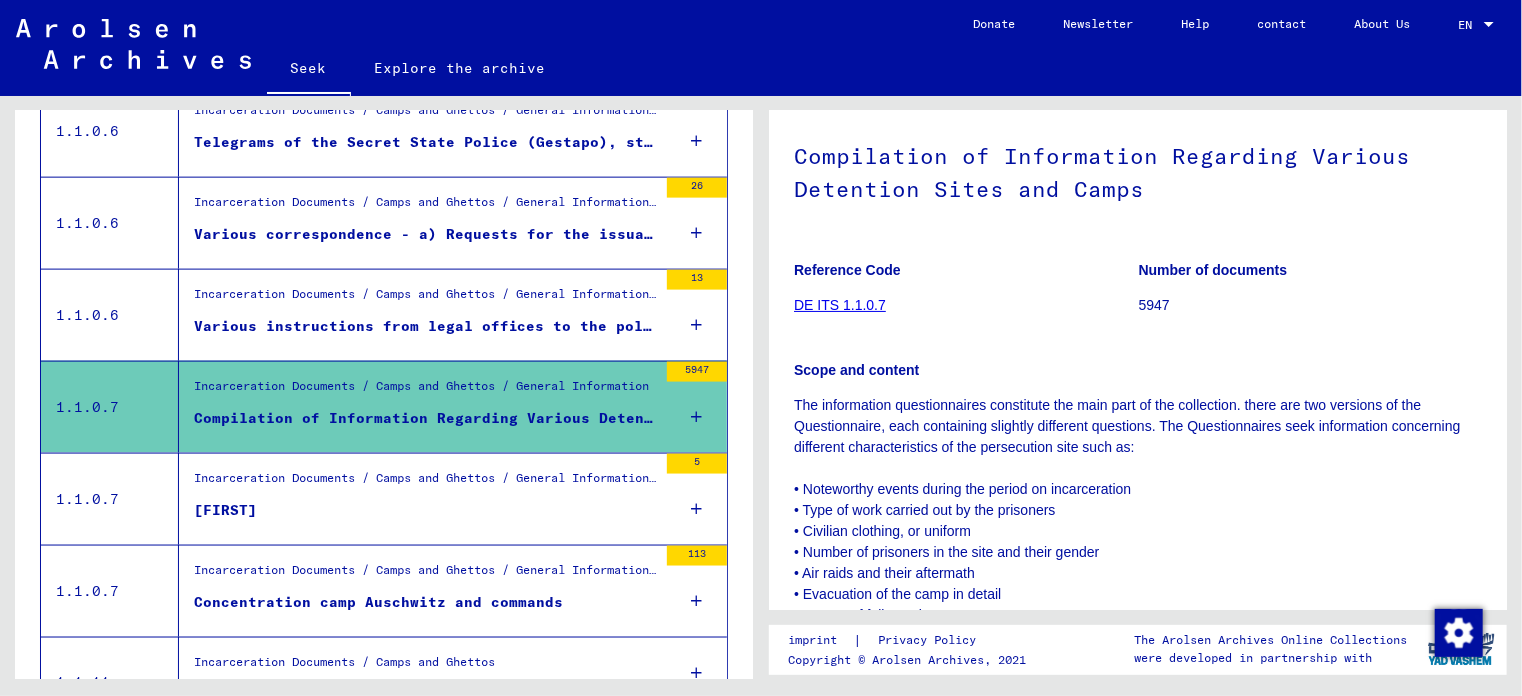 scroll, scrollTop: 100, scrollLeft: 0, axis: vertical 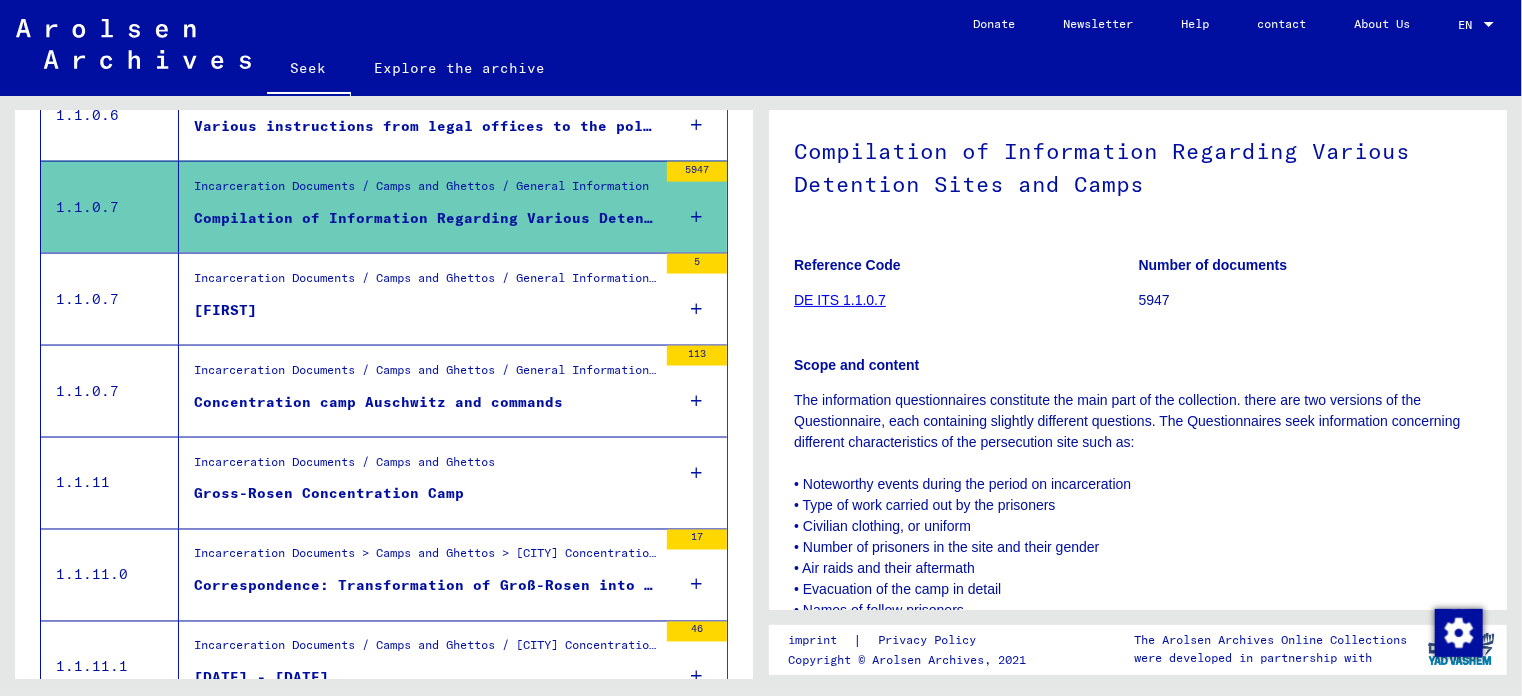 click on "[FIRST]" at bounding box center [225, 310] 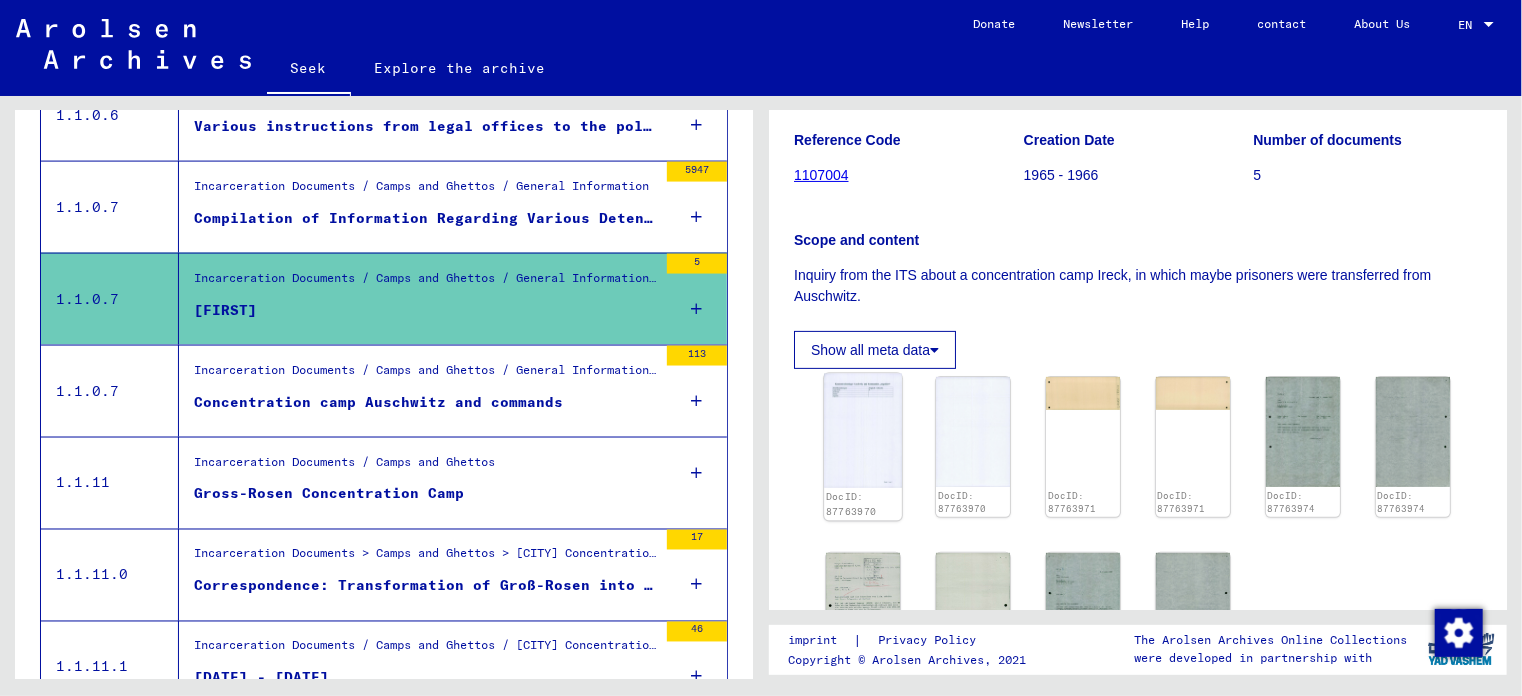 scroll, scrollTop: 200, scrollLeft: 0, axis: vertical 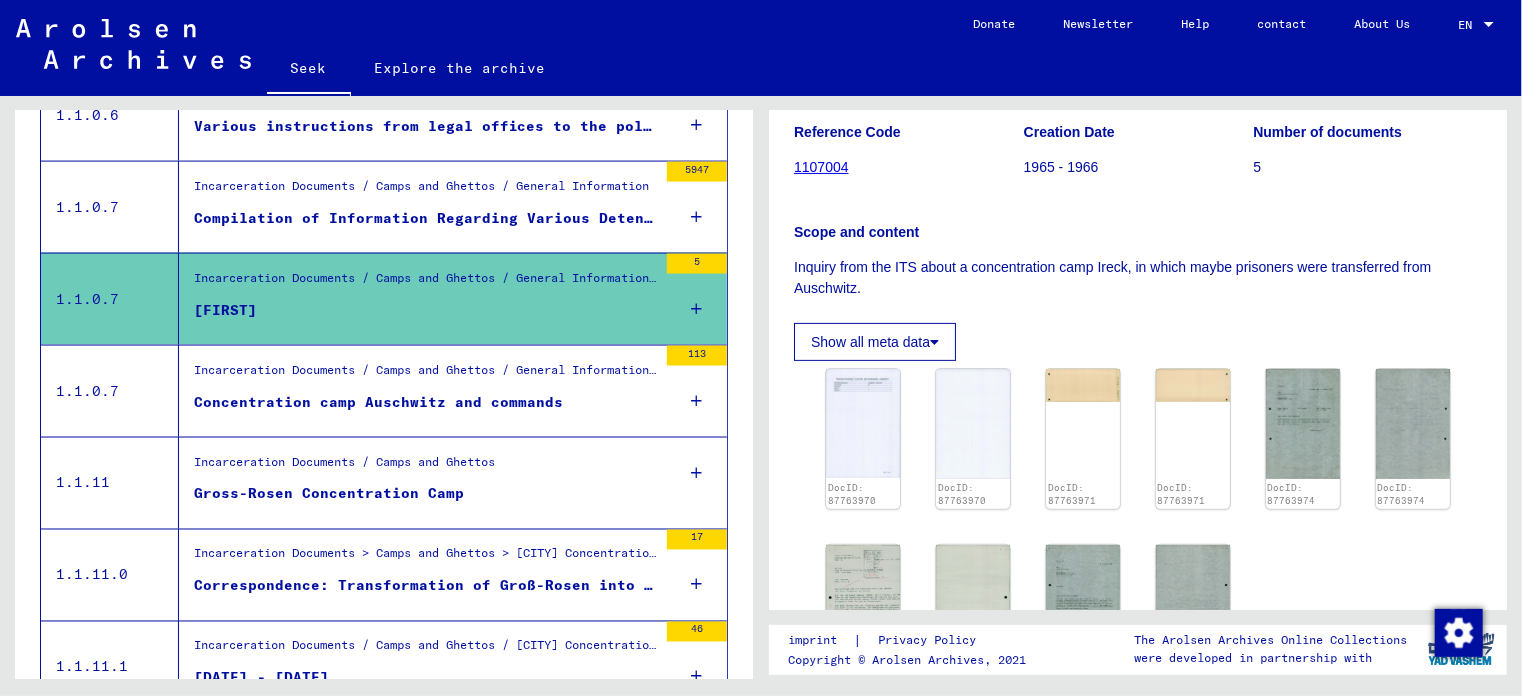 click on "Concentration camp Auschwitz and commands" at bounding box center [425, 407] 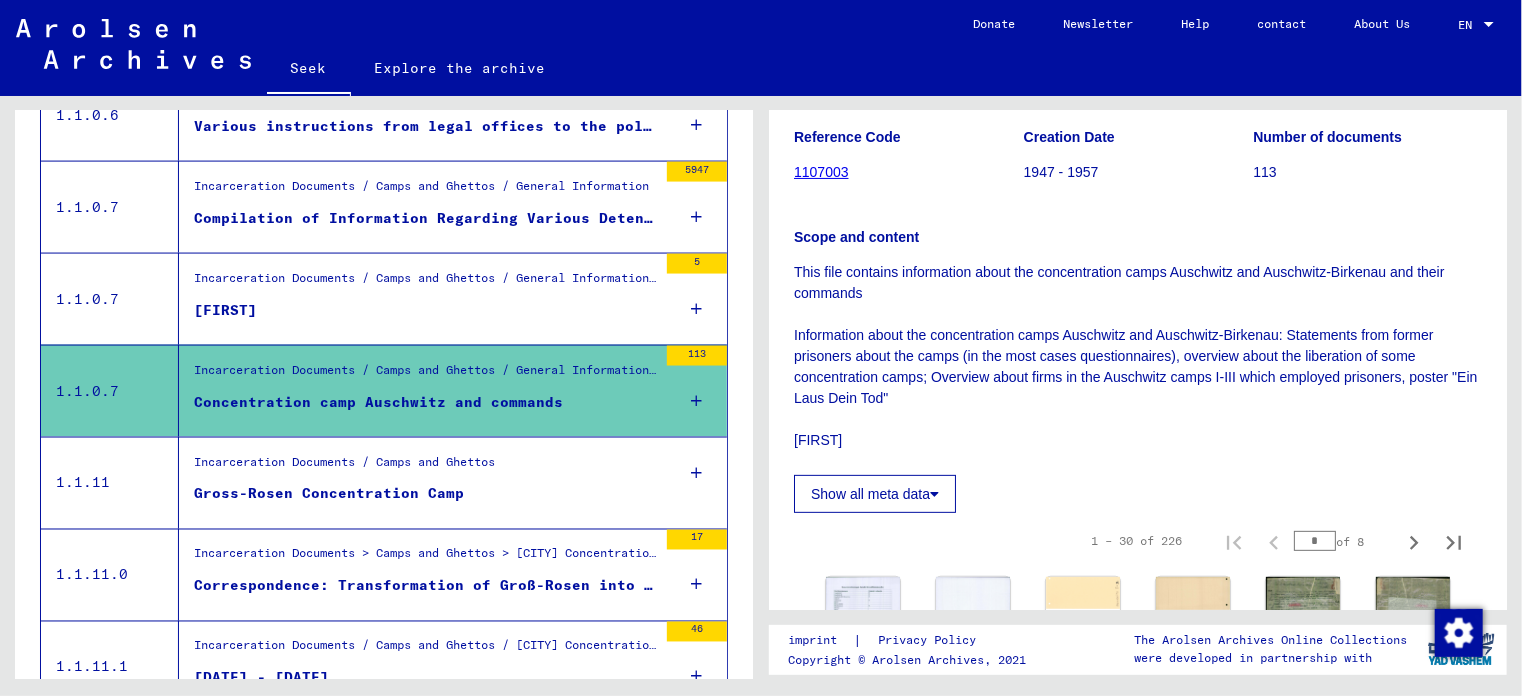 scroll, scrollTop: 200, scrollLeft: 0, axis: vertical 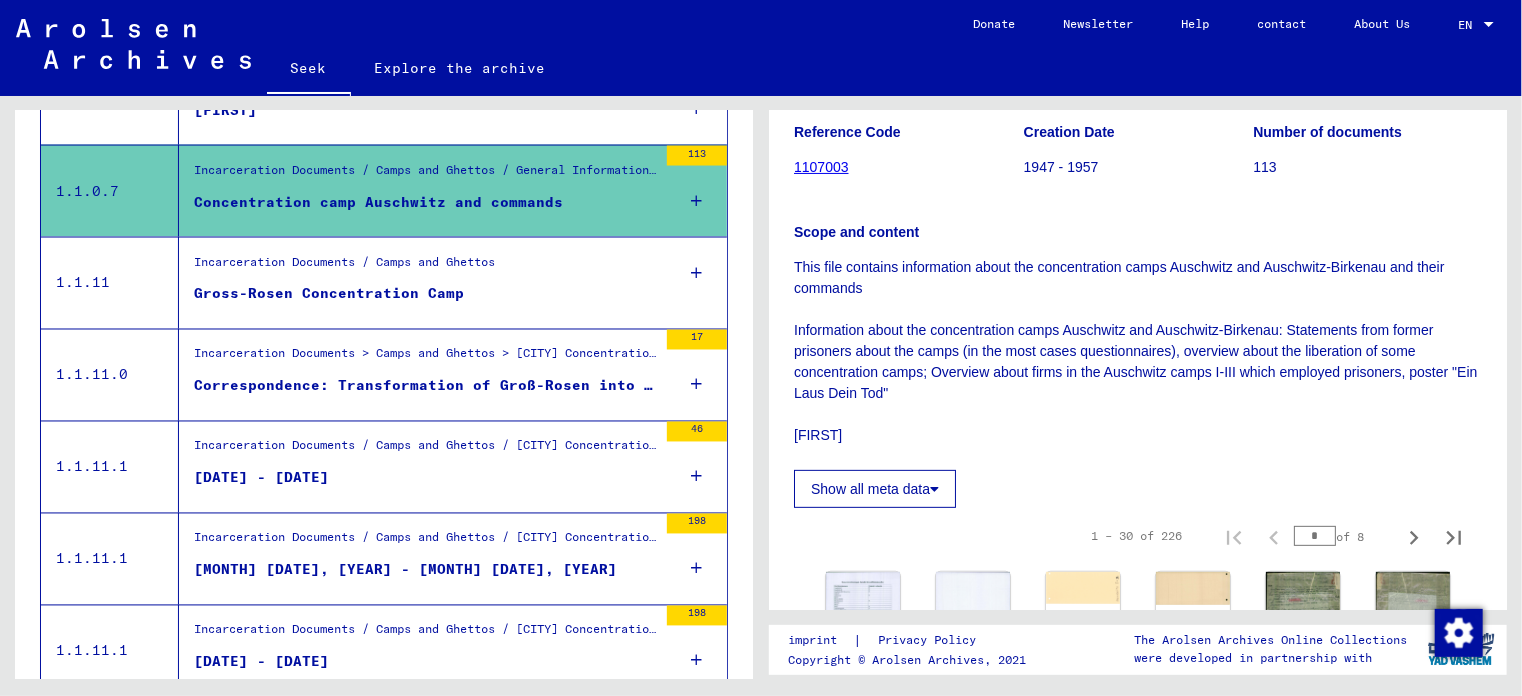click on "Gross-Rosen Concentration Camp" at bounding box center (329, 294) 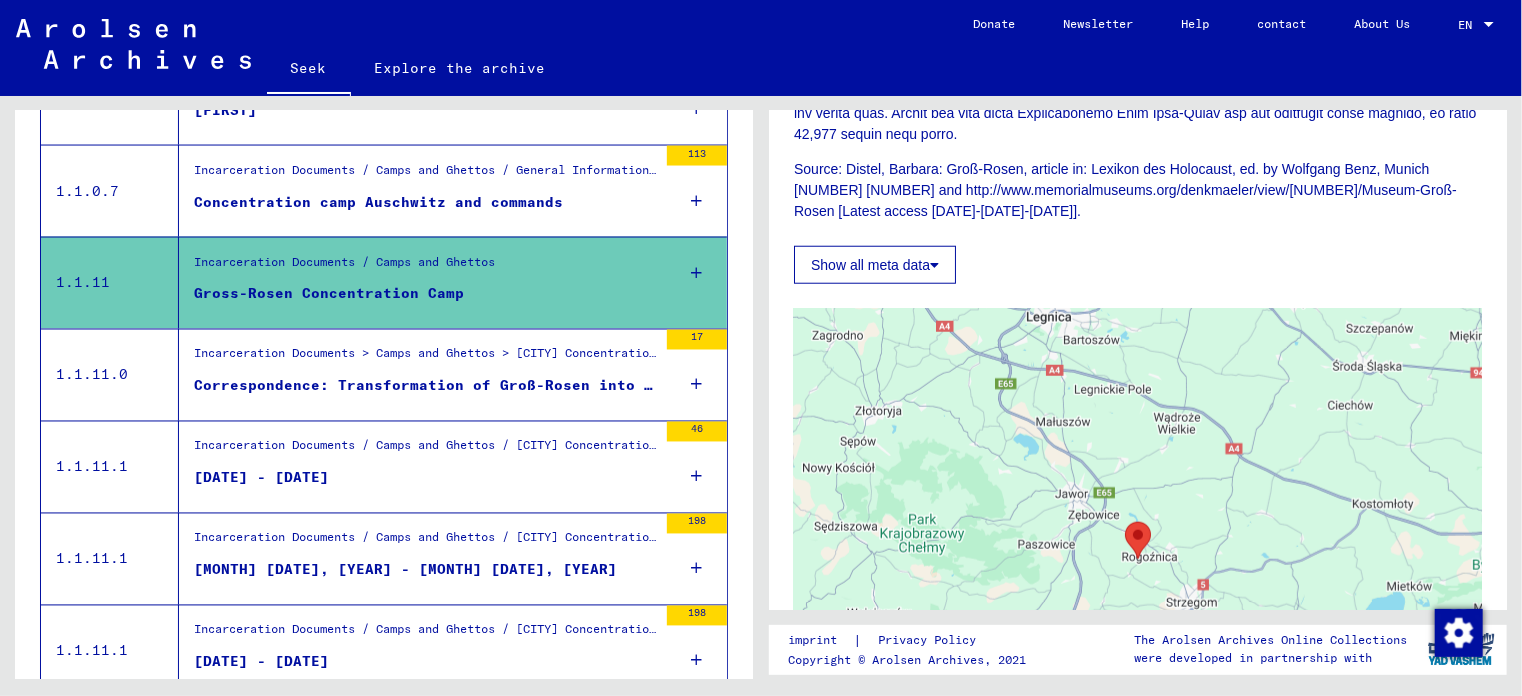 scroll, scrollTop: 1100, scrollLeft: 0, axis: vertical 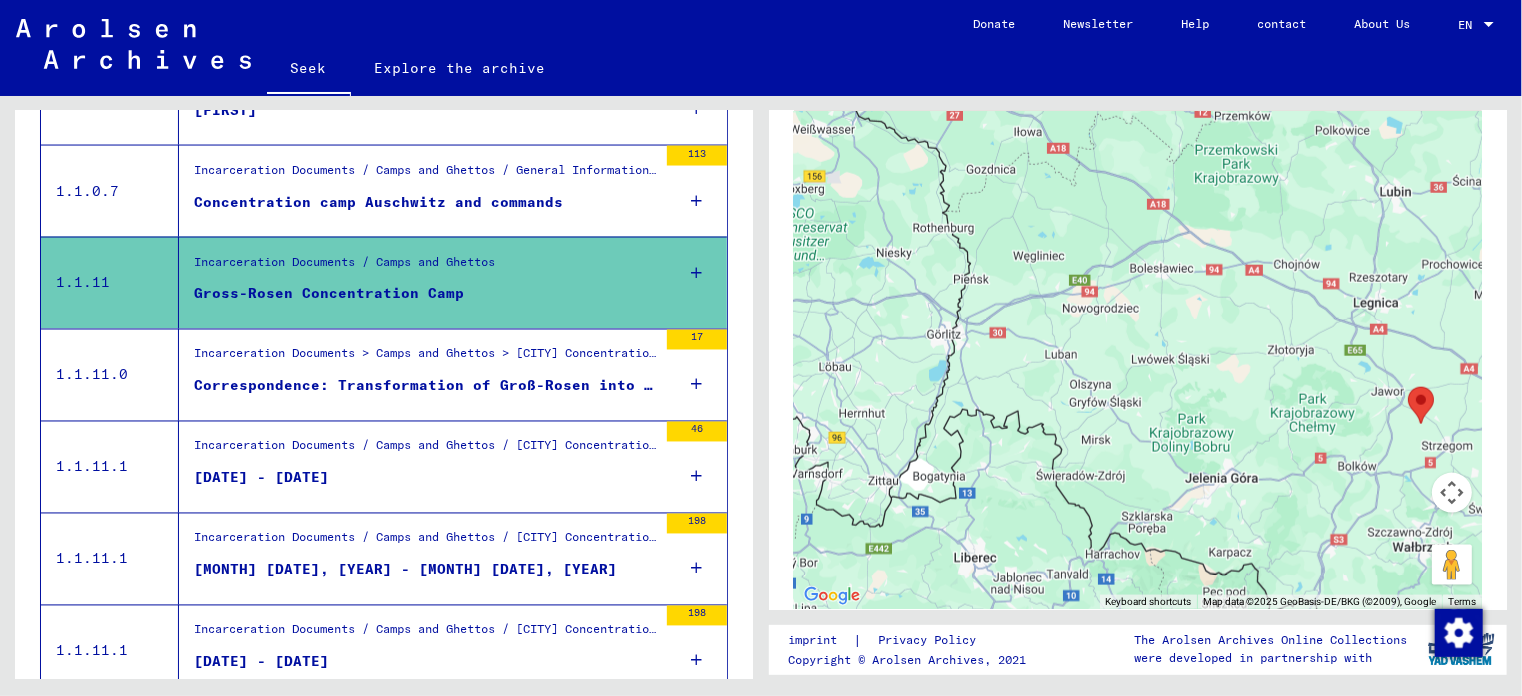 click on "Show all meta data" 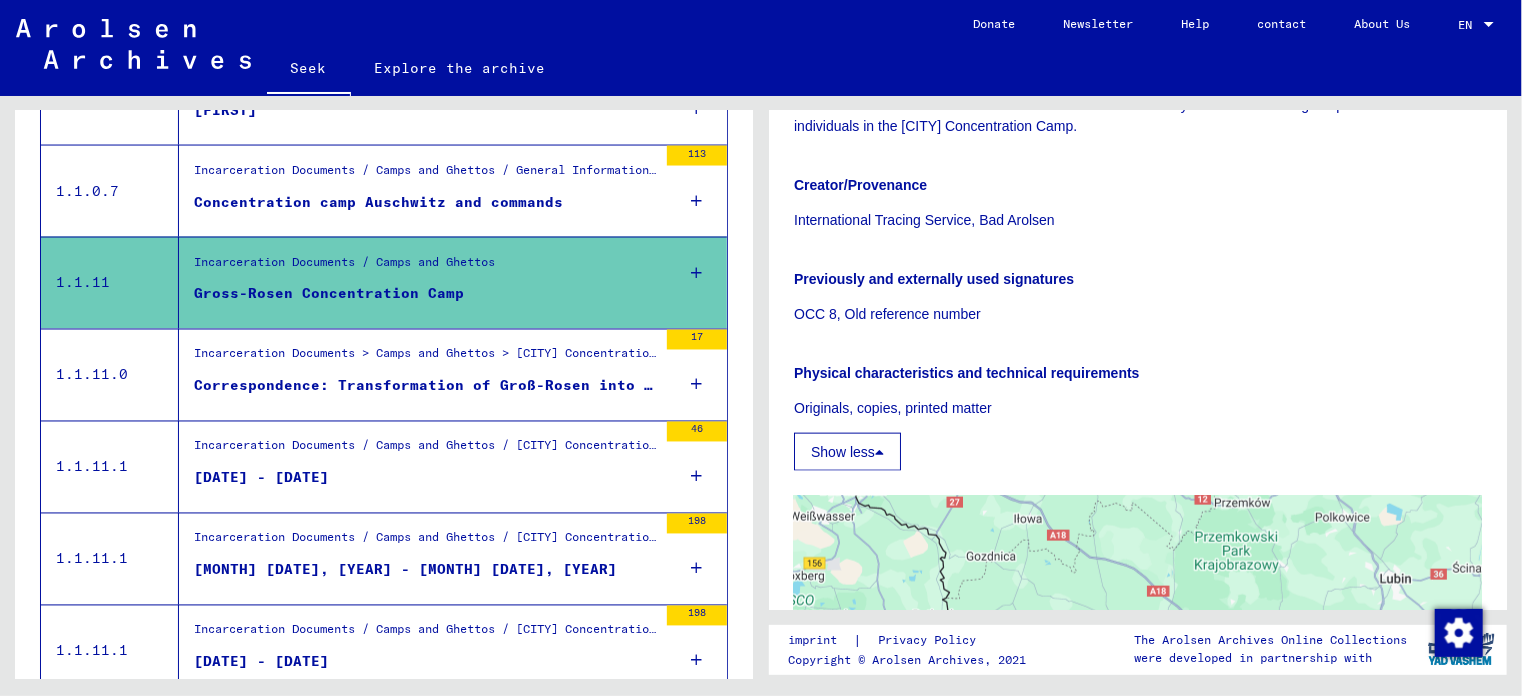 click on "Incarceration Documents > Camps and Ghettos > [CITY] Concentration Camp > General Information on [CITY] Concentration Camp" at bounding box center [621, 353] 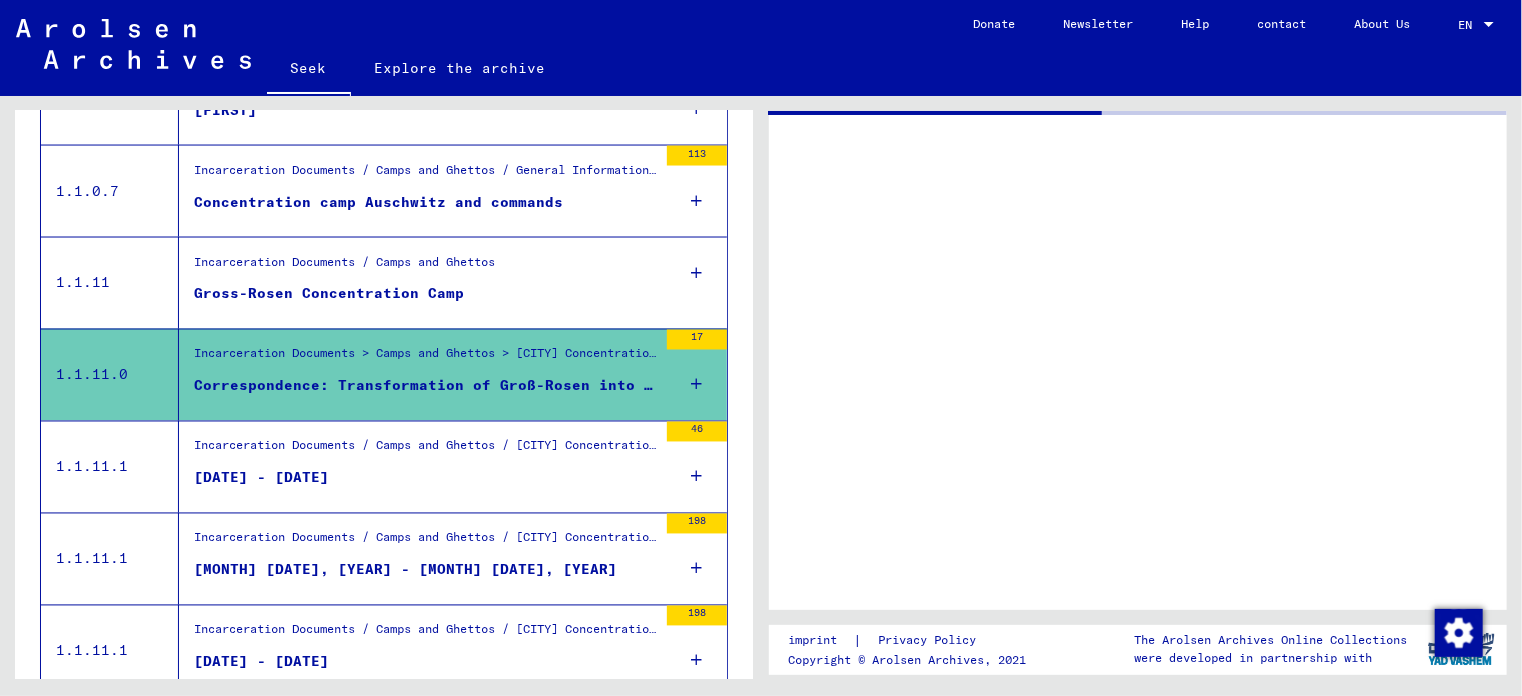 scroll, scrollTop: 0, scrollLeft: 0, axis: both 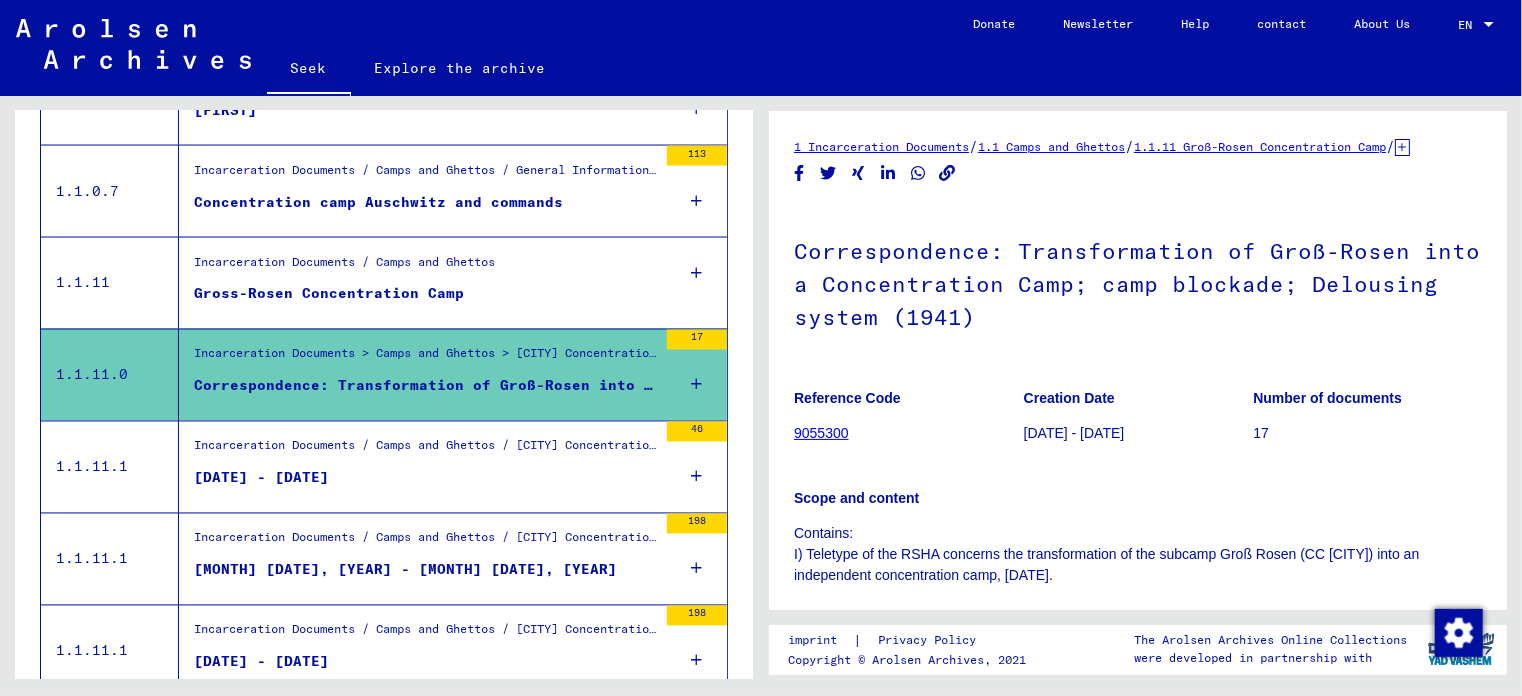 click on "Incarceration Documents / Camps and Ghettos / [CITY] Concentration Camp / List Material [CITY] / Recommendation and payment lists of bonus payments for prisoners of KL [CITY]/detachment [CITY] II" at bounding box center [876, 445] 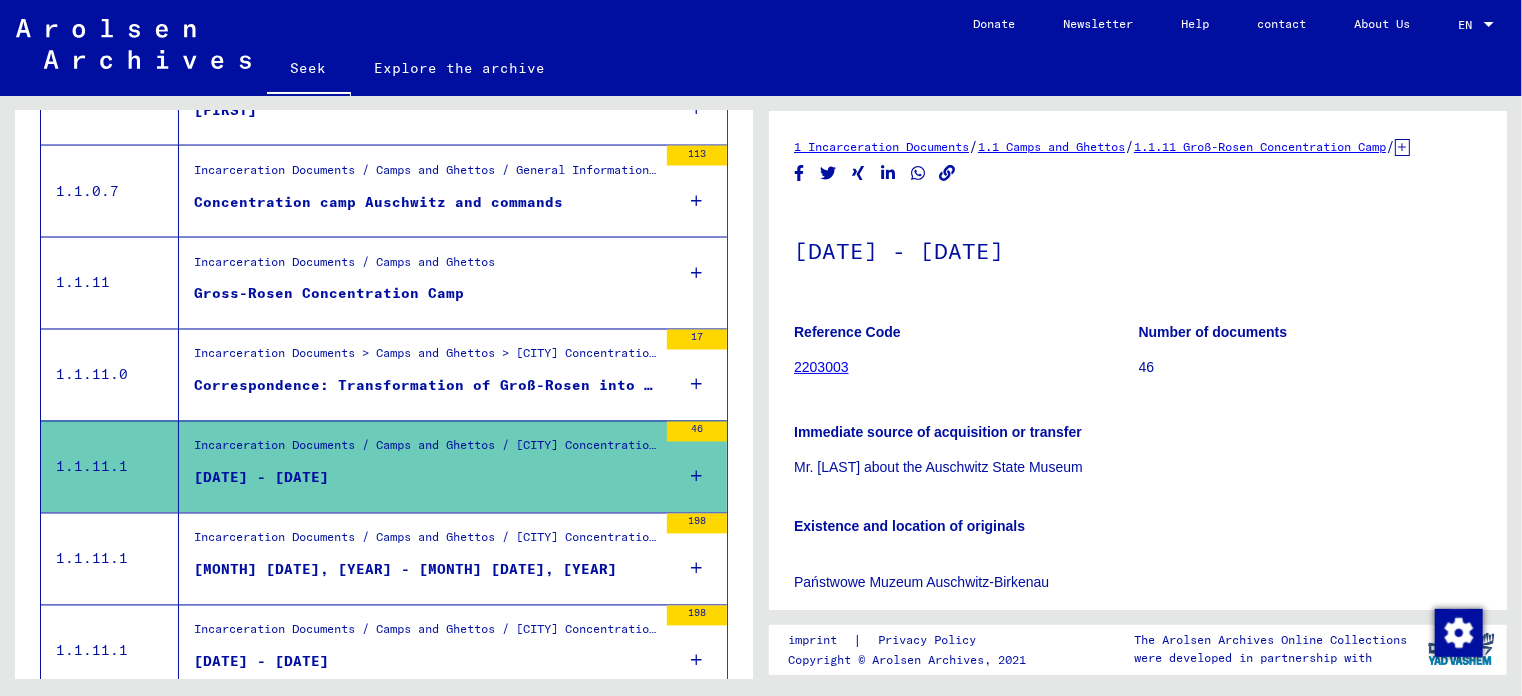 click on "Incarceration Documents / Camps and Ghettos / [CITY] Concentration Camp / List Material [CITY] / Recommendation and payment lists of bonus payments for prisoners of KL [CITY]/detachment [CITY] II" at bounding box center [425, 451] 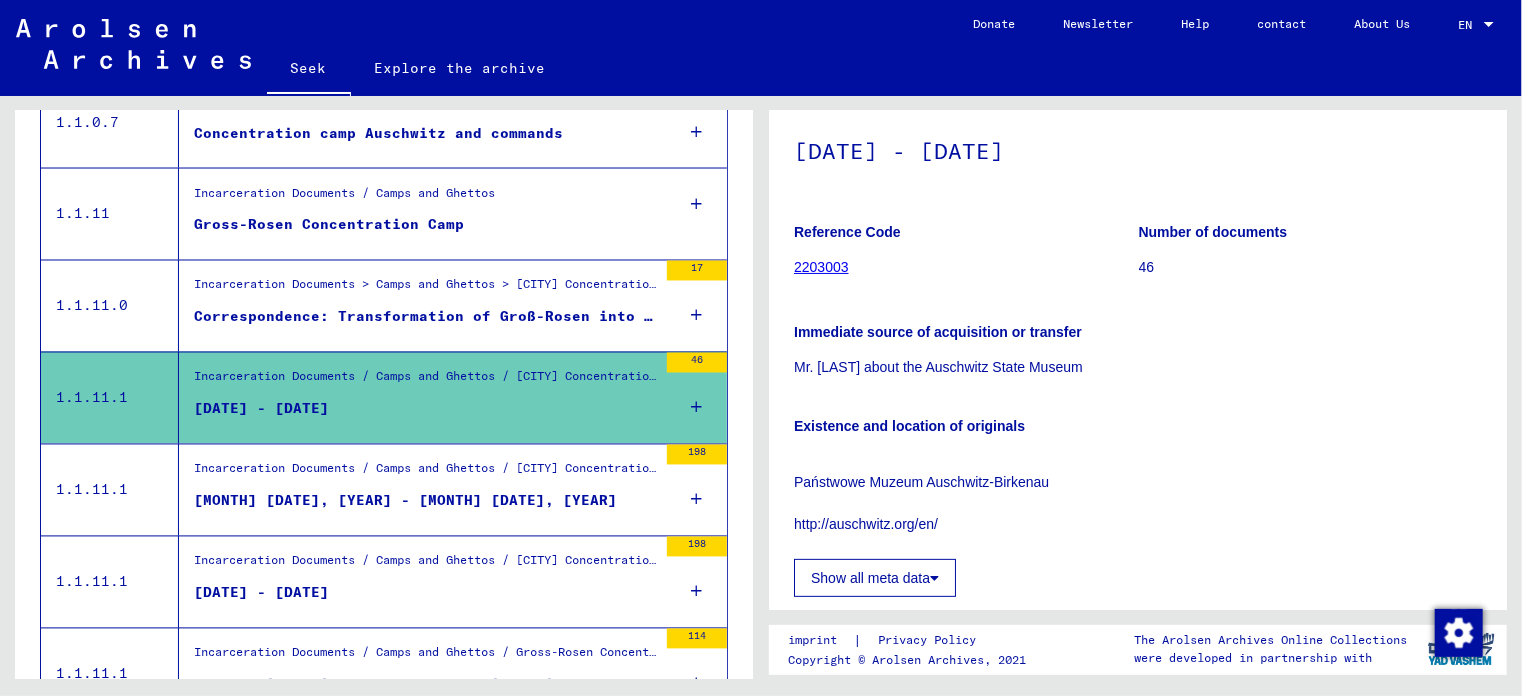 scroll, scrollTop: 1836, scrollLeft: 0, axis: vertical 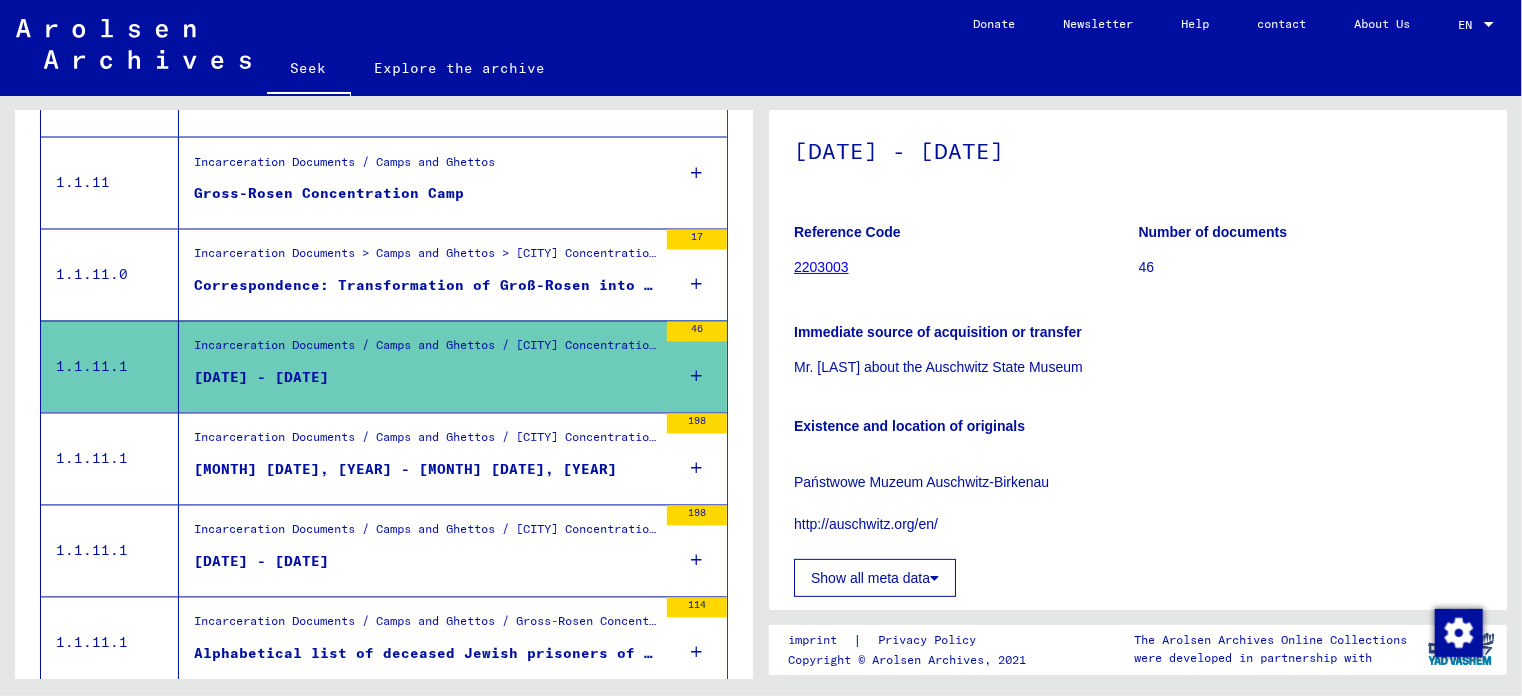 click on "[DATE] - [DATE]" at bounding box center [261, 378] 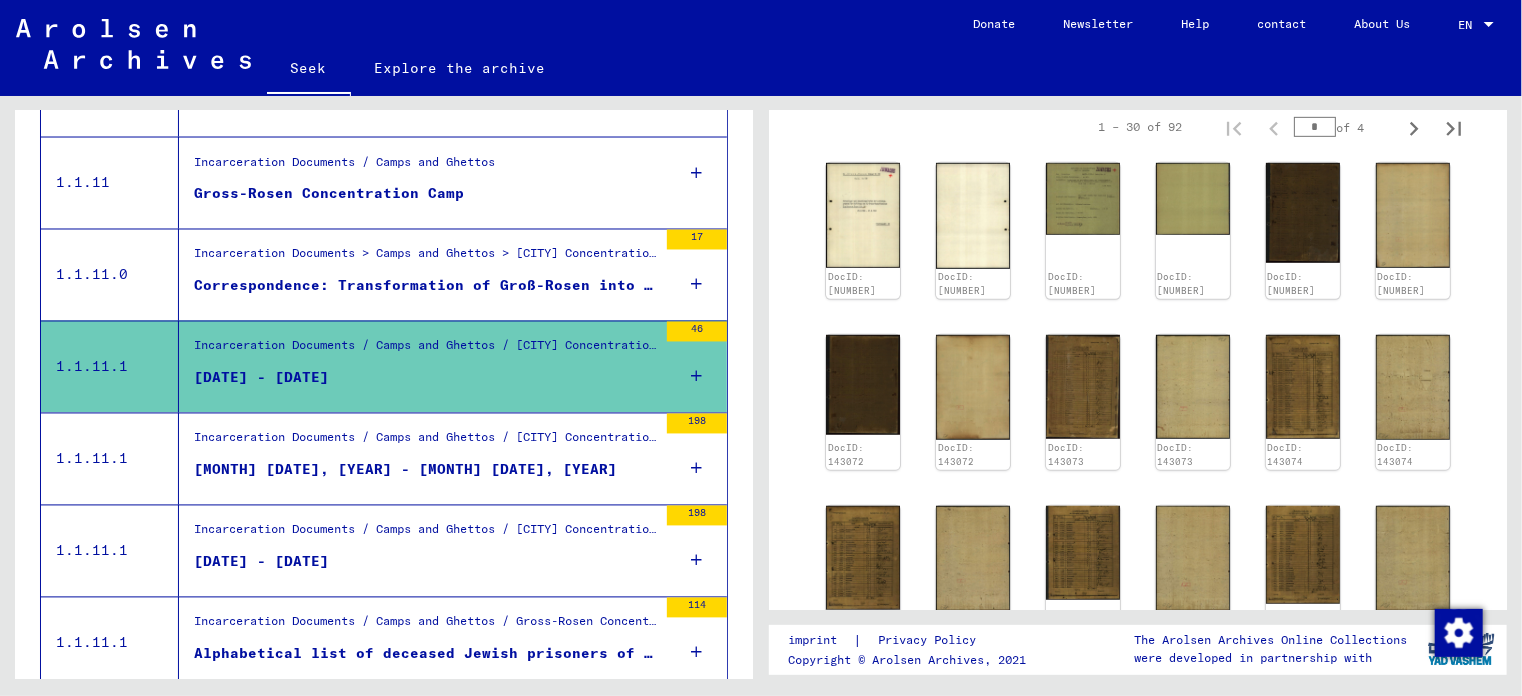 scroll, scrollTop: 600, scrollLeft: 0, axis: vertical 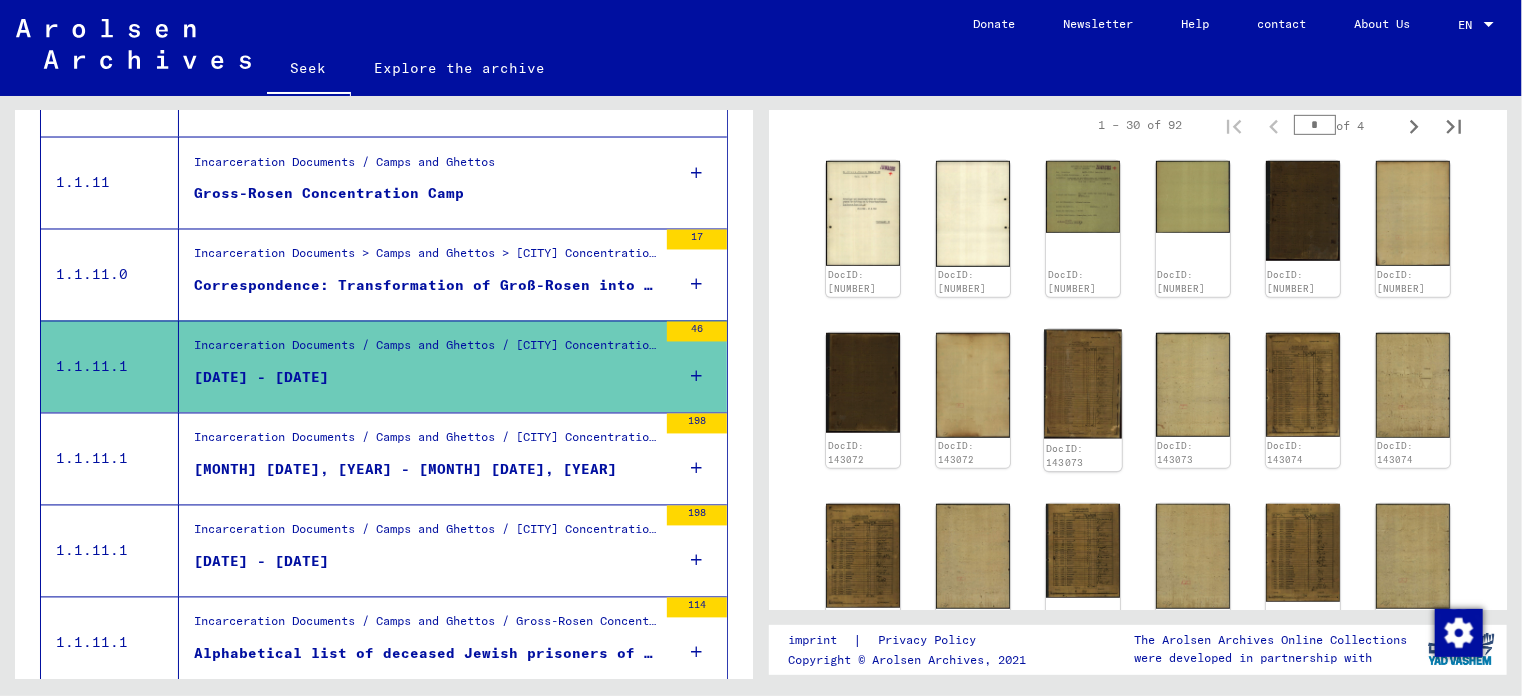 click 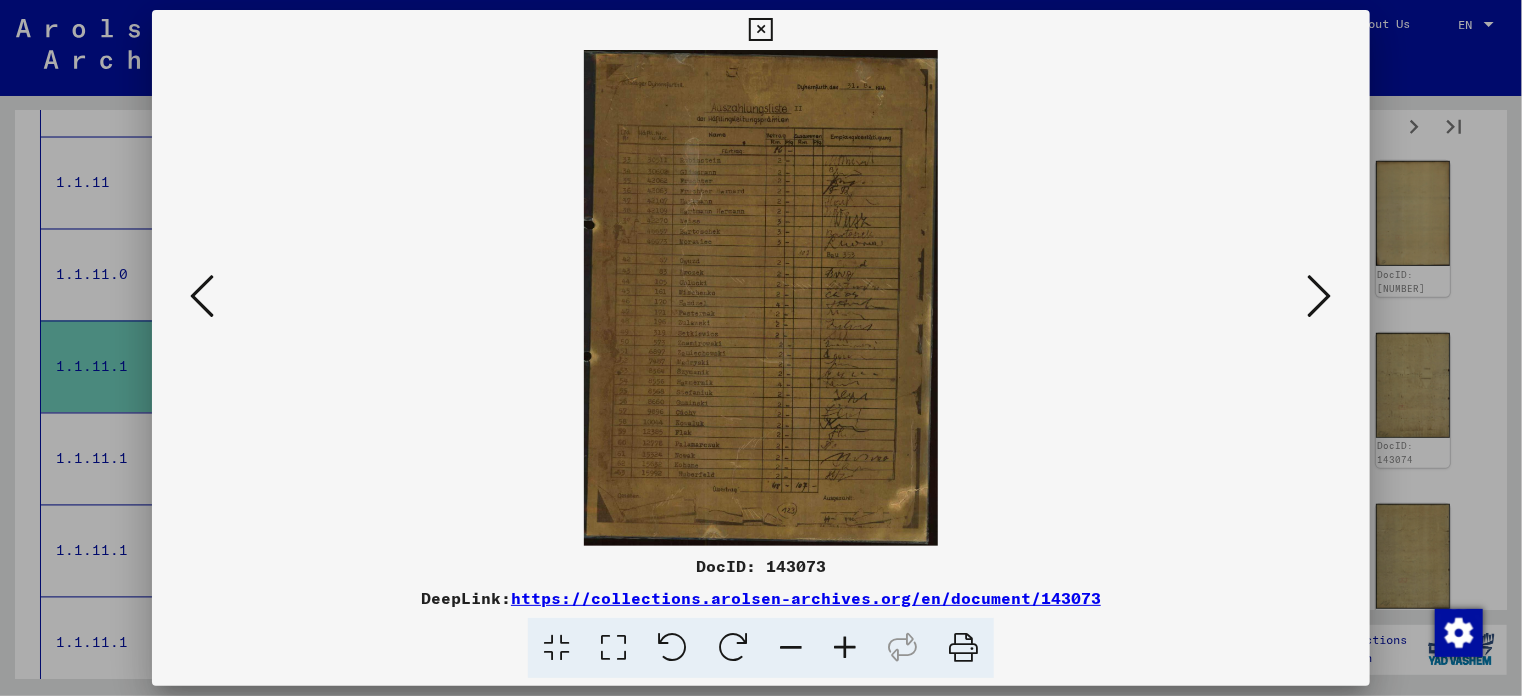 click at bounding box center [845, 648] 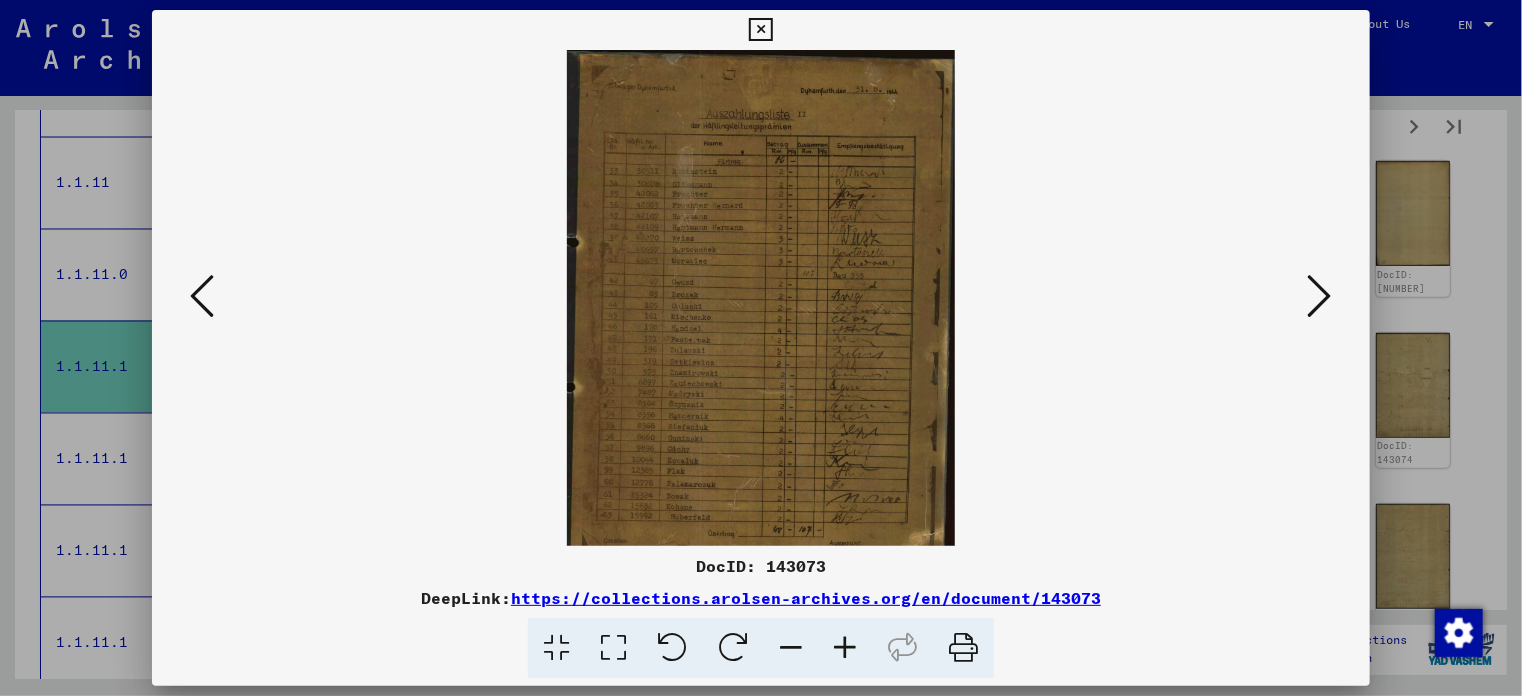 click at bounding box center (845, 648) 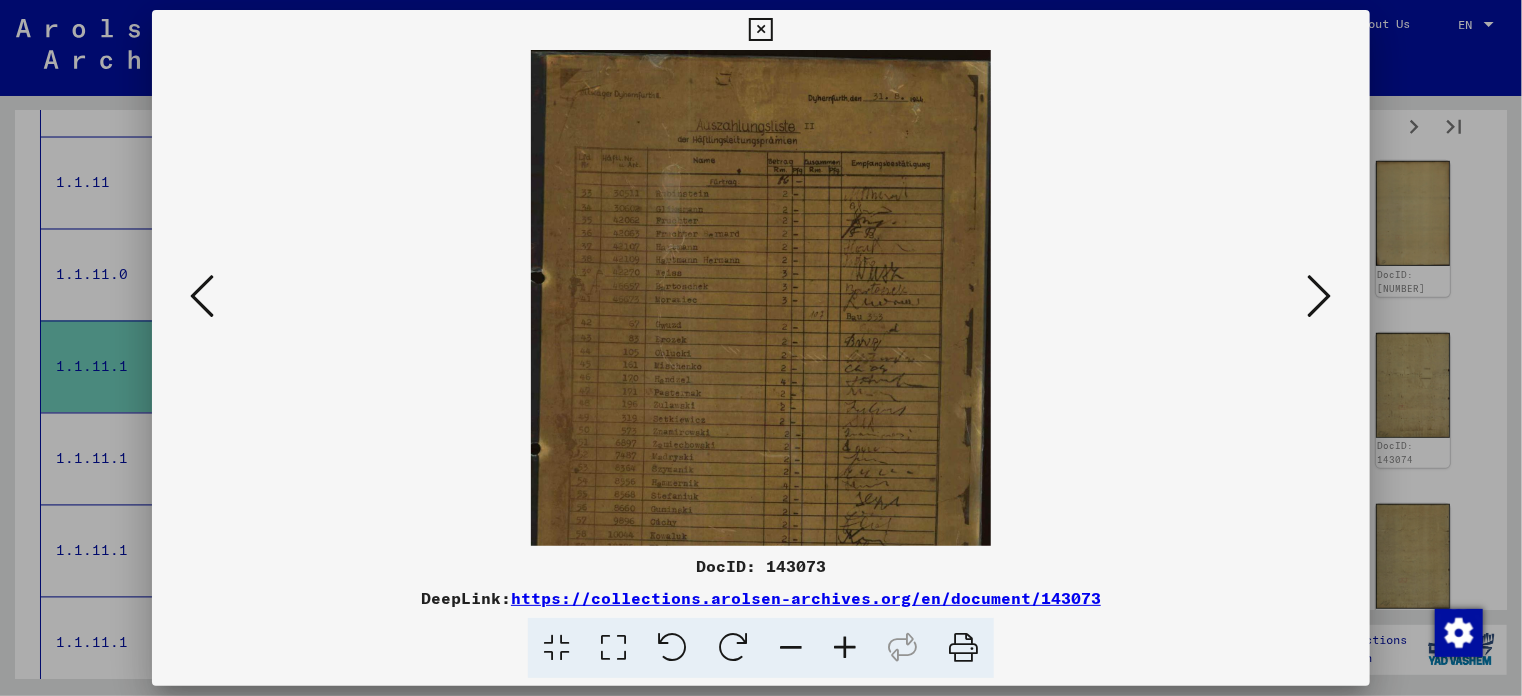 click at bounding box center (845, 648) 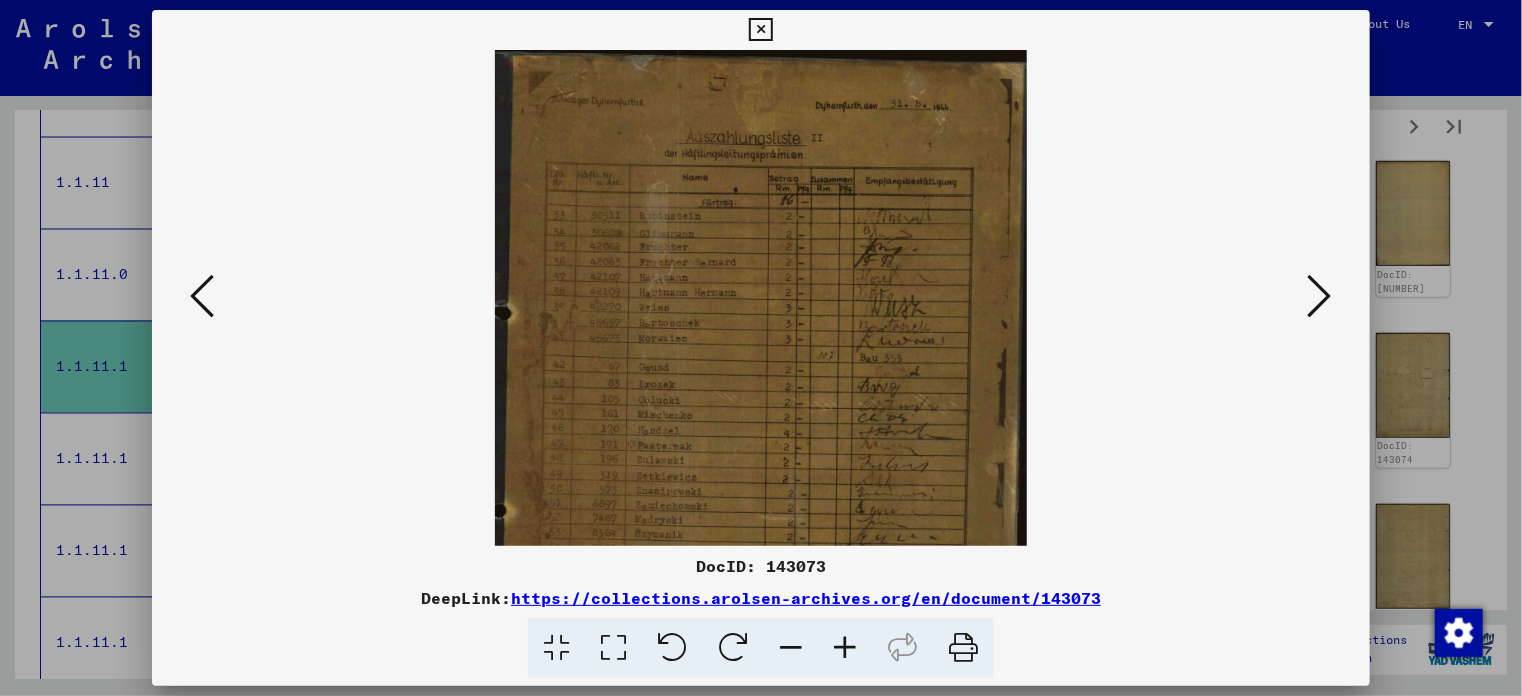 click at bounding box center [845, 648] 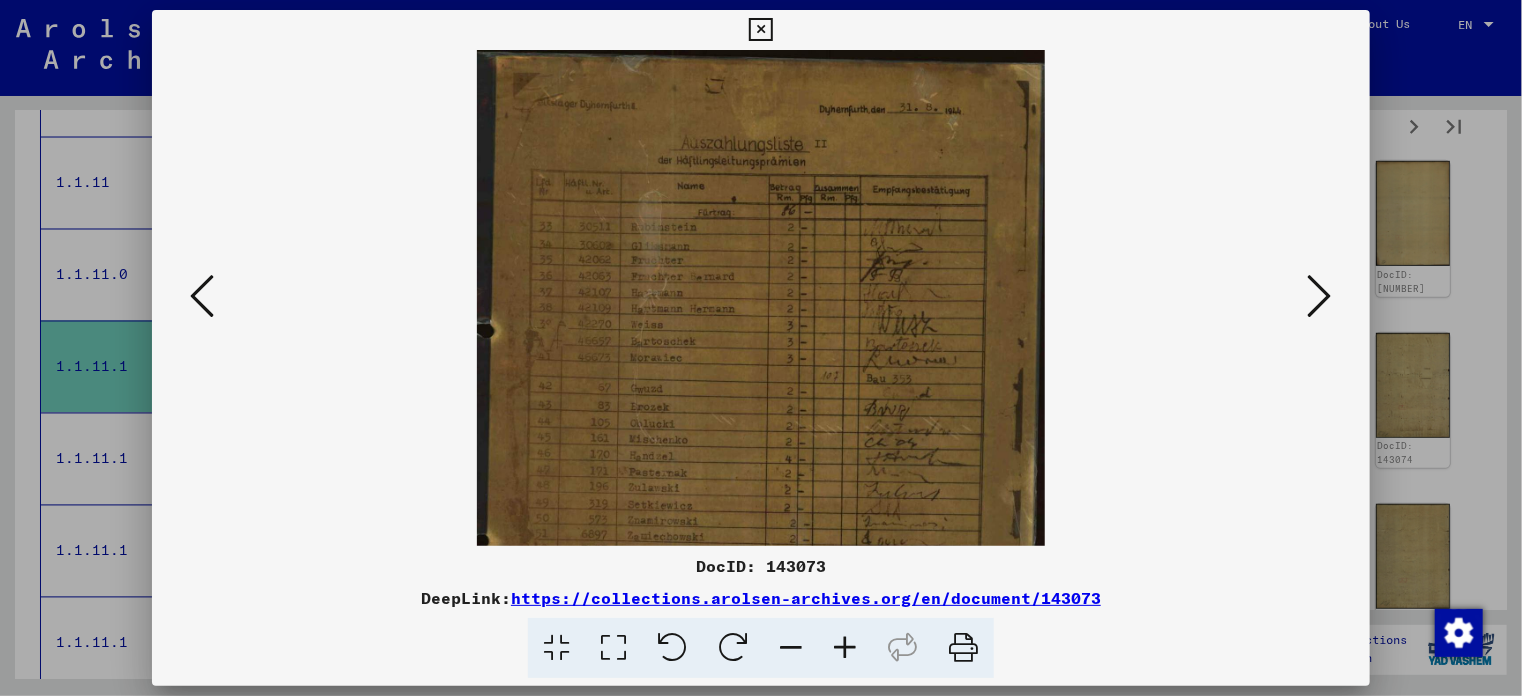 click at bounding box center (845, 648) 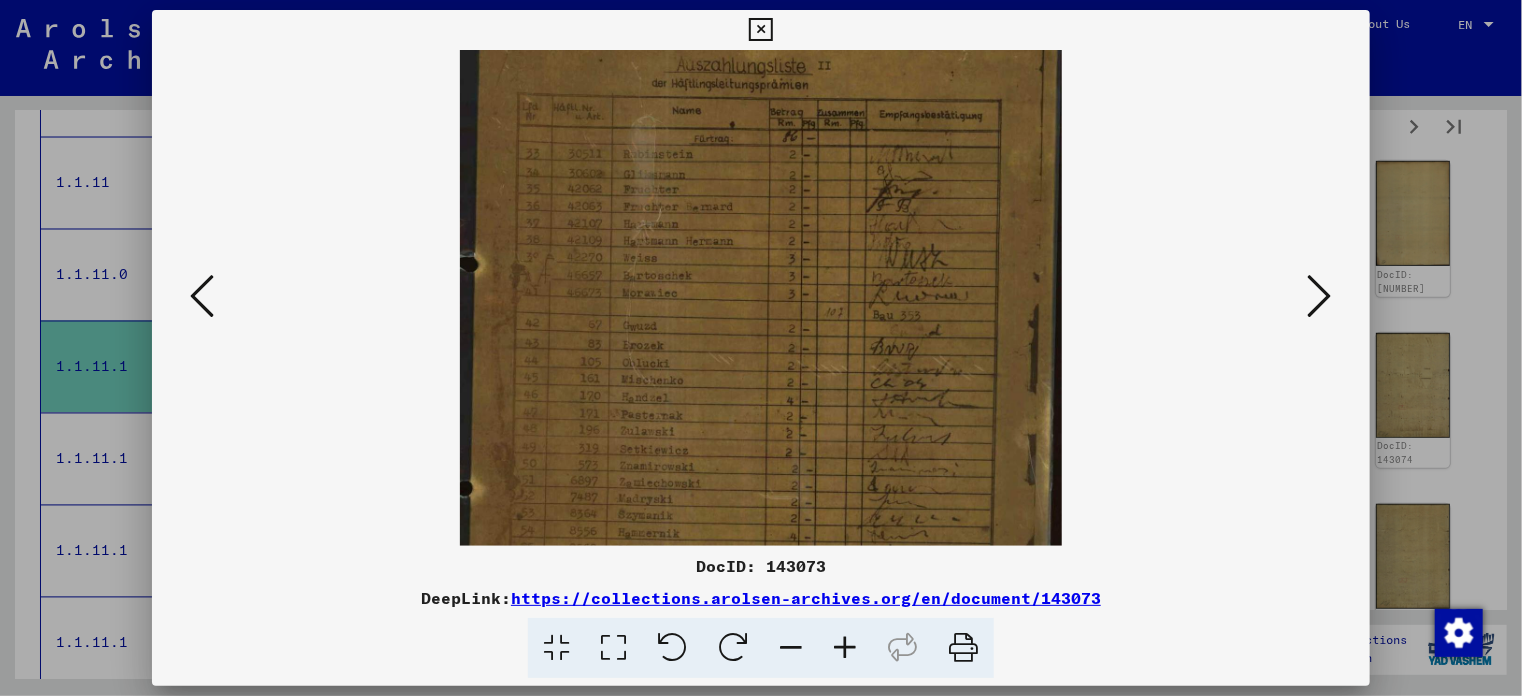 drag, startPoint x: 748, startPoint y: 444, endPoint x: 771, endPoint y: 287, distance: 158.67577 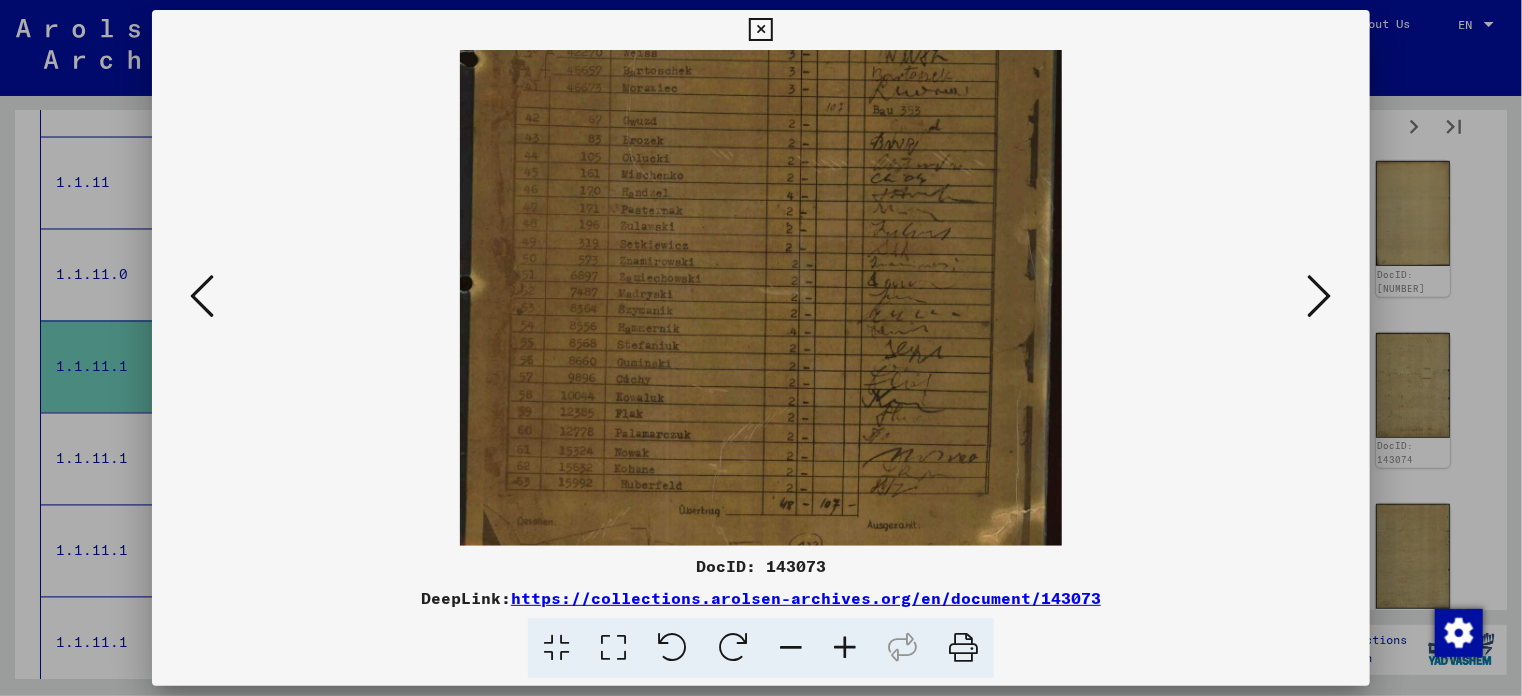 scroll, scrollTop: 341, scrollLeft: 0, axis: vertical 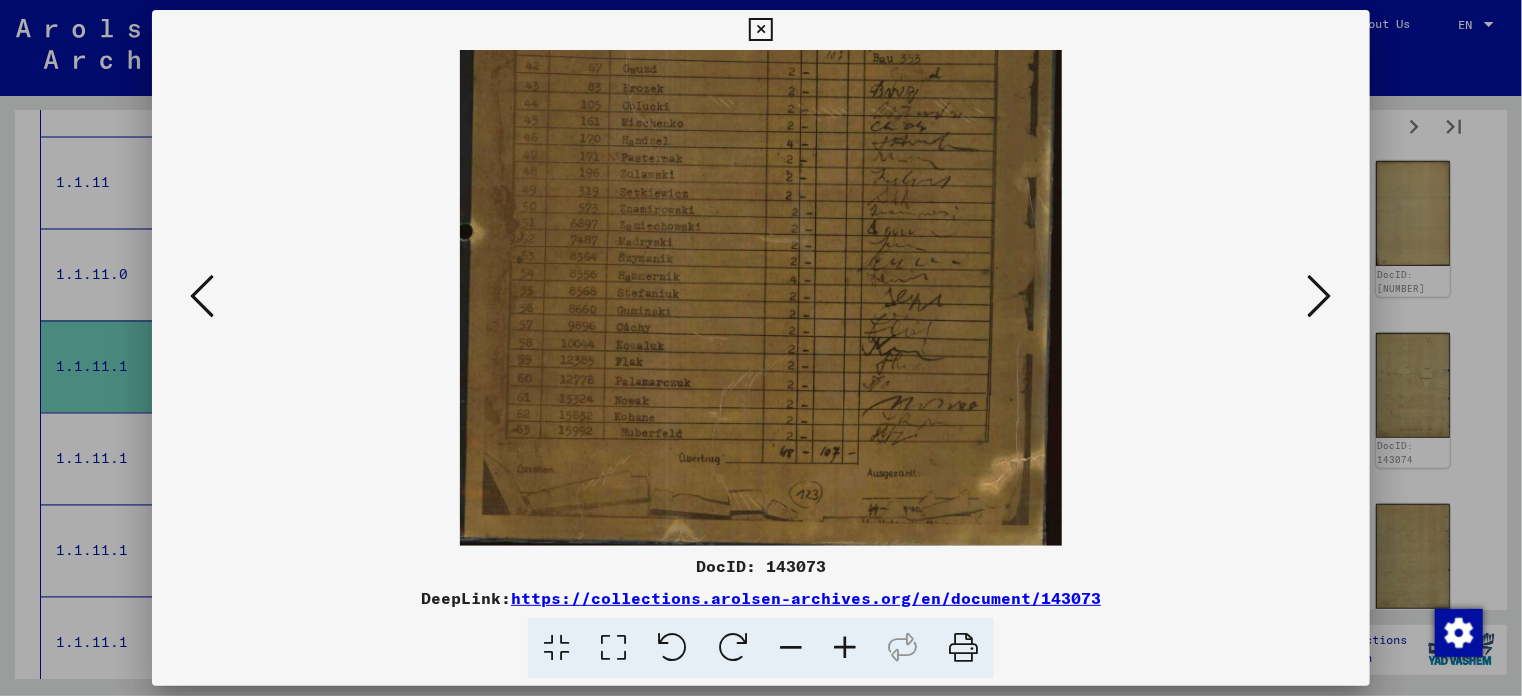drag, startPoint x: 716, startPoint y: 447, endPoint x: 720, endPoint y: 290, distance: 157.05095 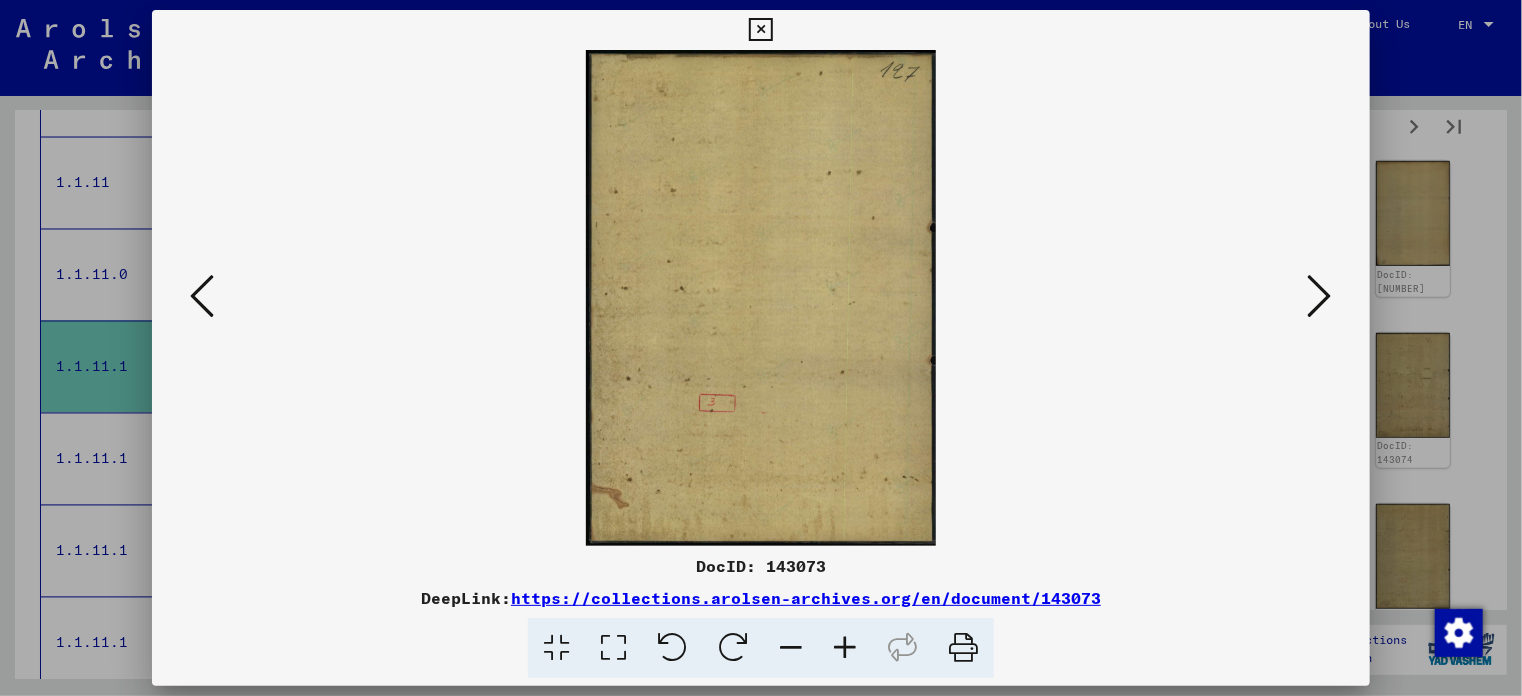 click at bounding box center [1320, 296] 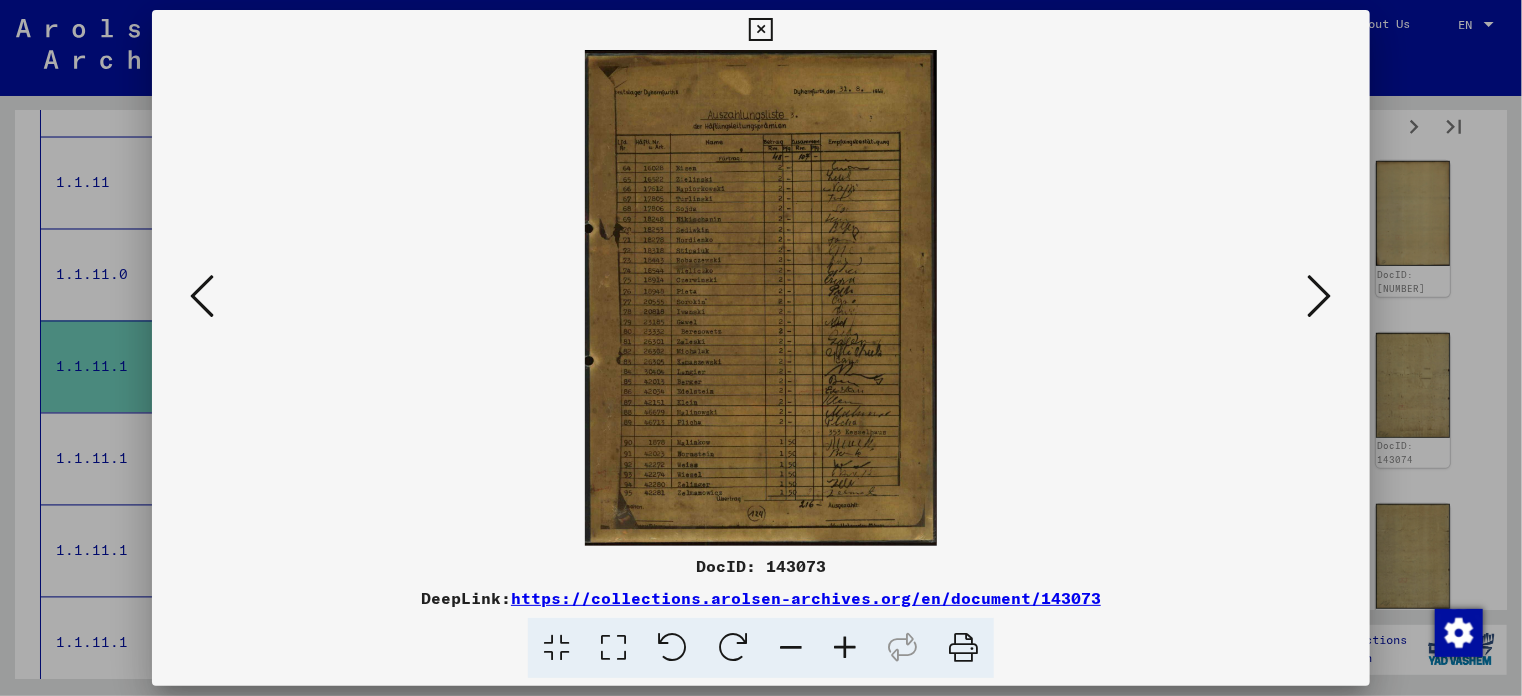 click at bounding box center [845, 648] 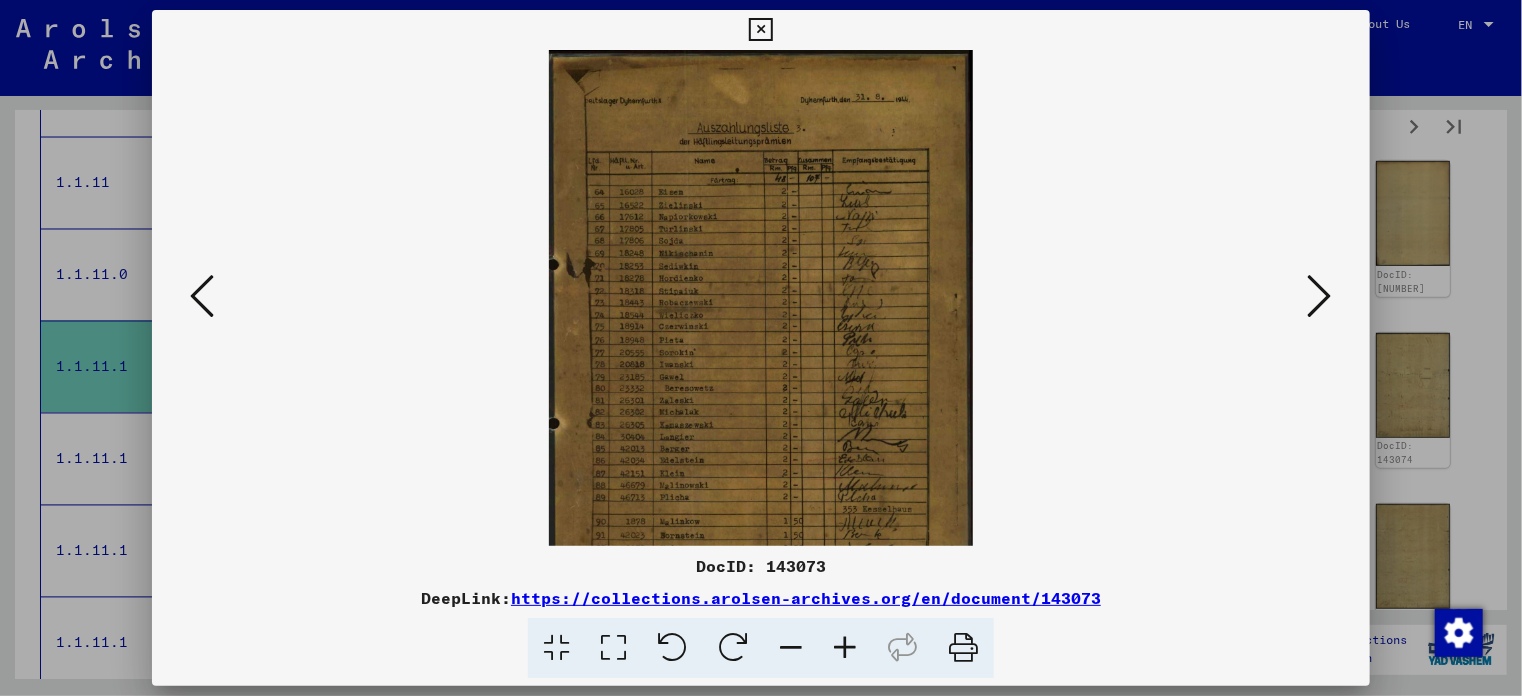 click at bounding box center (845, 648) 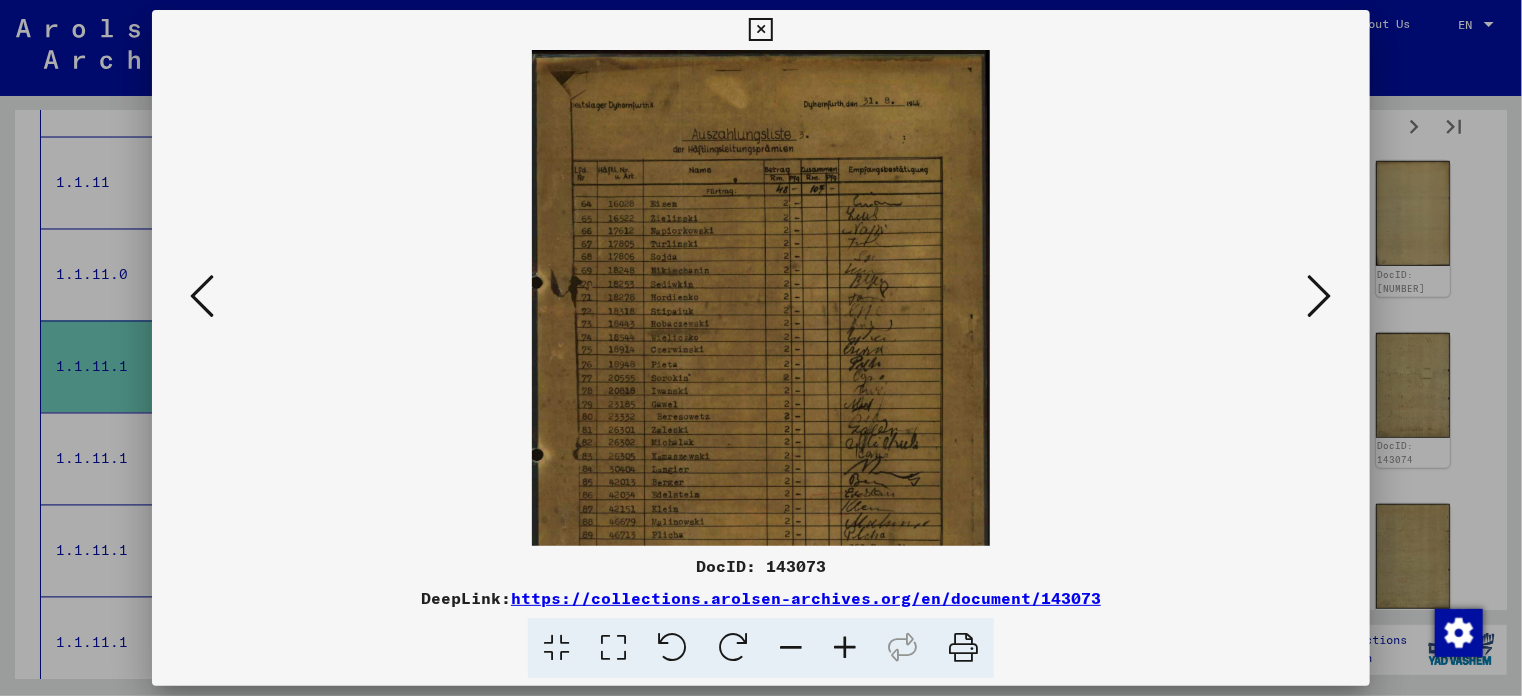 click at bounding box center (845, 648) 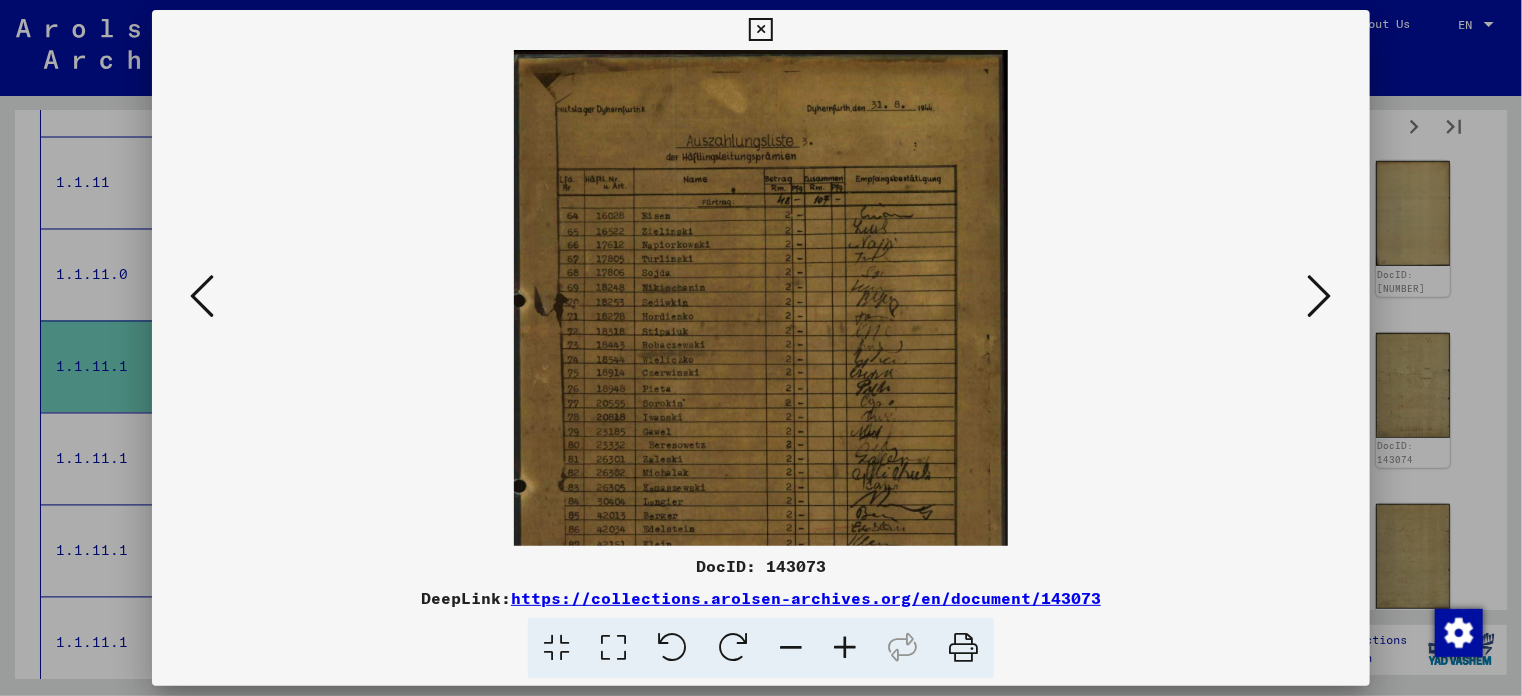 click at bounding box center [845, 648] 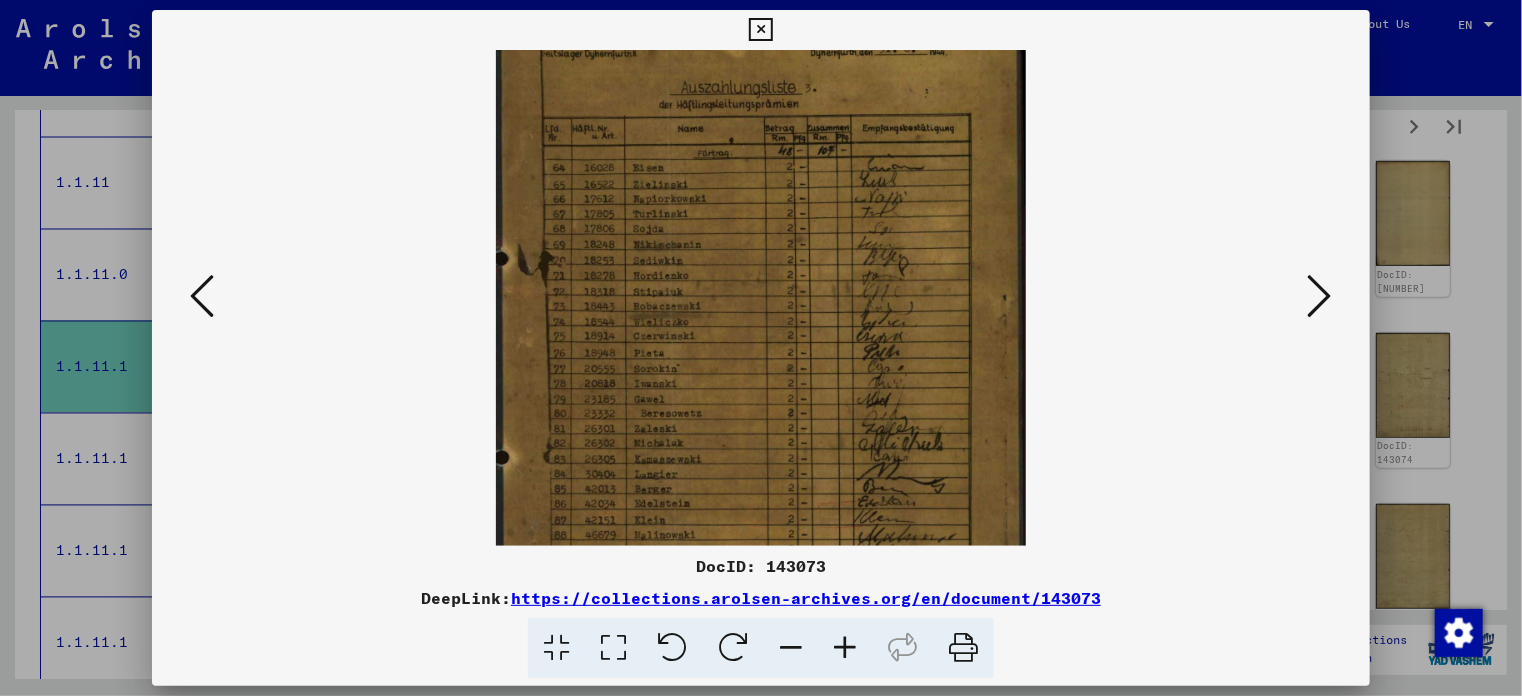 scroll, scrollTop: 75, scrollLeft: 0, axis: vertical 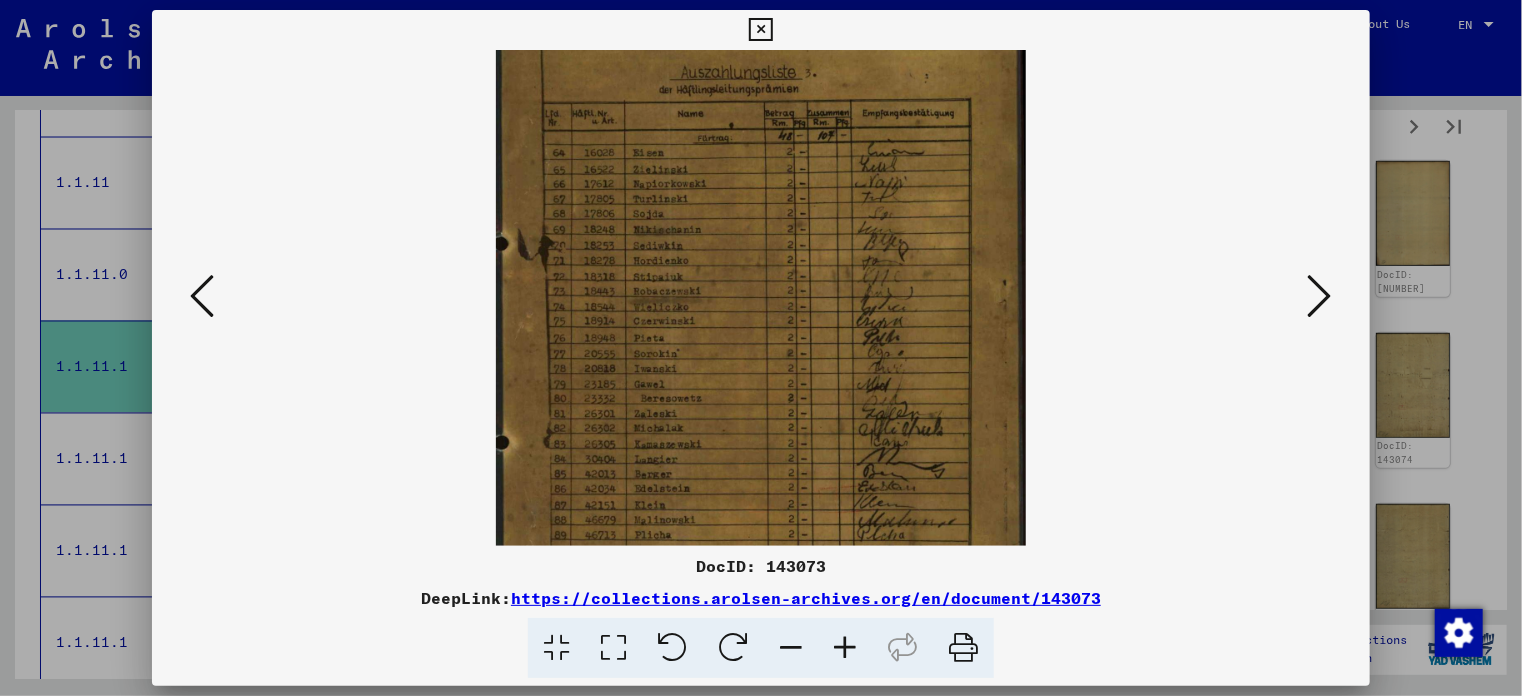 drag, startPoint x: 800, startPoint y: 410, endPoint x: 800, endPoint y: 336, distance: 74 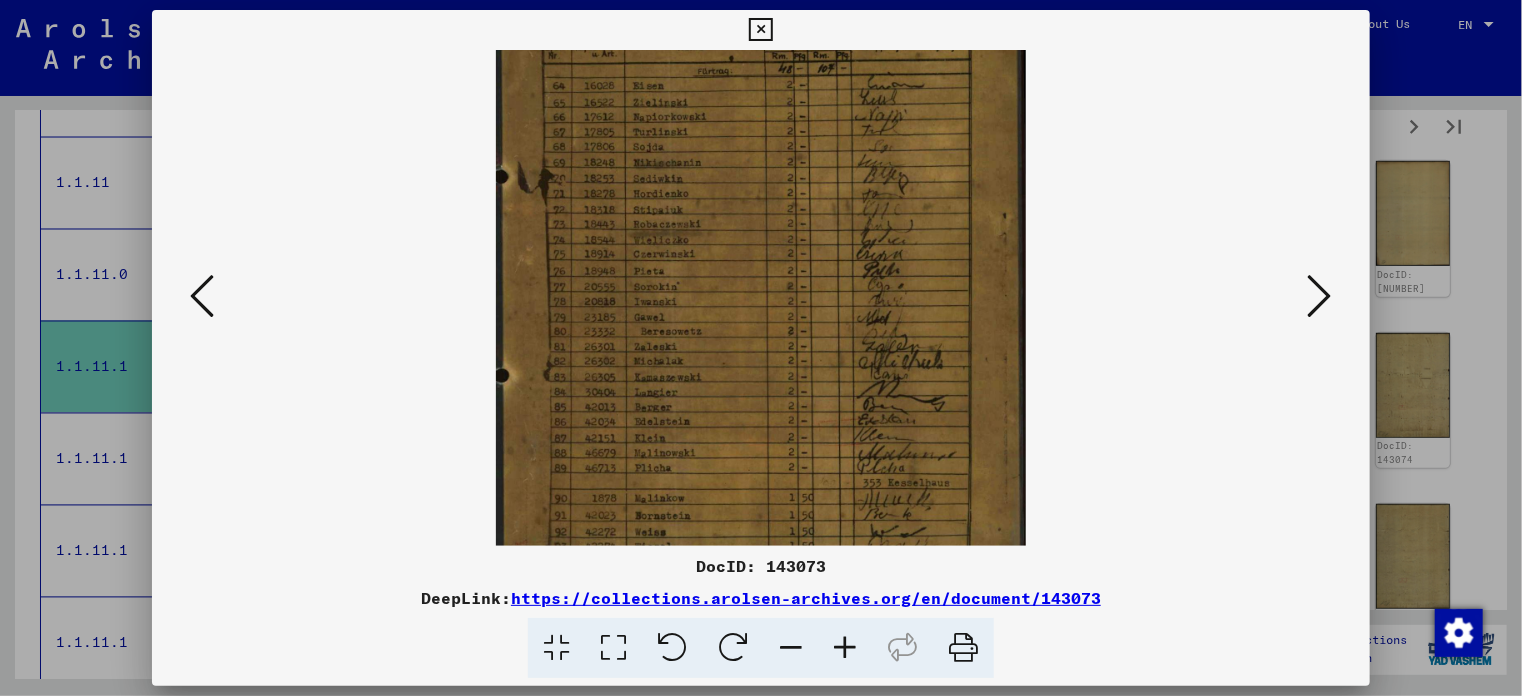 scroll, scrollTop: 143, scrollLeft: 0, axis: vertical 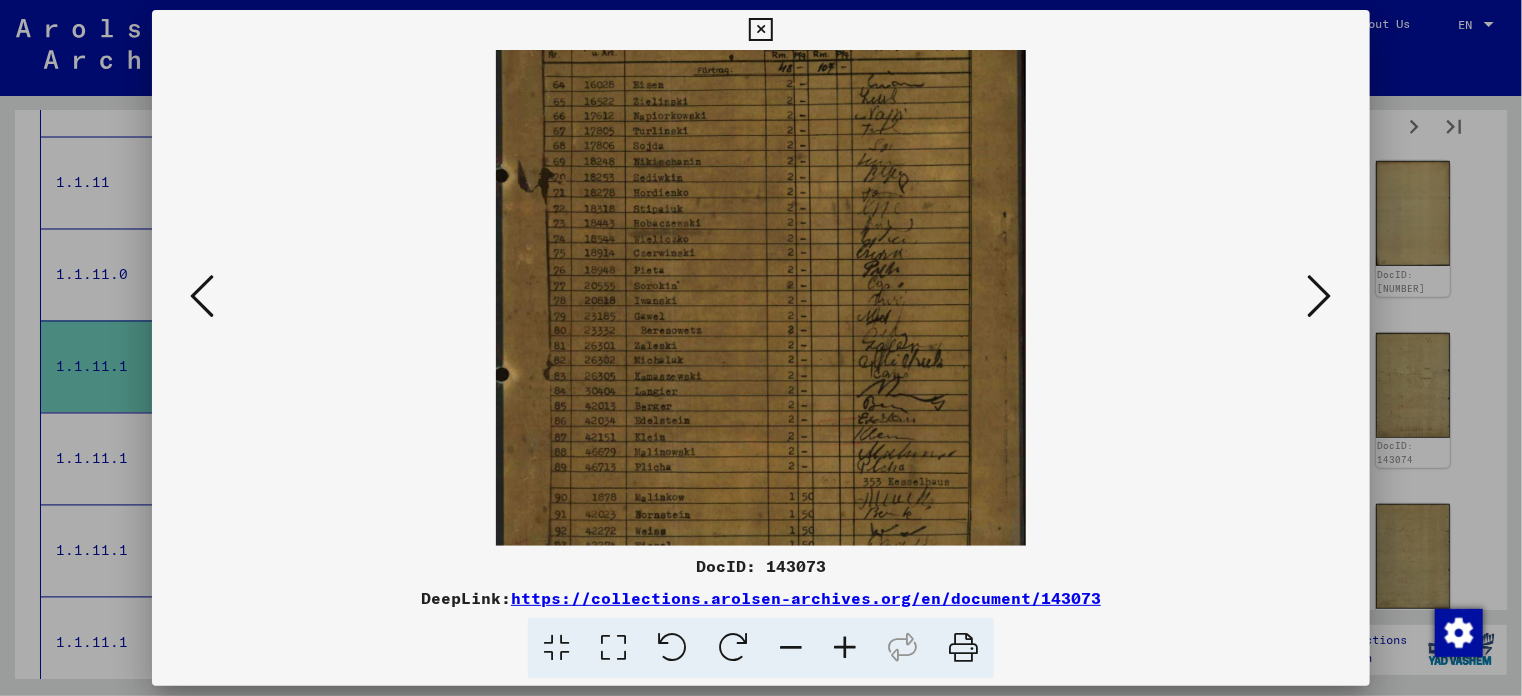 drag, startPoint x: 753, startPoint y: 442, endPoint x: 763, endPoint y: 378, distance: 64.77654 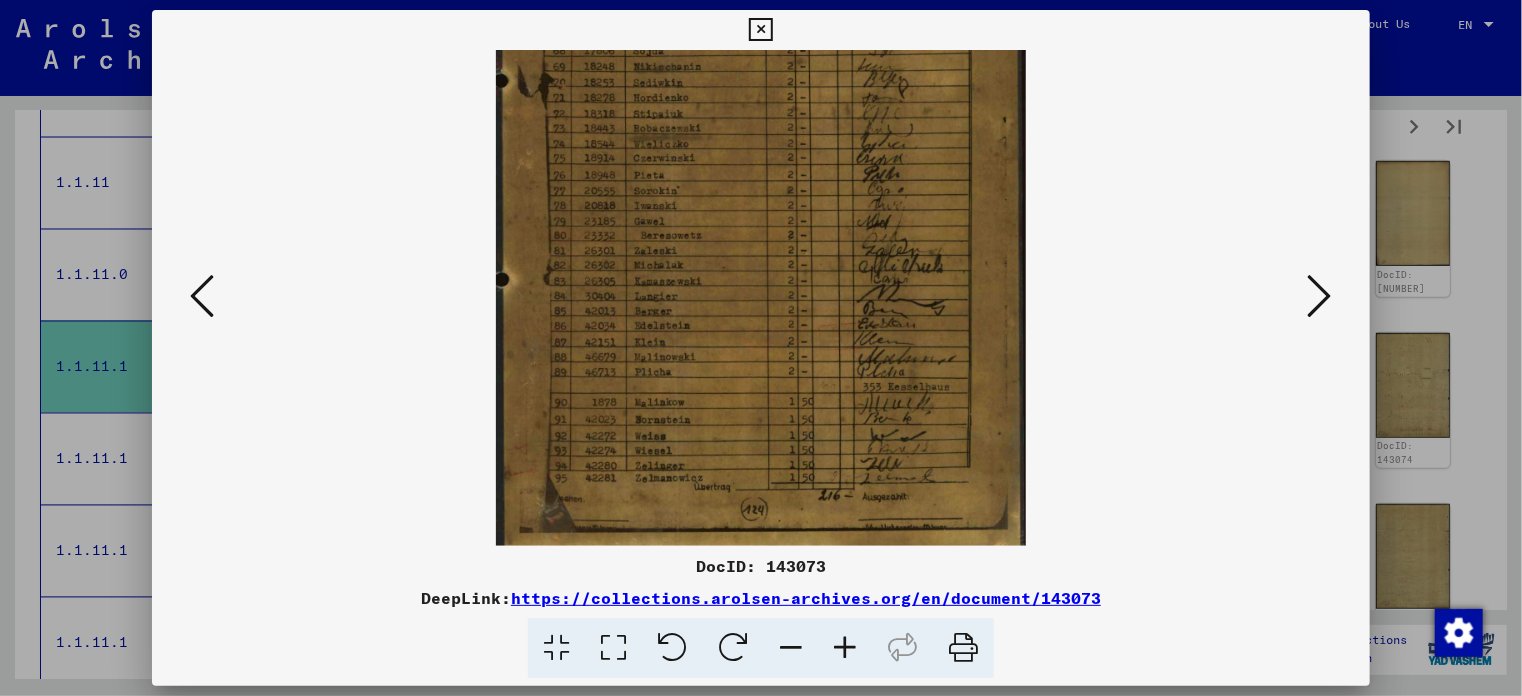 scroll, scrollTop: 243, scrollLeft: 0, axis: vertical 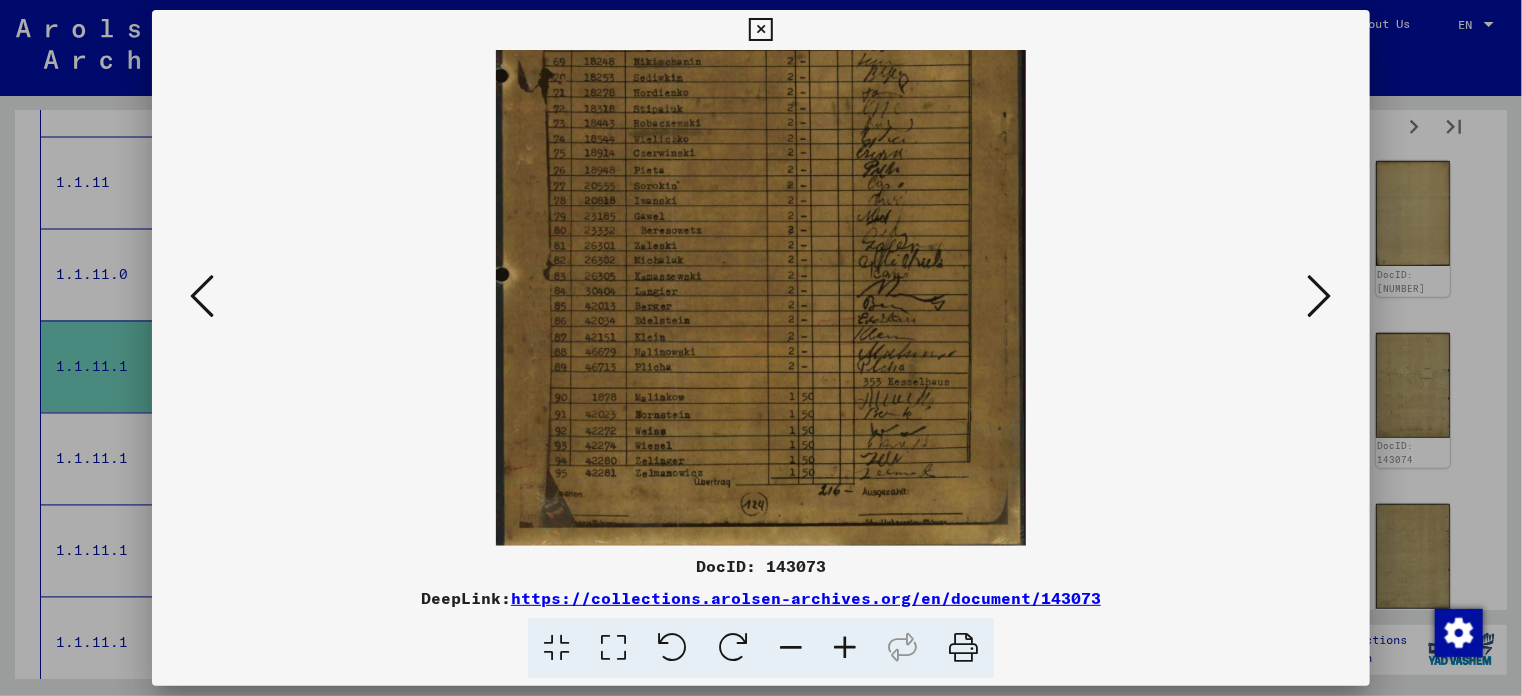 drag, startPoint x: 756, startPoint y: 379, endPoint x: 754, endPoint y: 286, distance: 93.0215 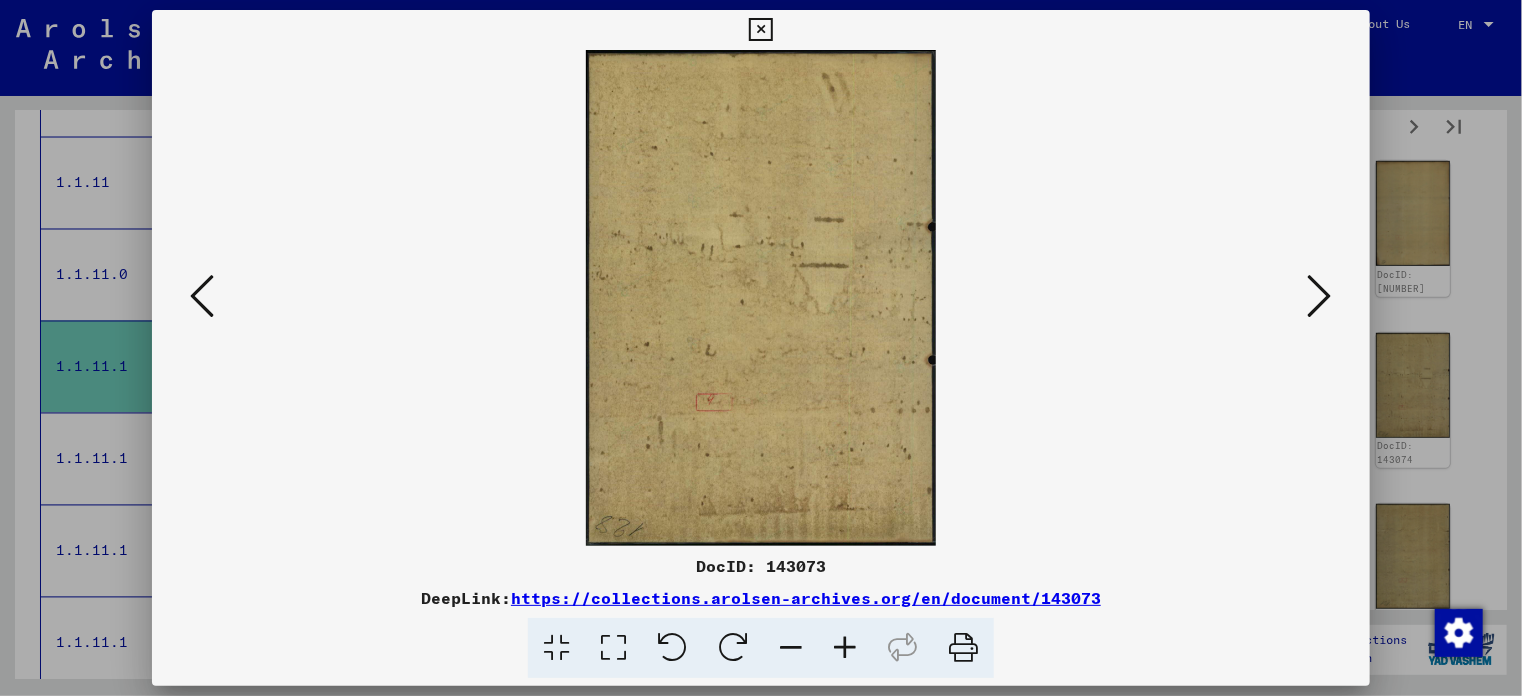 click at bounding box center [1320, 296] 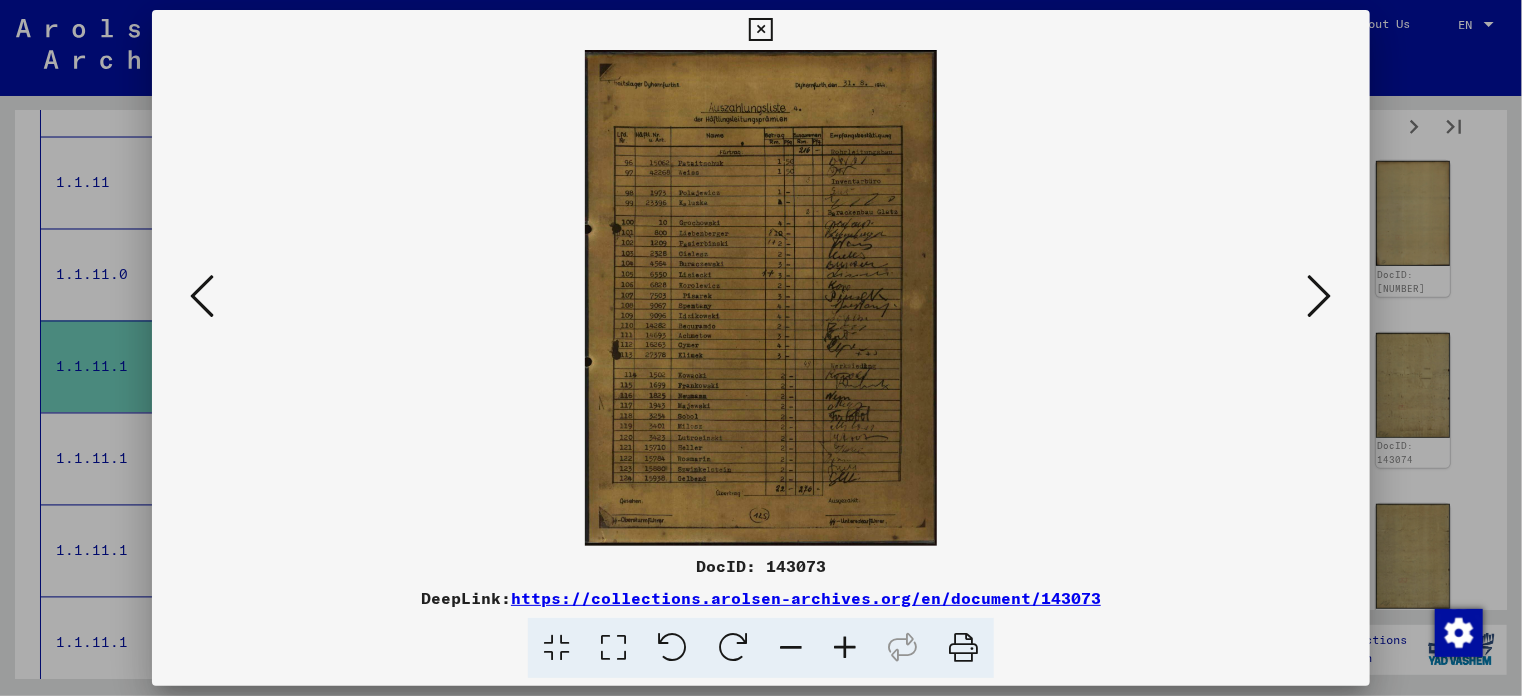 click at bounding box center (845, 648) 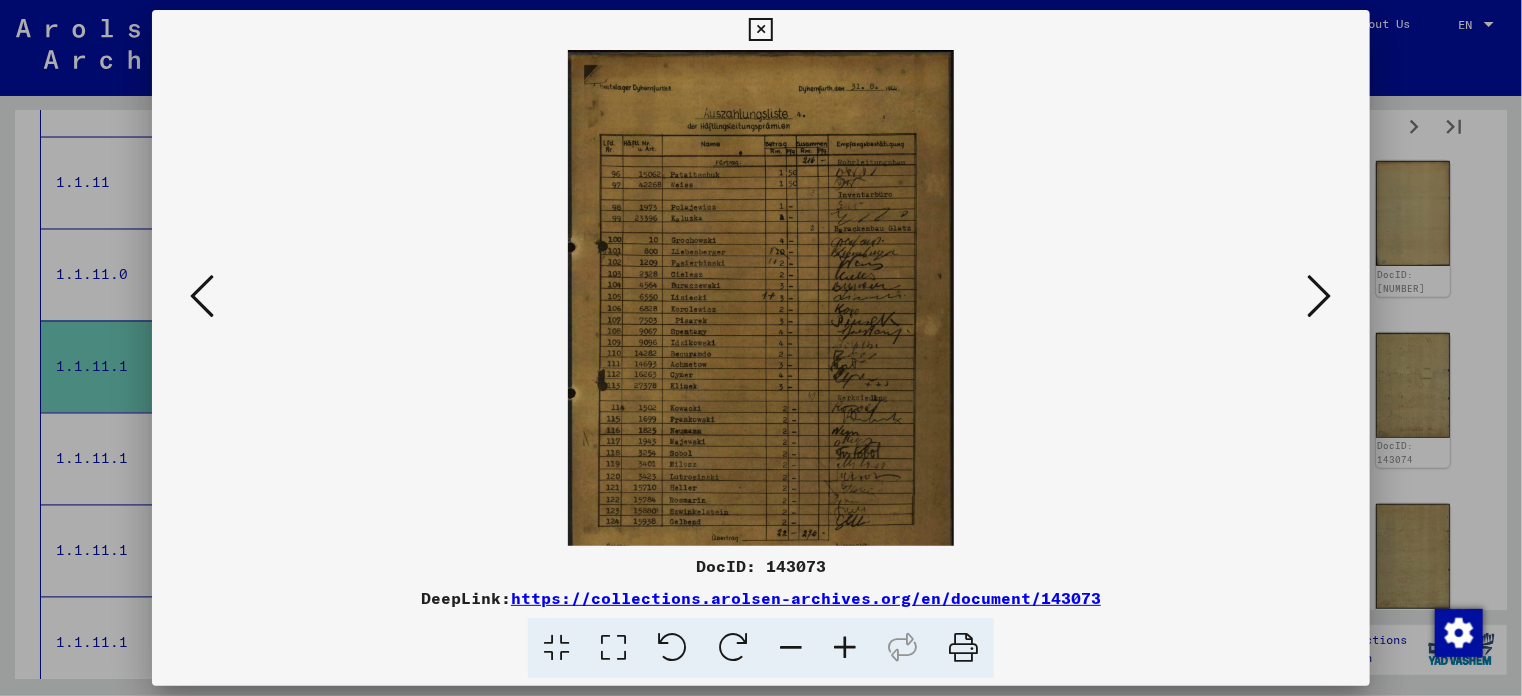 click at bounding box center [845, 648] 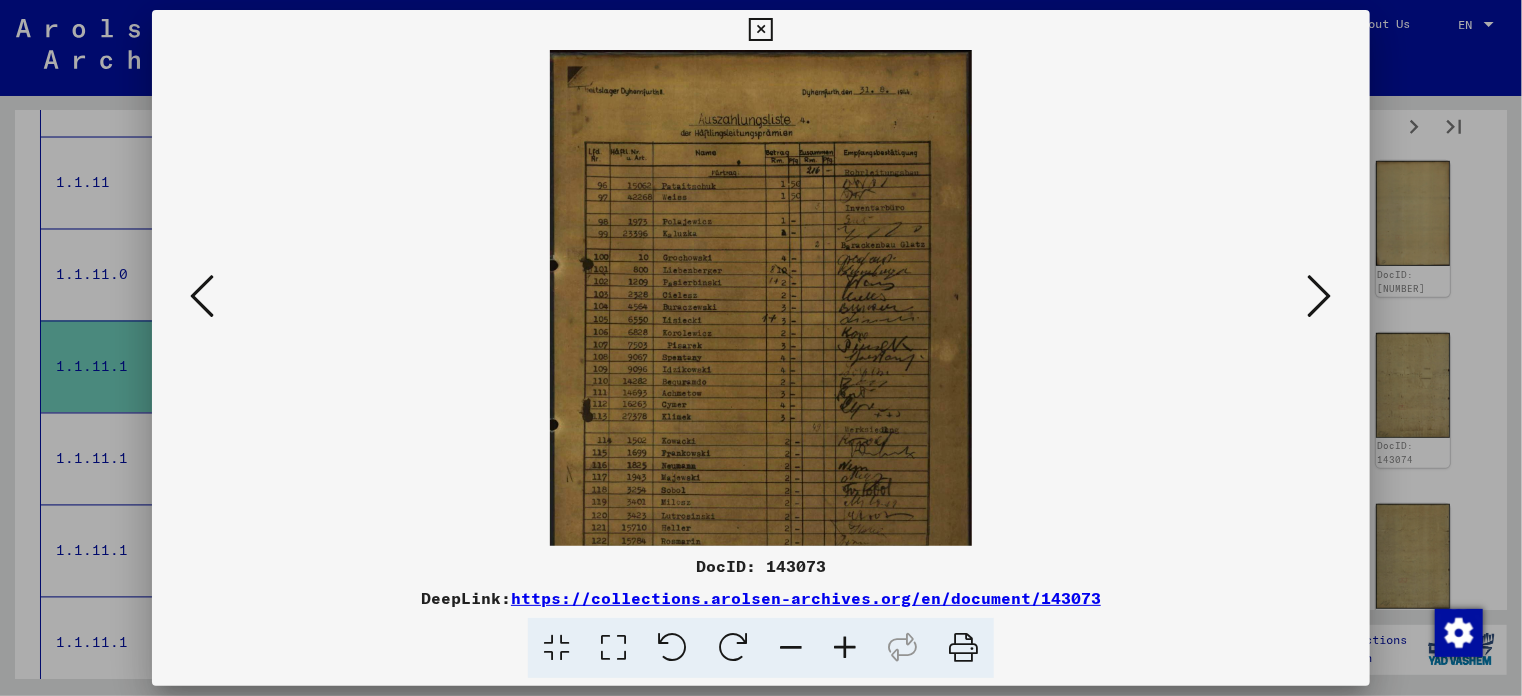 click at bounding box center [845, 648] 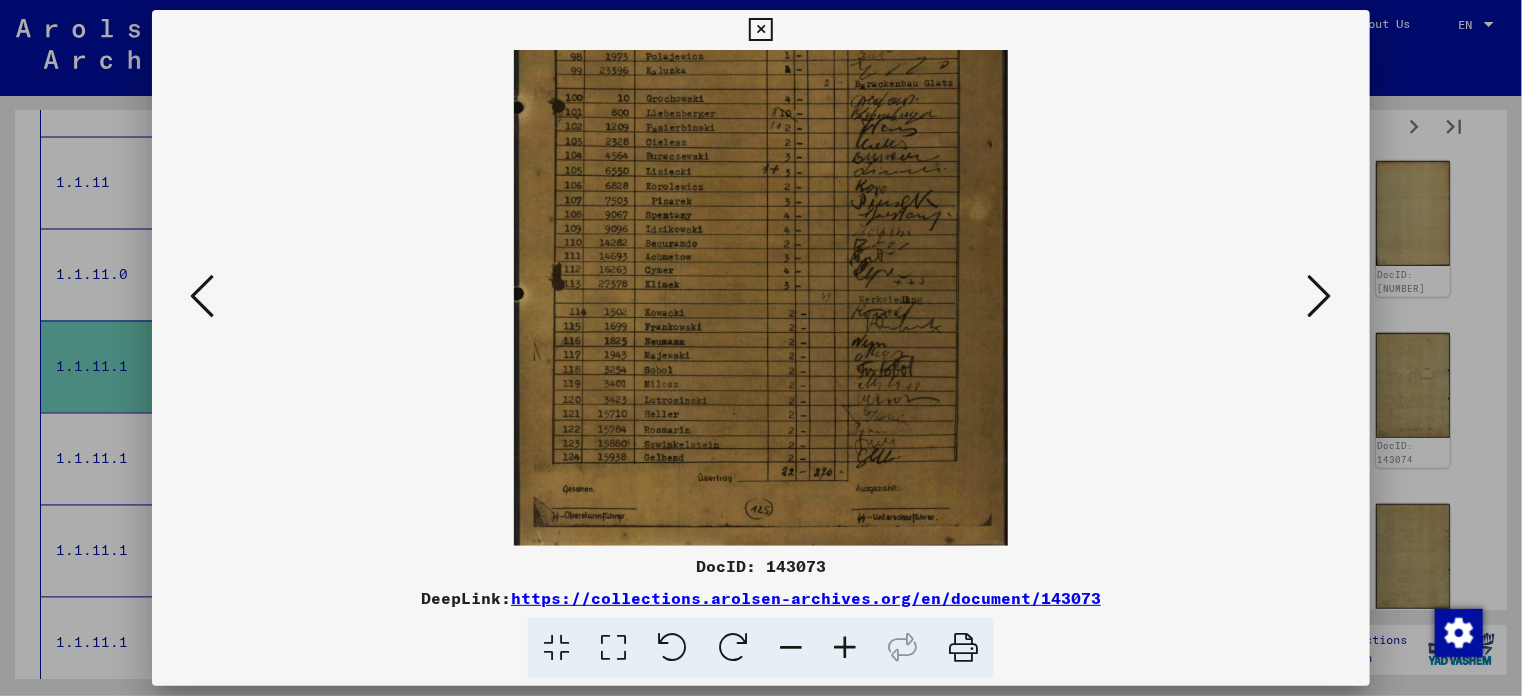 scroll, scrollTop: 200, scrollLeft: 0, axis: vertical 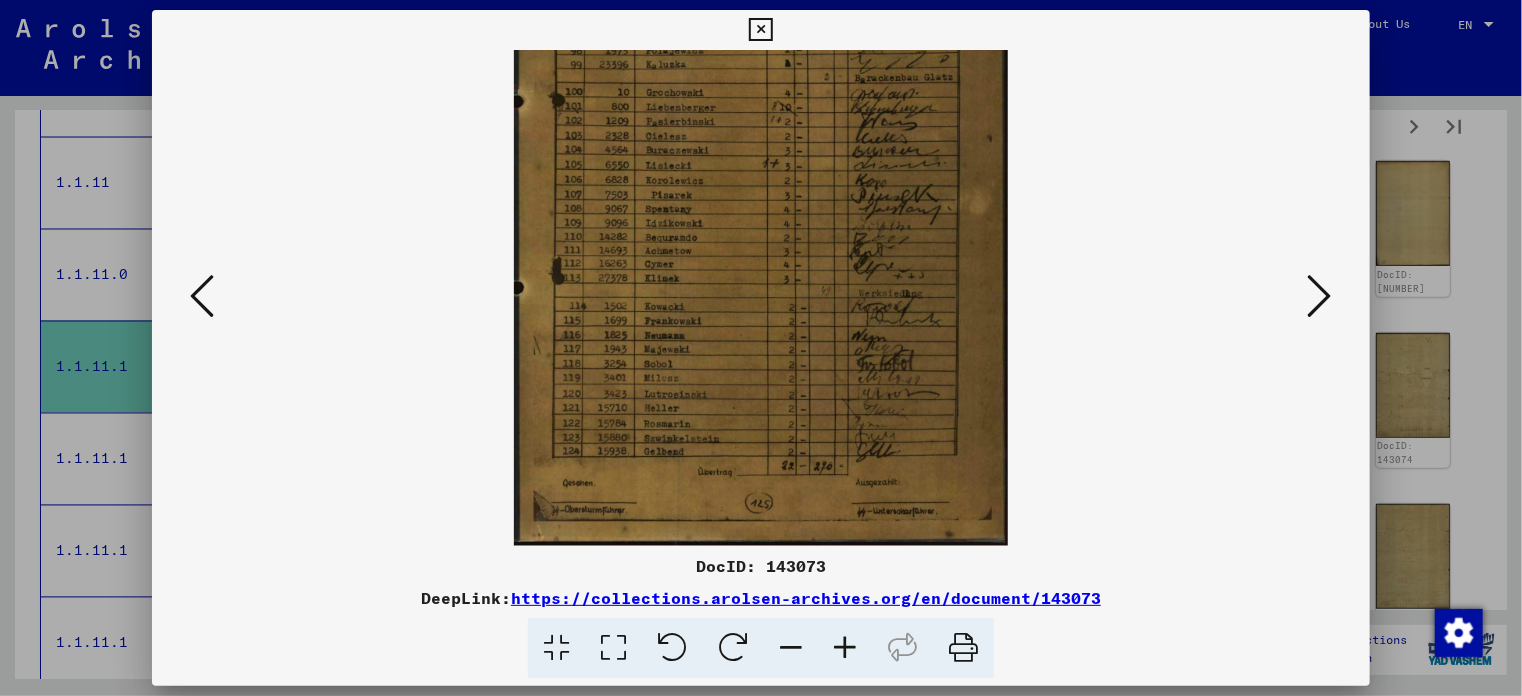 drag, startPoint x: 759, startPoint y: 451, endPoint x: 740, endPoint y: 243, distance: 208.86598 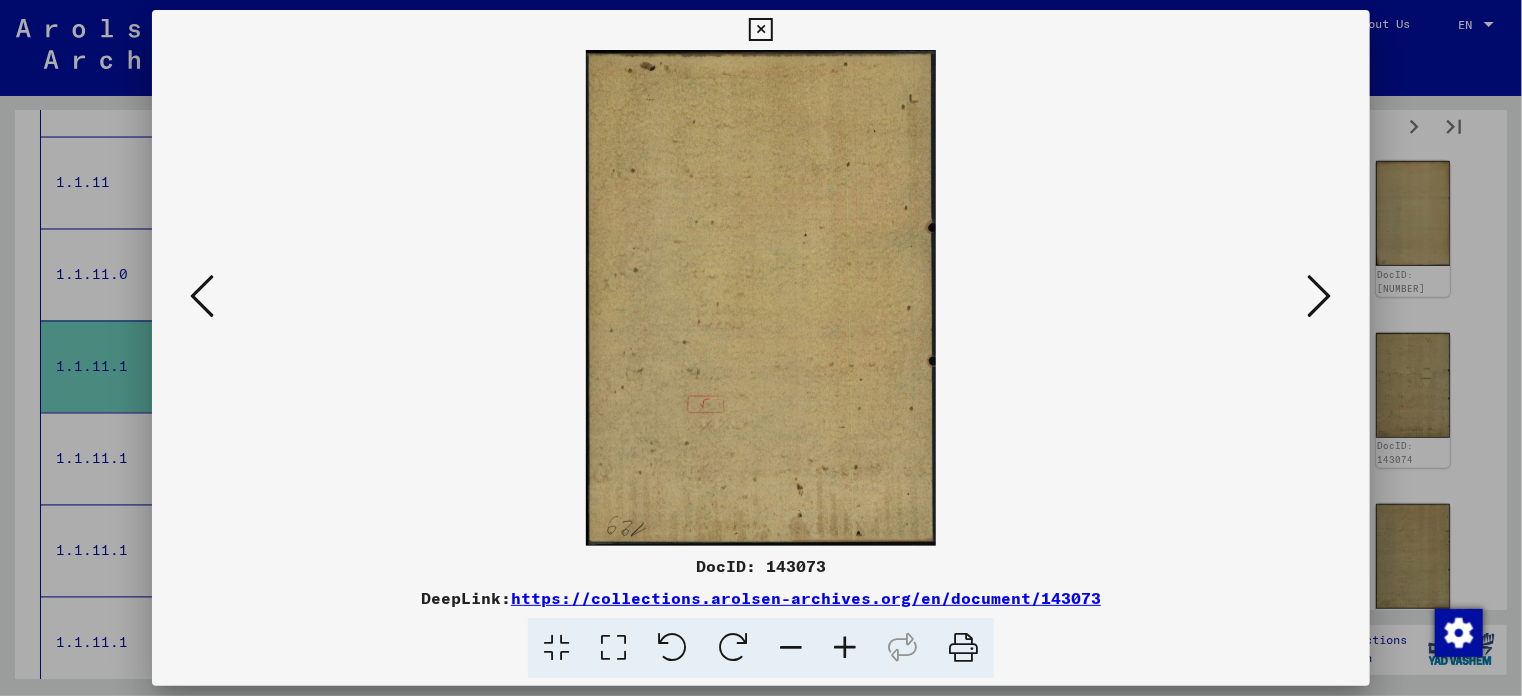 scroll, scrollTop: 0, scrollLeft: 0, axis: both 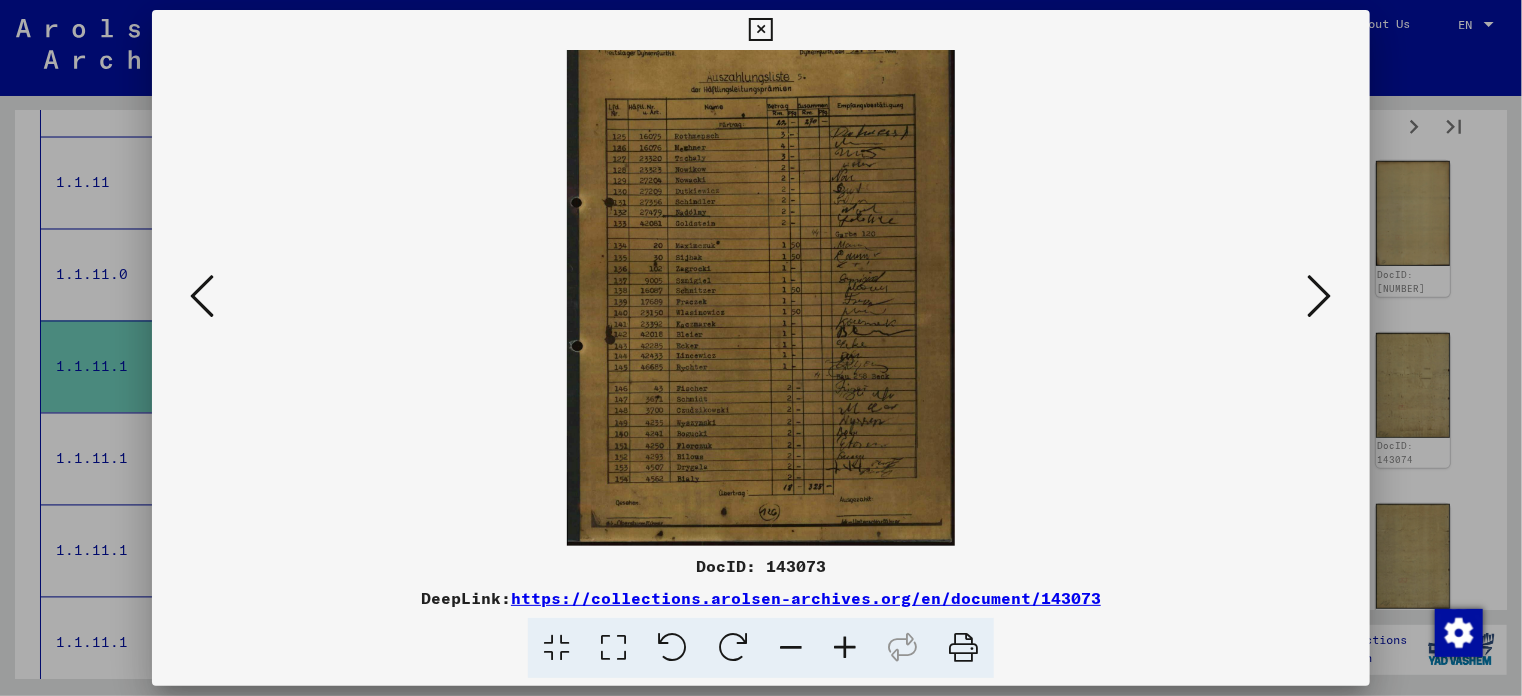 click at bounding box center (1320, 296) 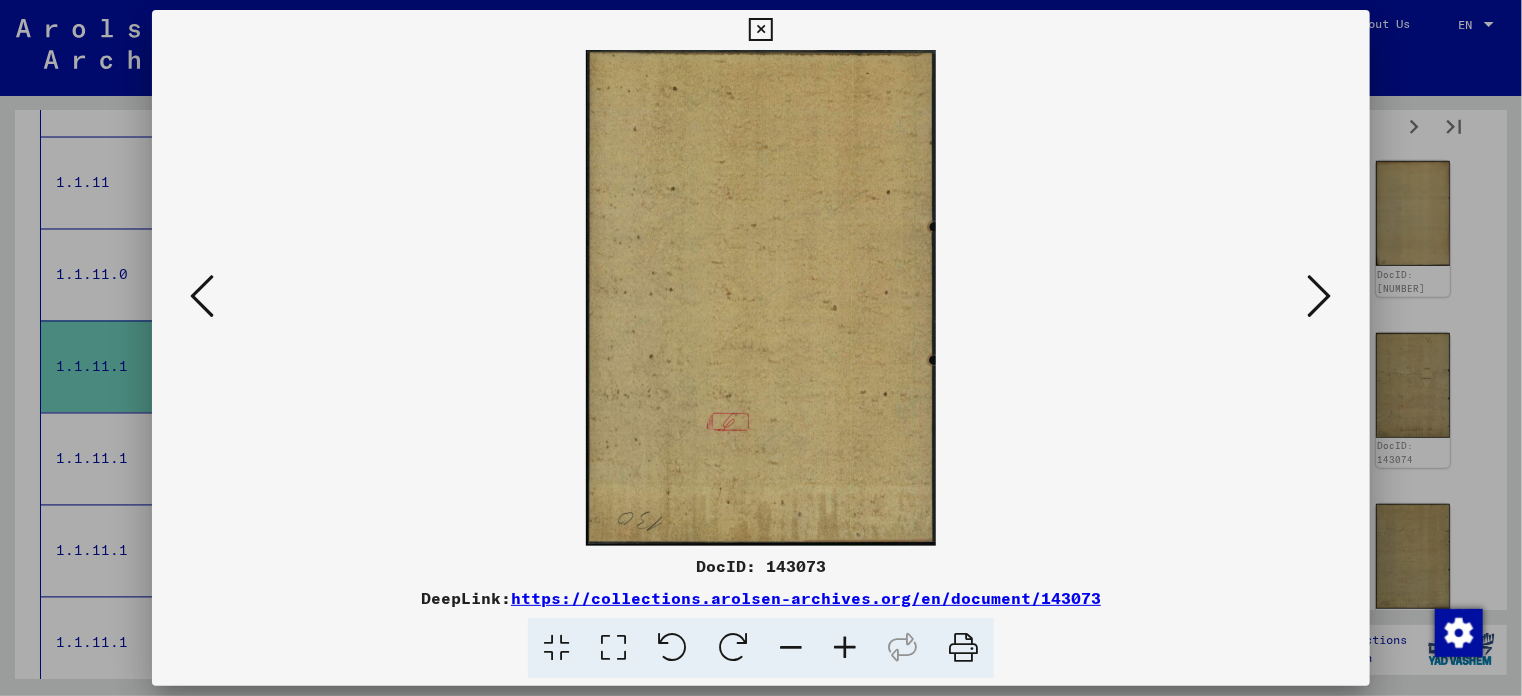 click at bounding box center (202, 296) 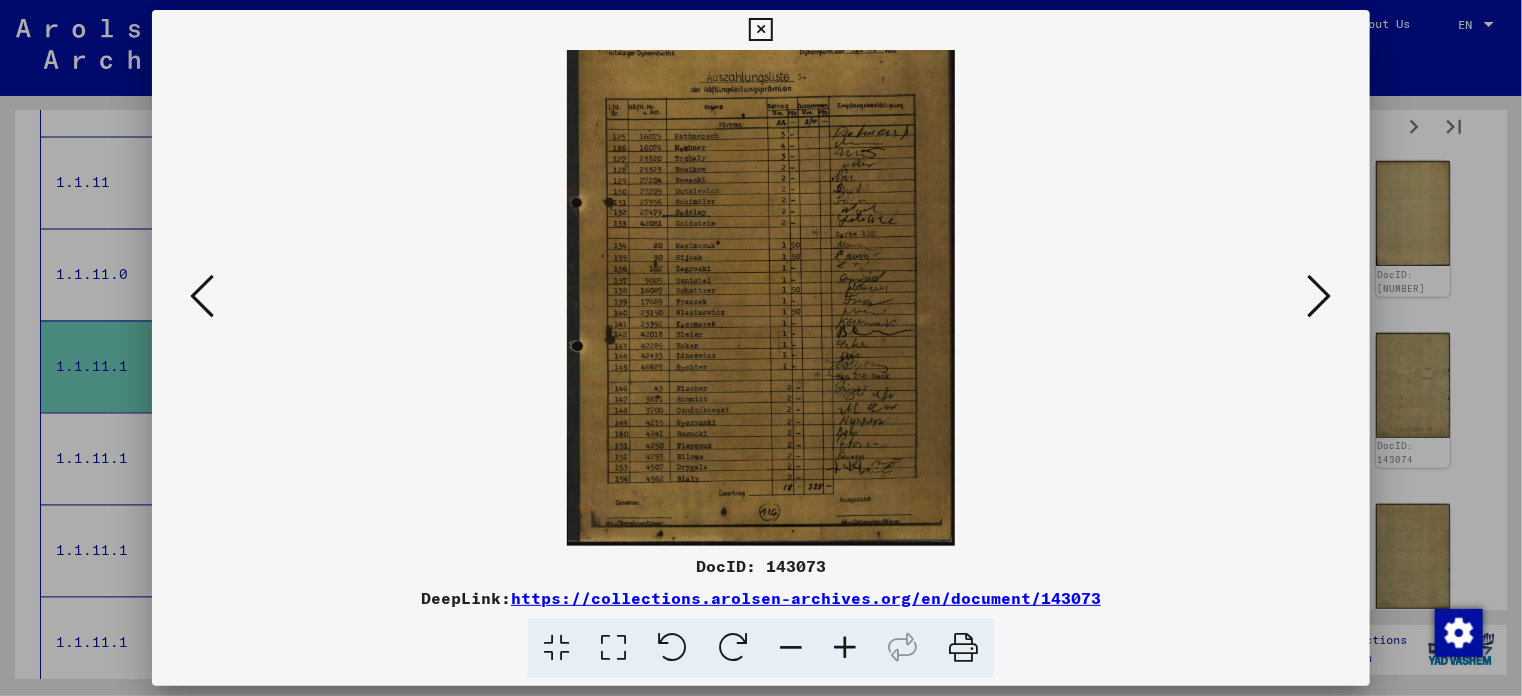 click at bounding box center [1320, 296] 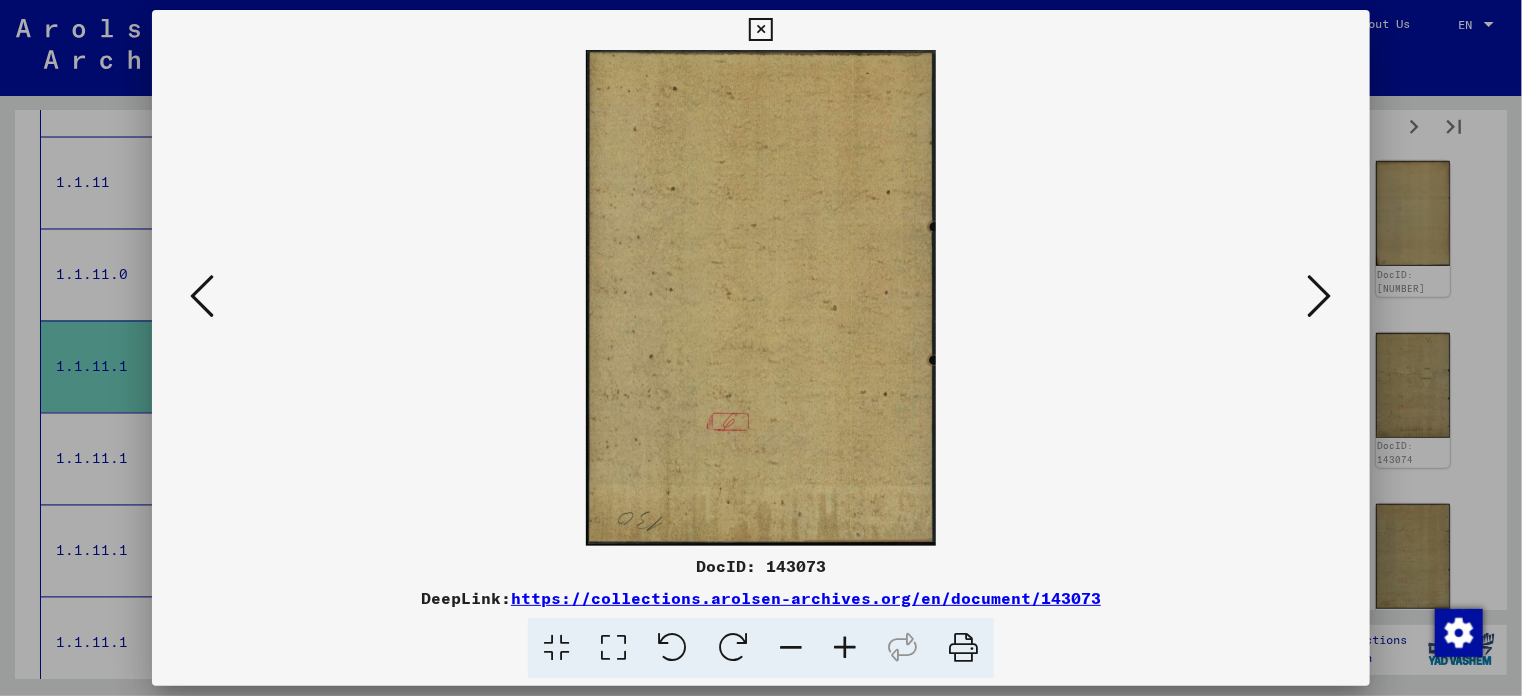 click at bounding box center [1320, 296] 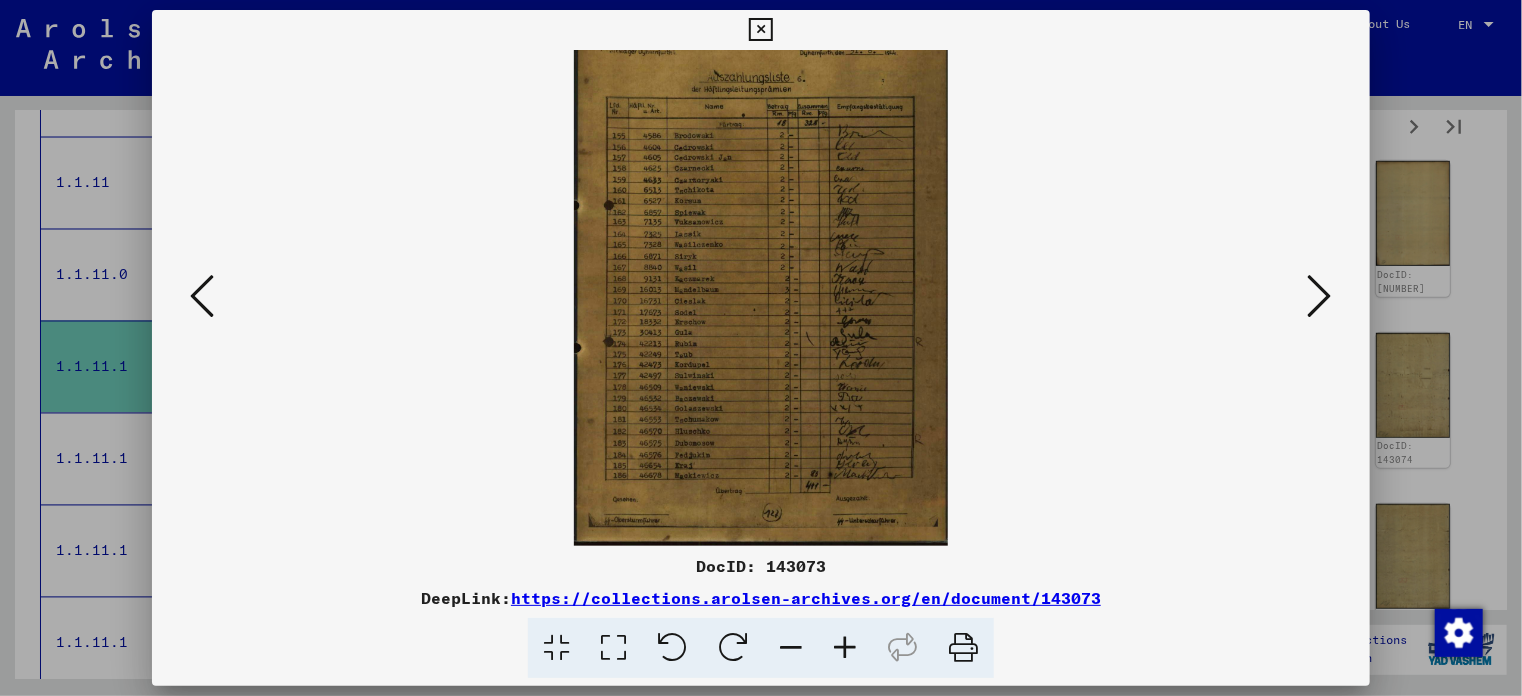click at bounding box center (1320, 296) 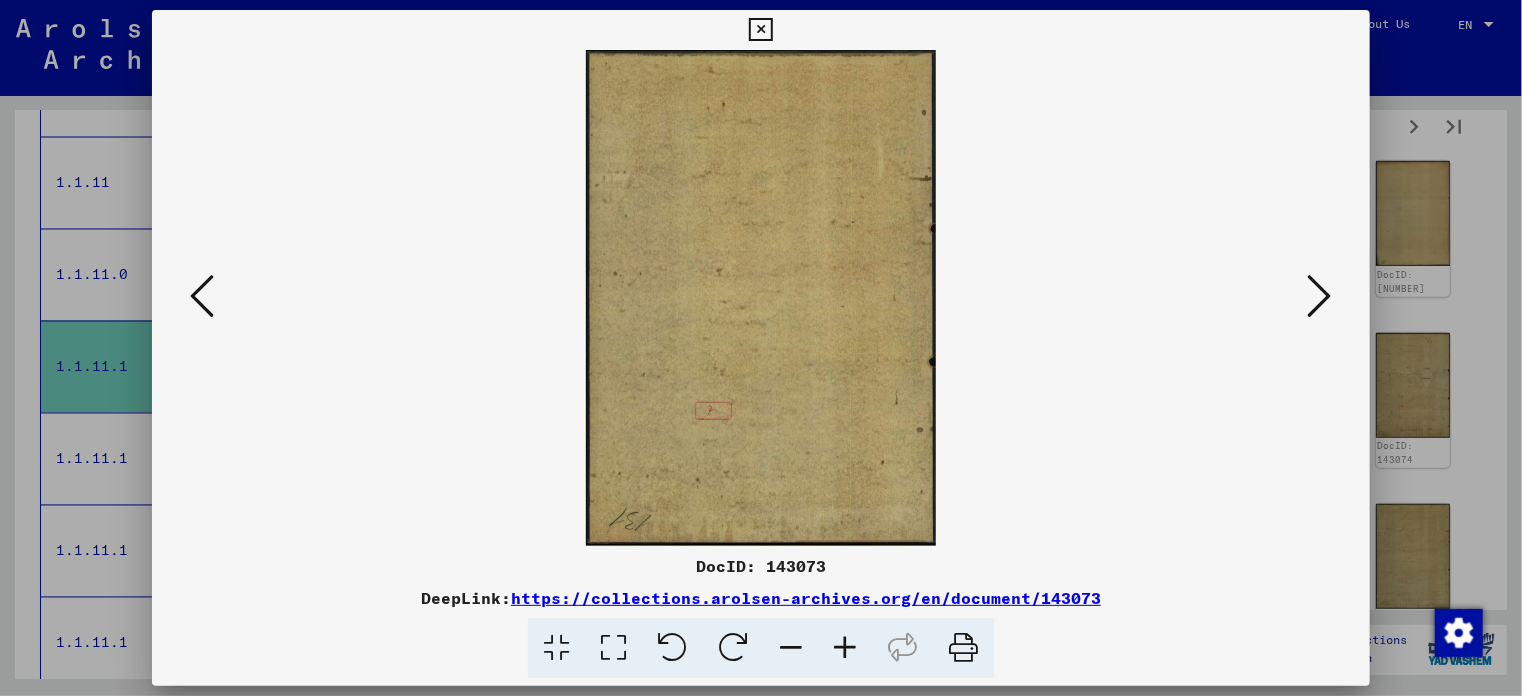 click at bounding box center [1320, 296] 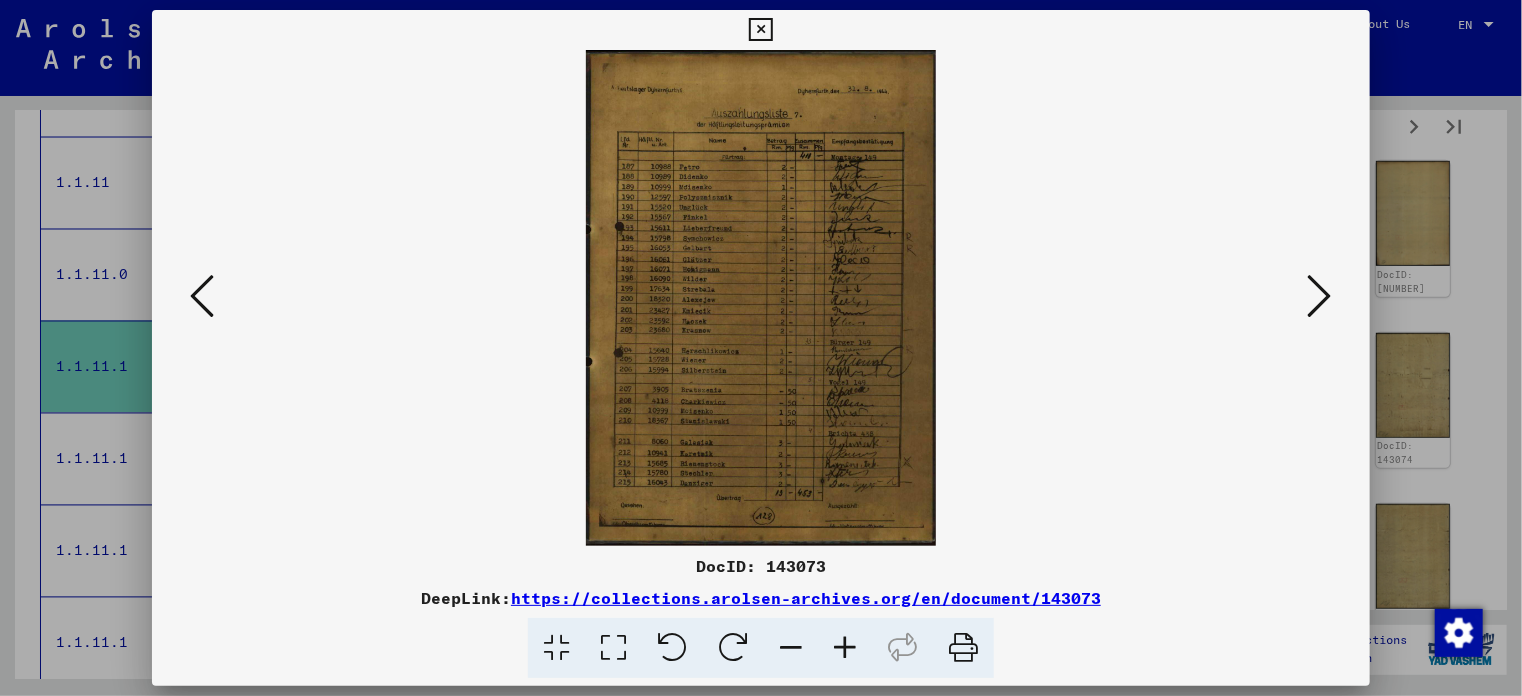 click at bounding box center (761, 298) 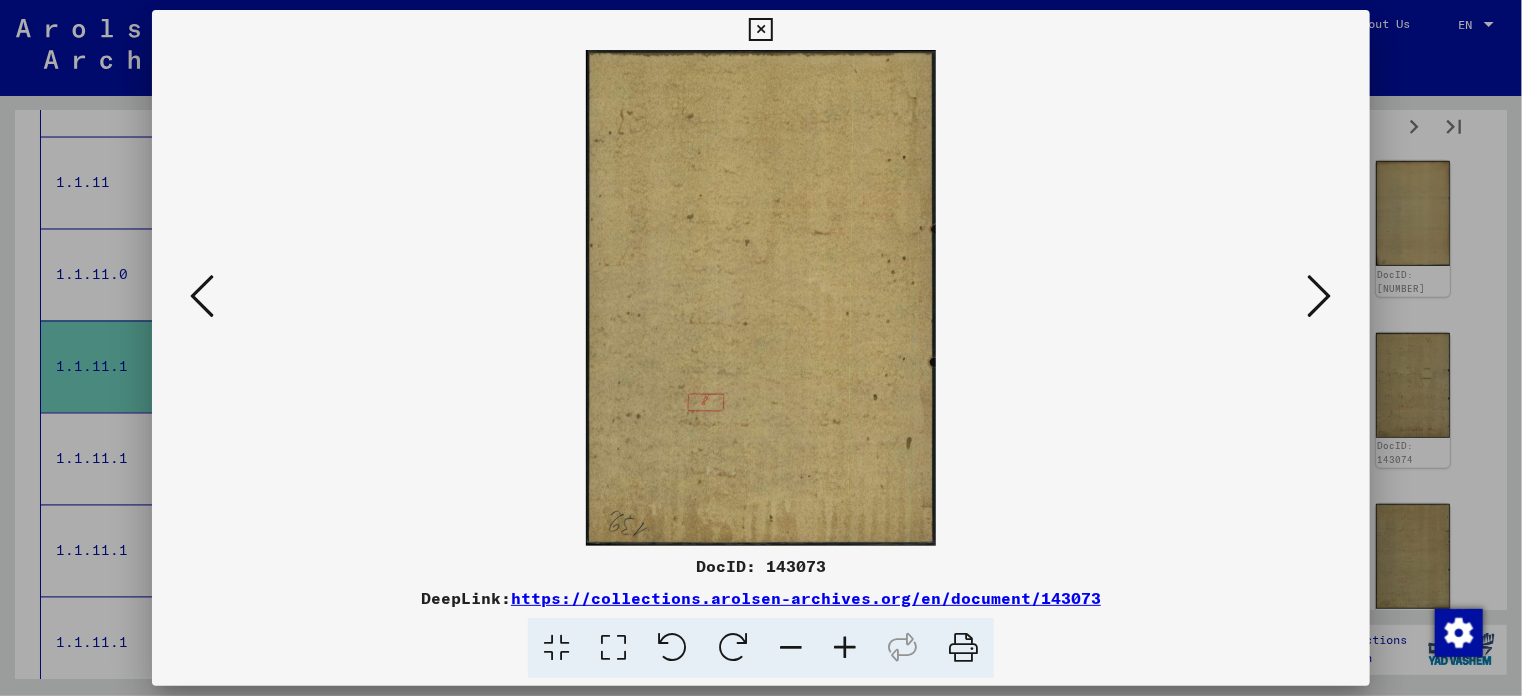 click at bounding box center [1320, 296] 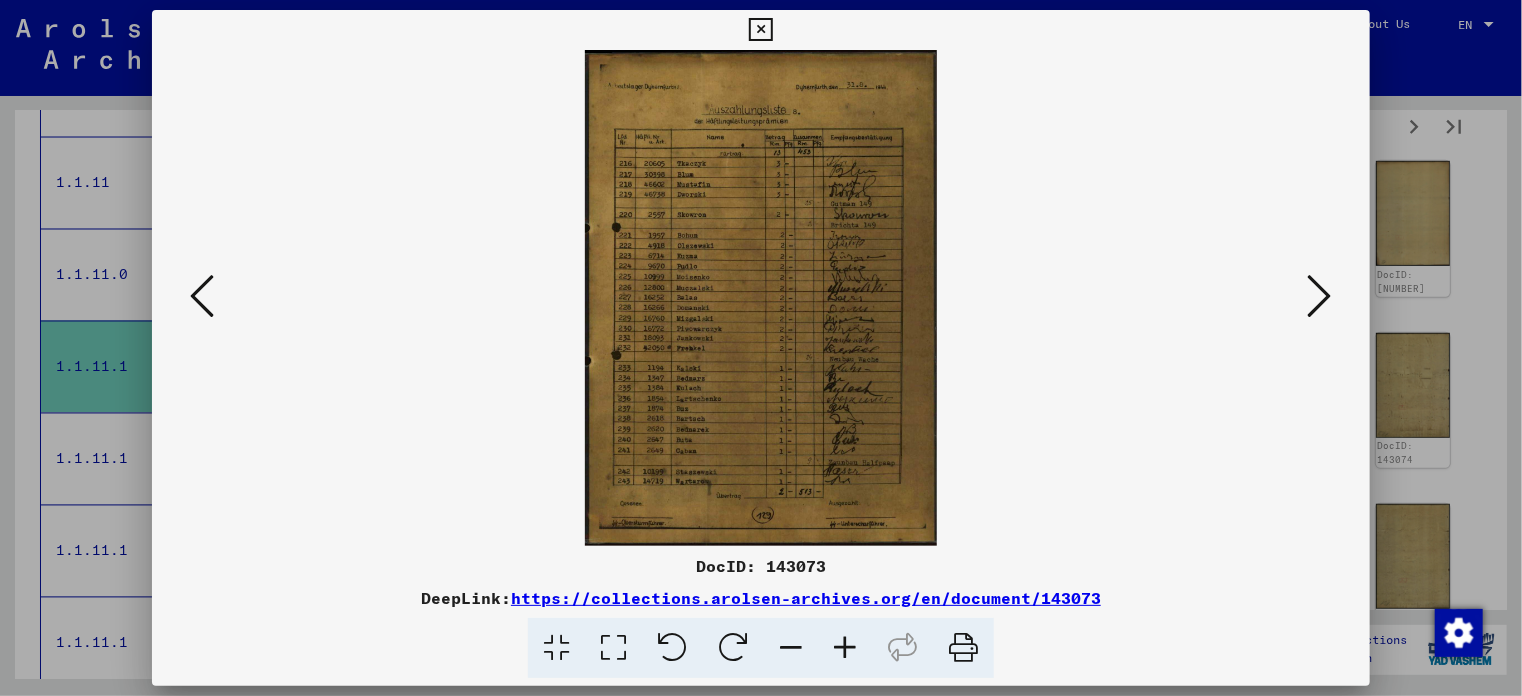click at bounding box center [1320, 296] 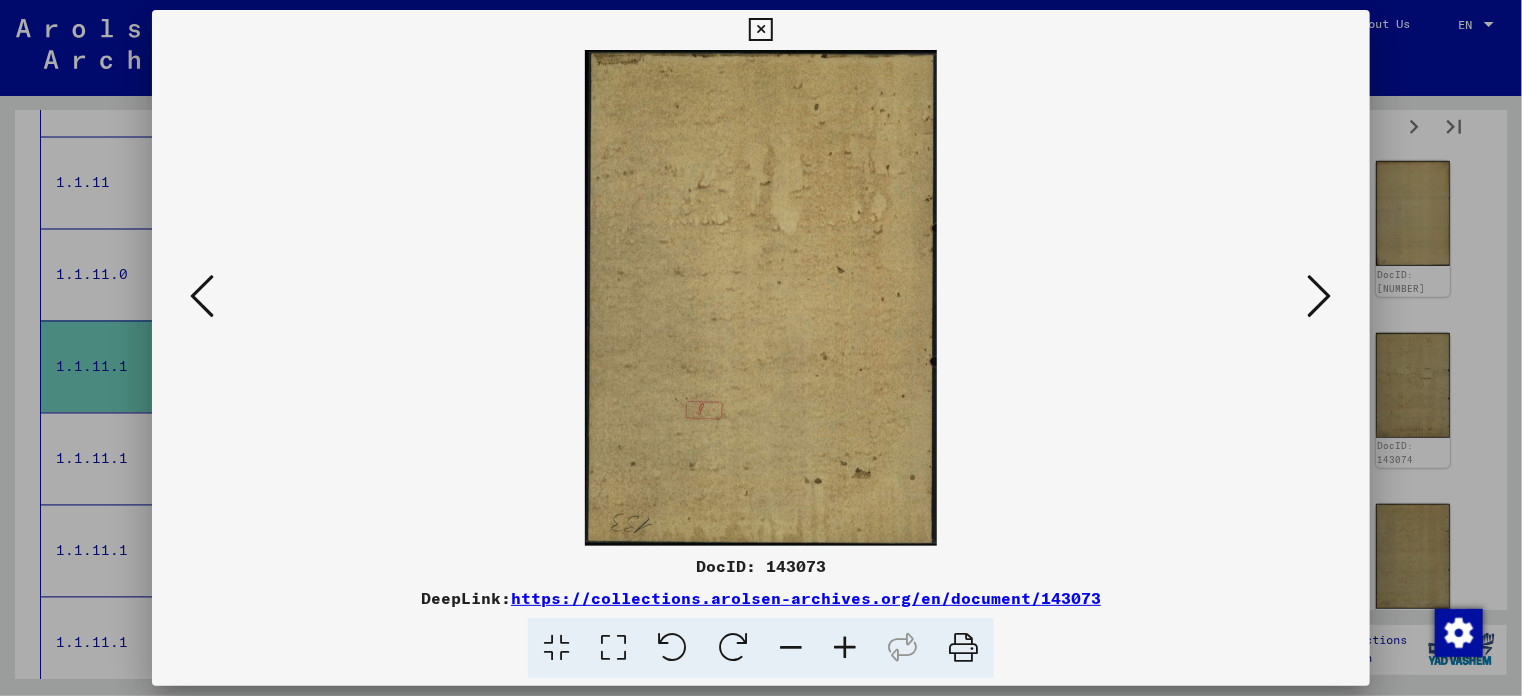 click at bounding box center [1320, 296] 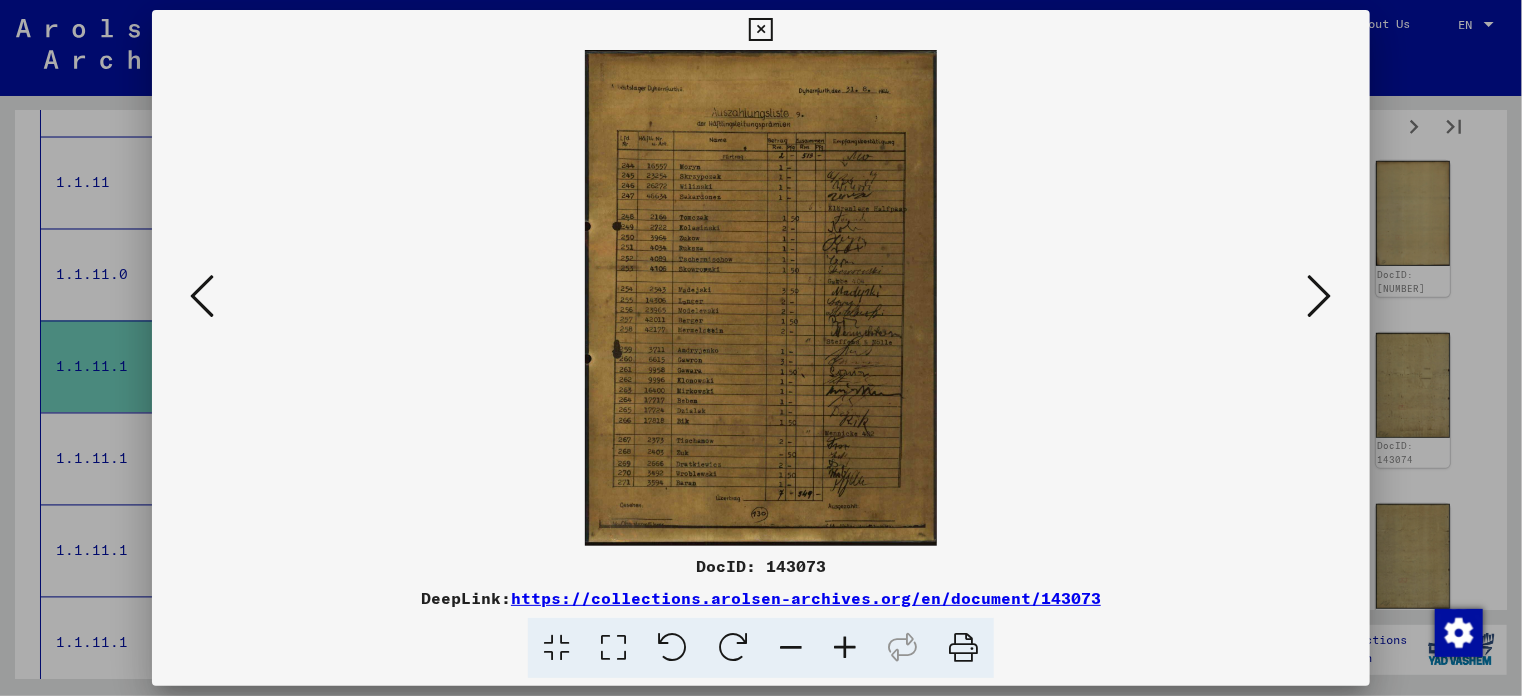 click at bounding box center (1320, 296) 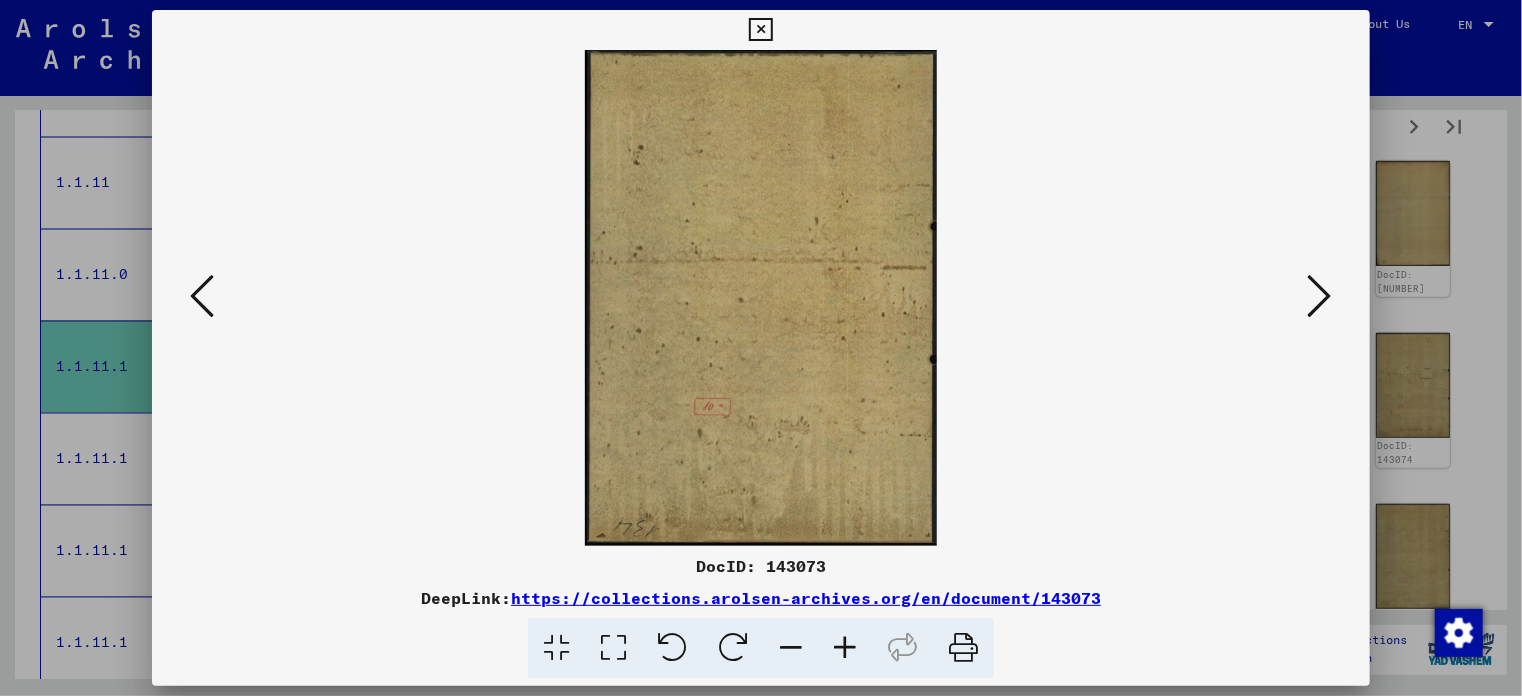 click at bounding box center (1320, 296) 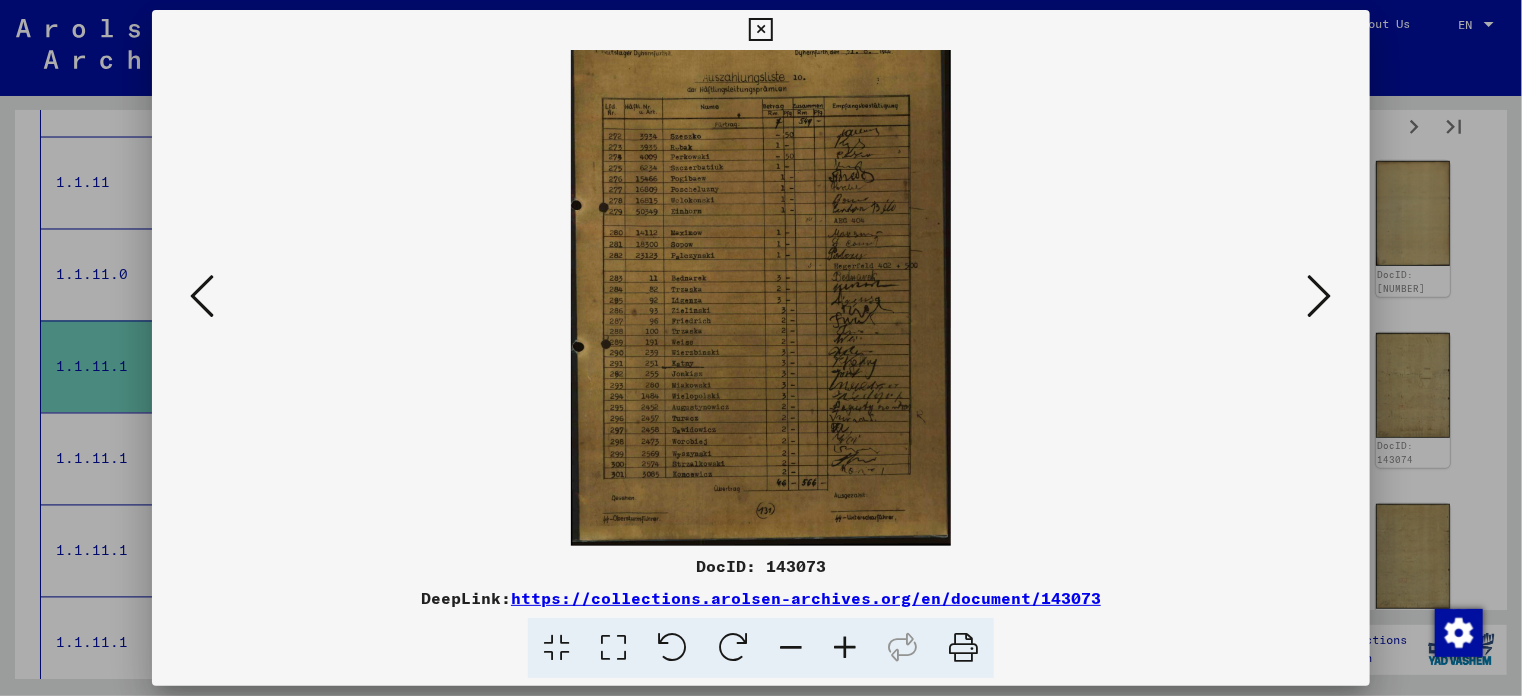 click at bounding box center (1320, 296) 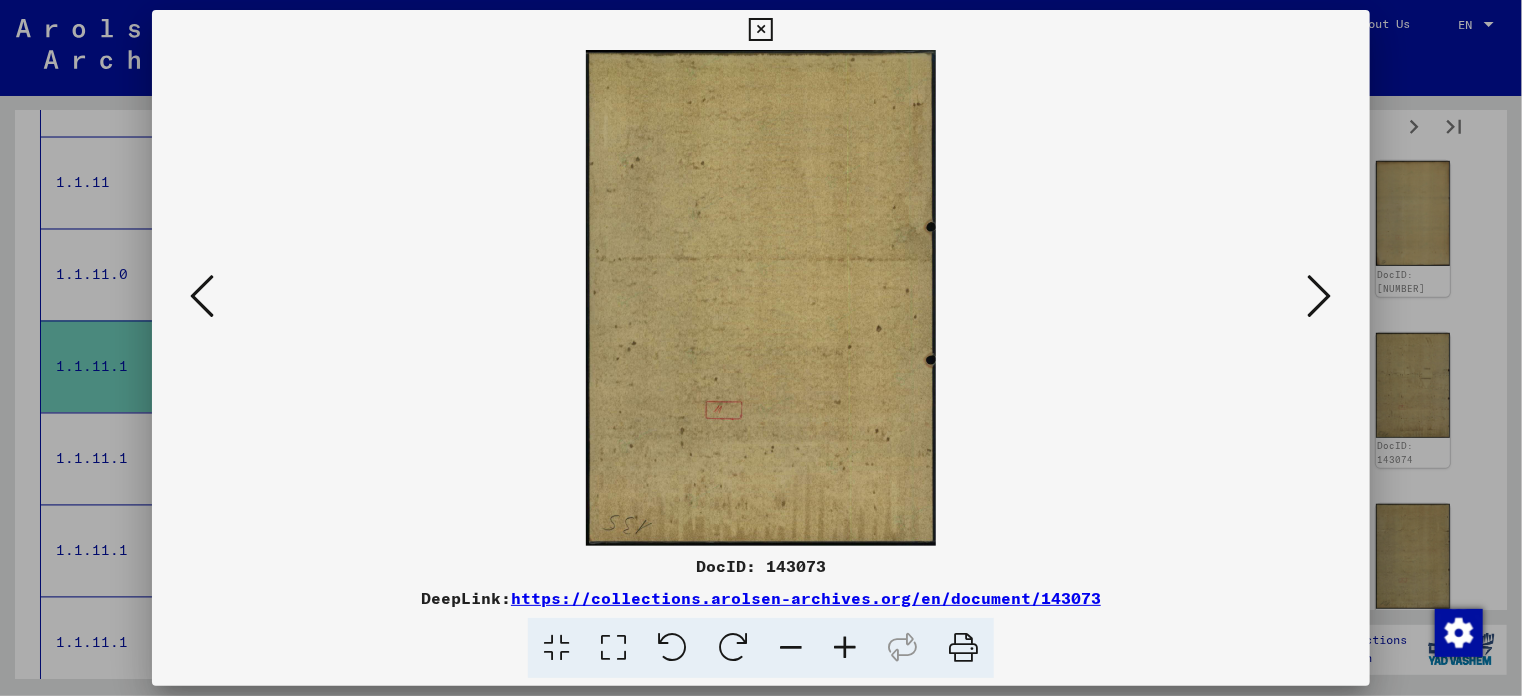 click at bounding box center (1320, 296) 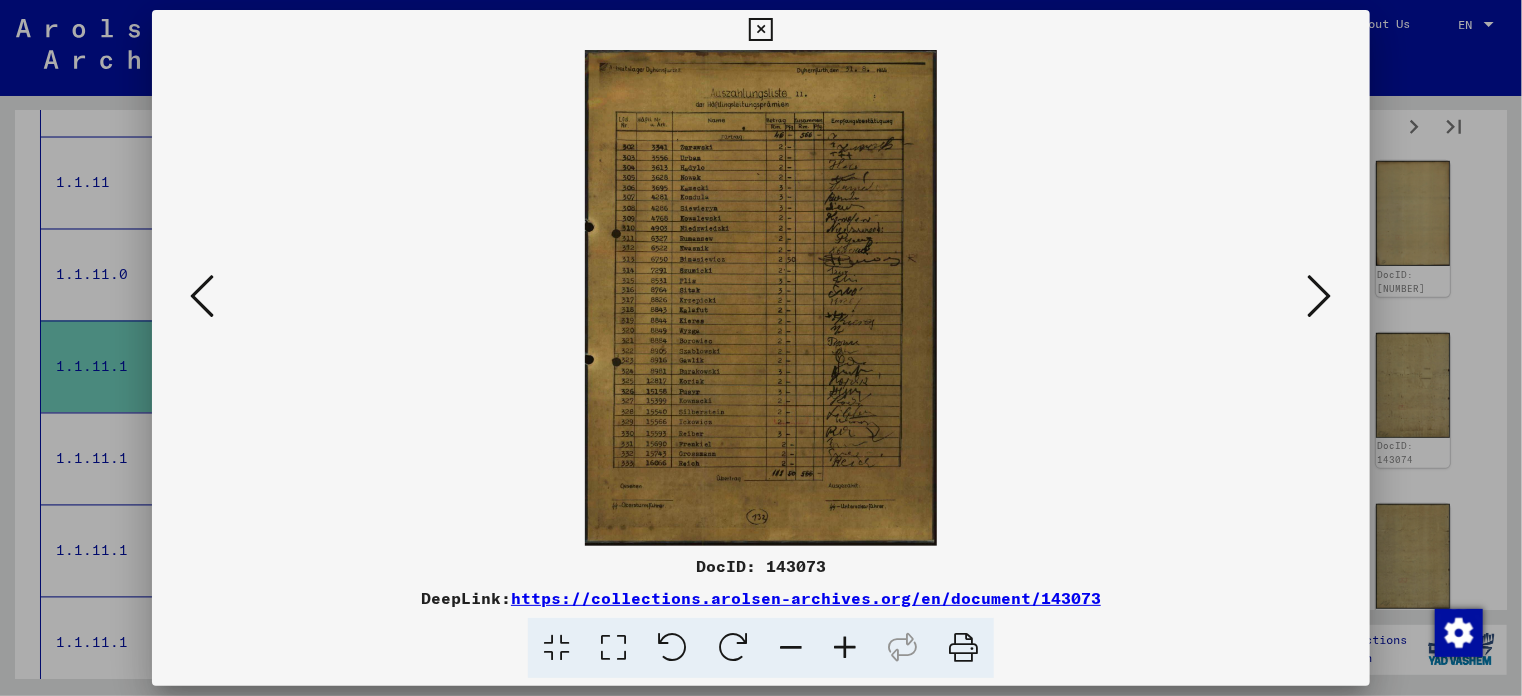 click at bounding box center [1320, 296] 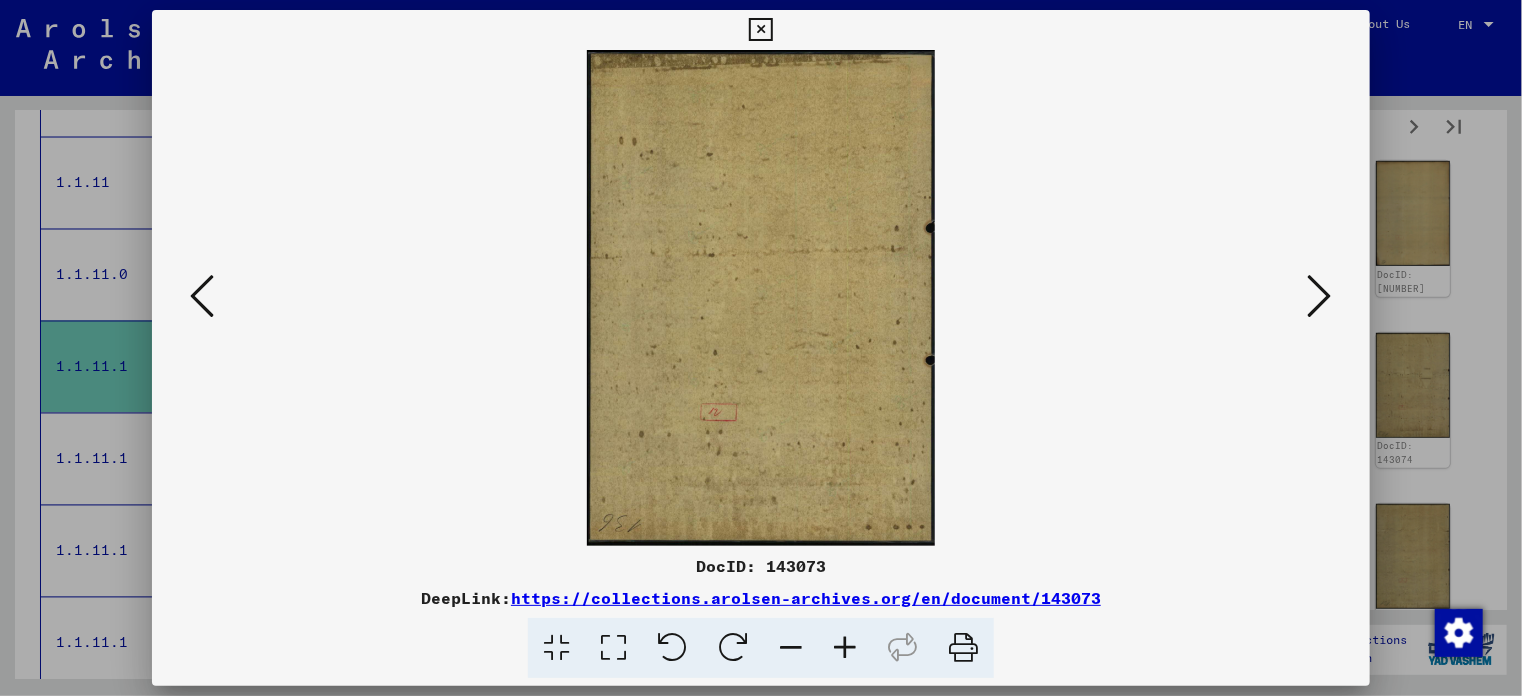 click at bounding box center (1320, 296) 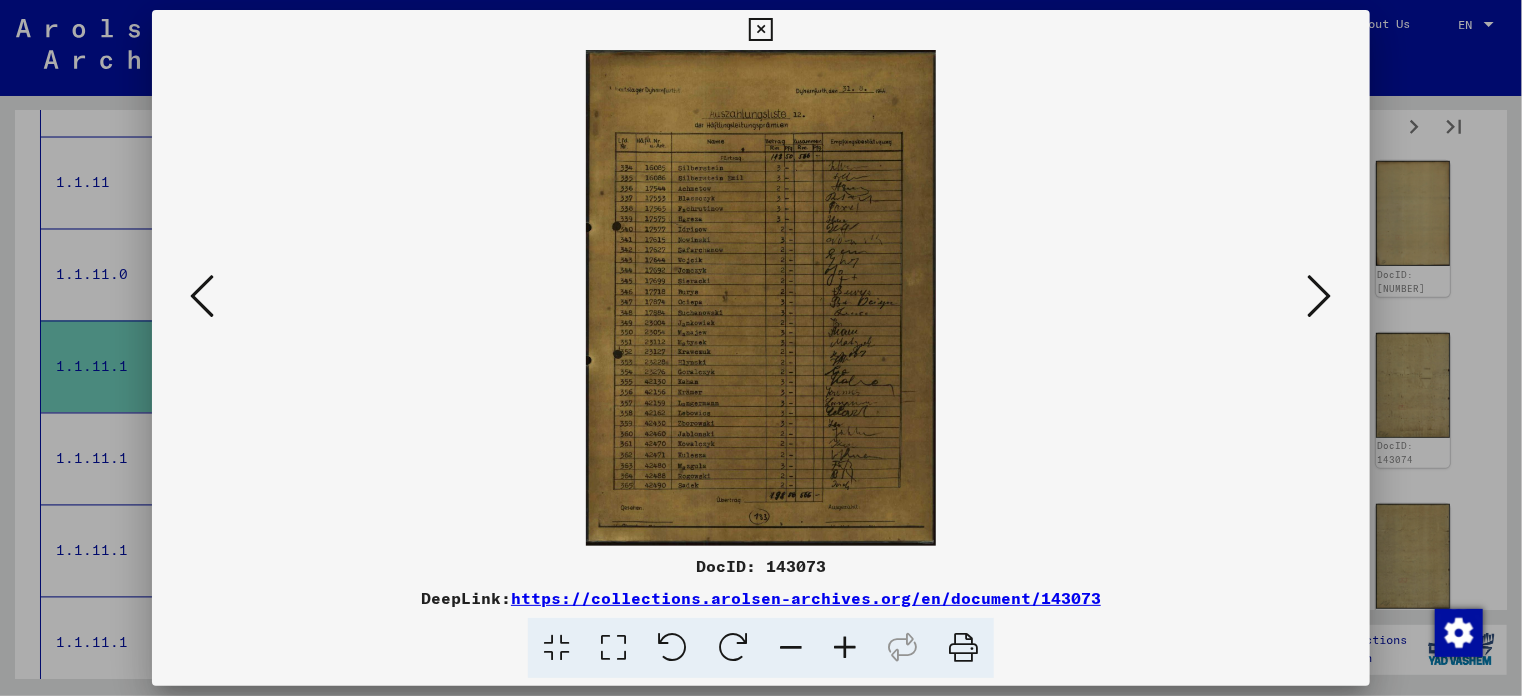 click at bounding box center [1320, 296] 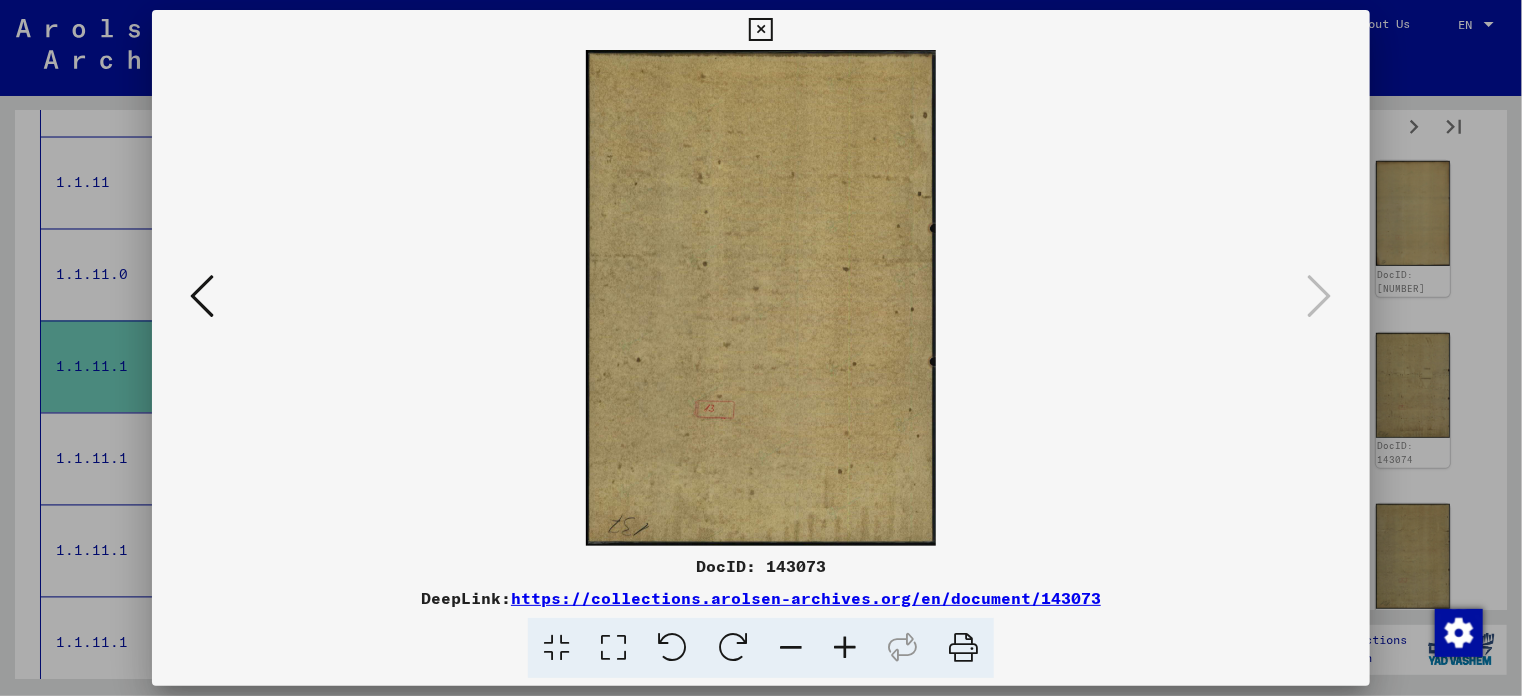 click at bounding box center (760, 30) 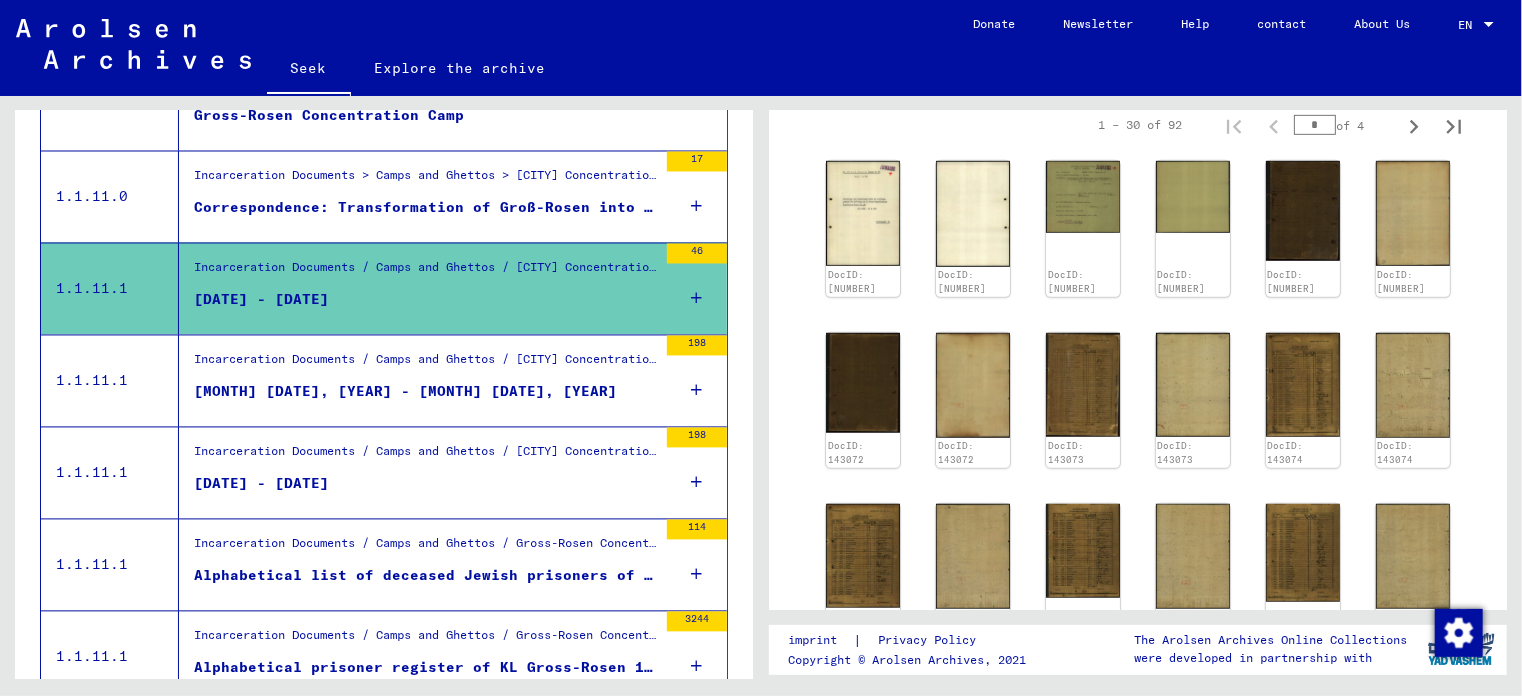 scroll, scrollTop: 2036, scrollLeft: 0, axis: vertical 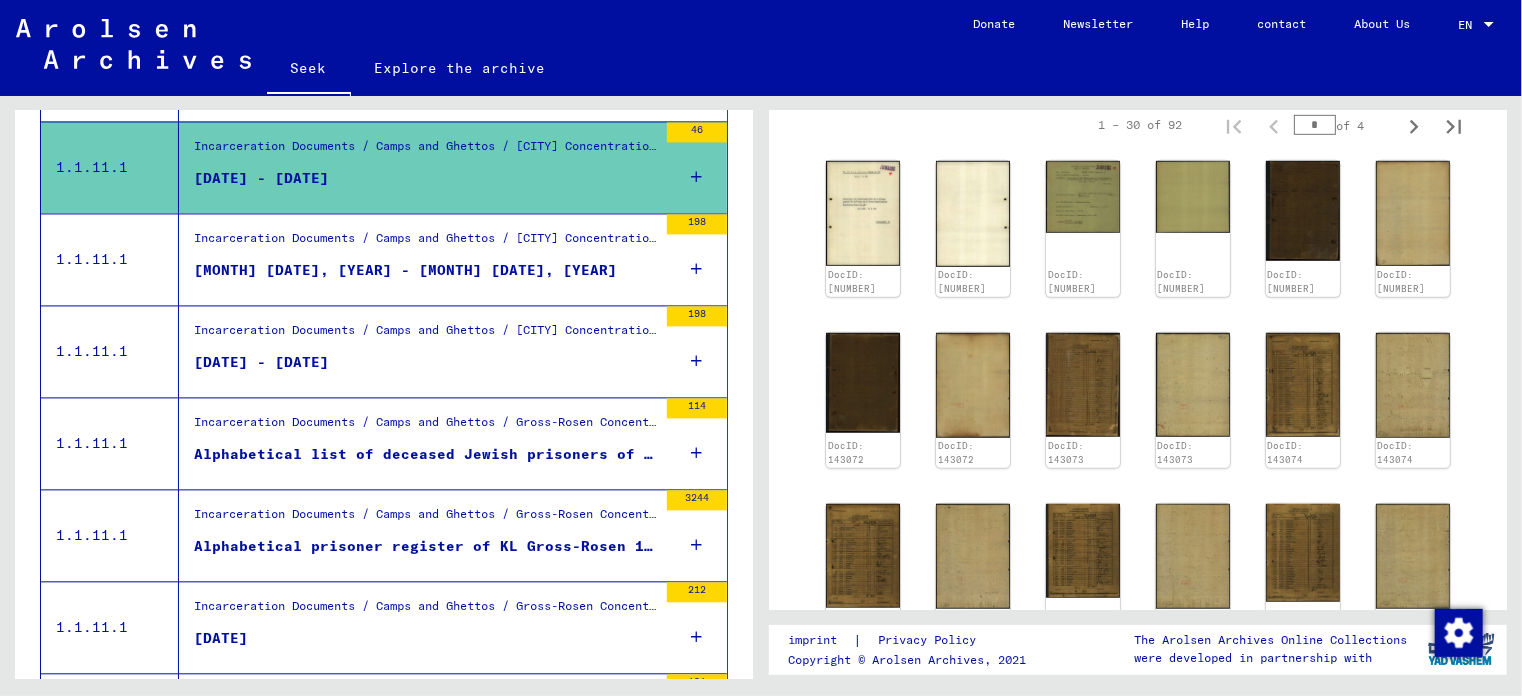 click on "[MONTH] [DATE], [YEAR] - [MONTH] [DATE], [YEAR]" at bounding box center [405, 270] 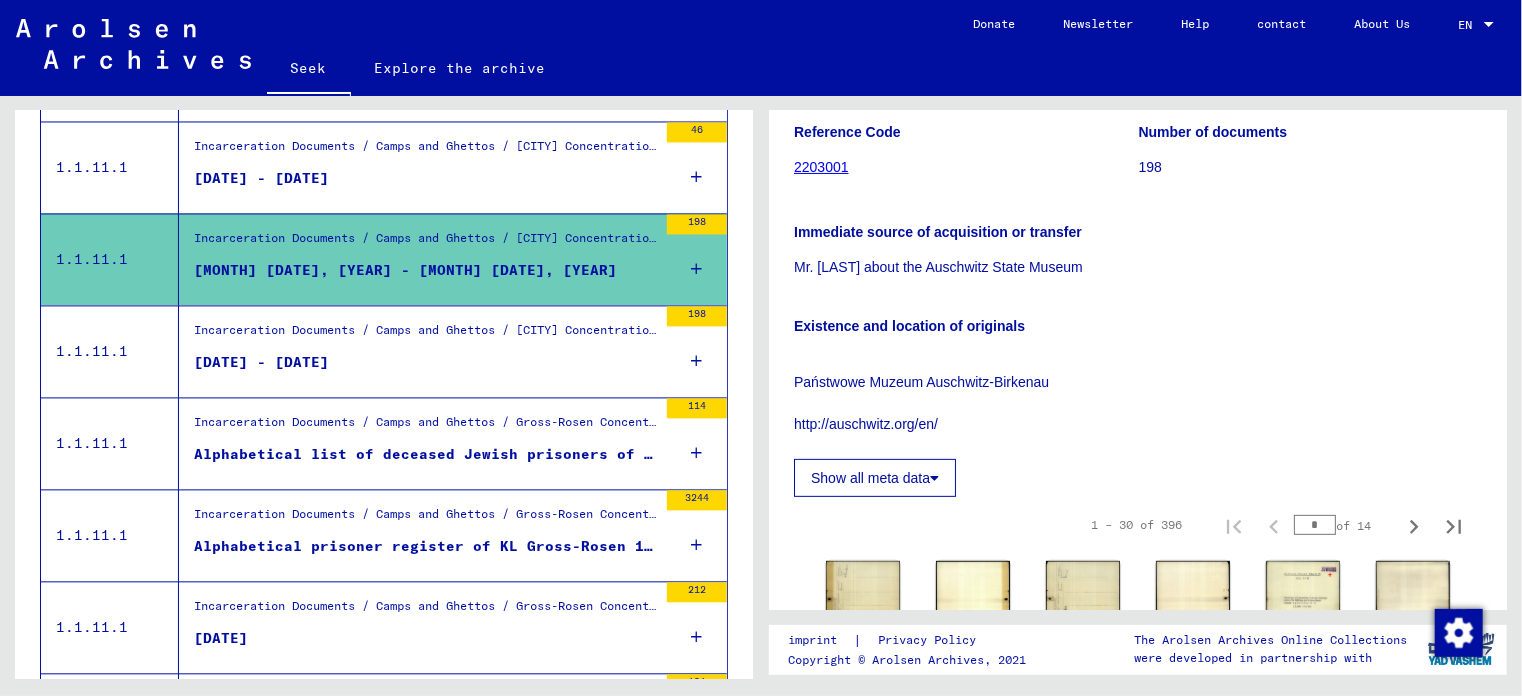 scroll, scrollTop: 500, scrollLeft: 0, axis: vertical 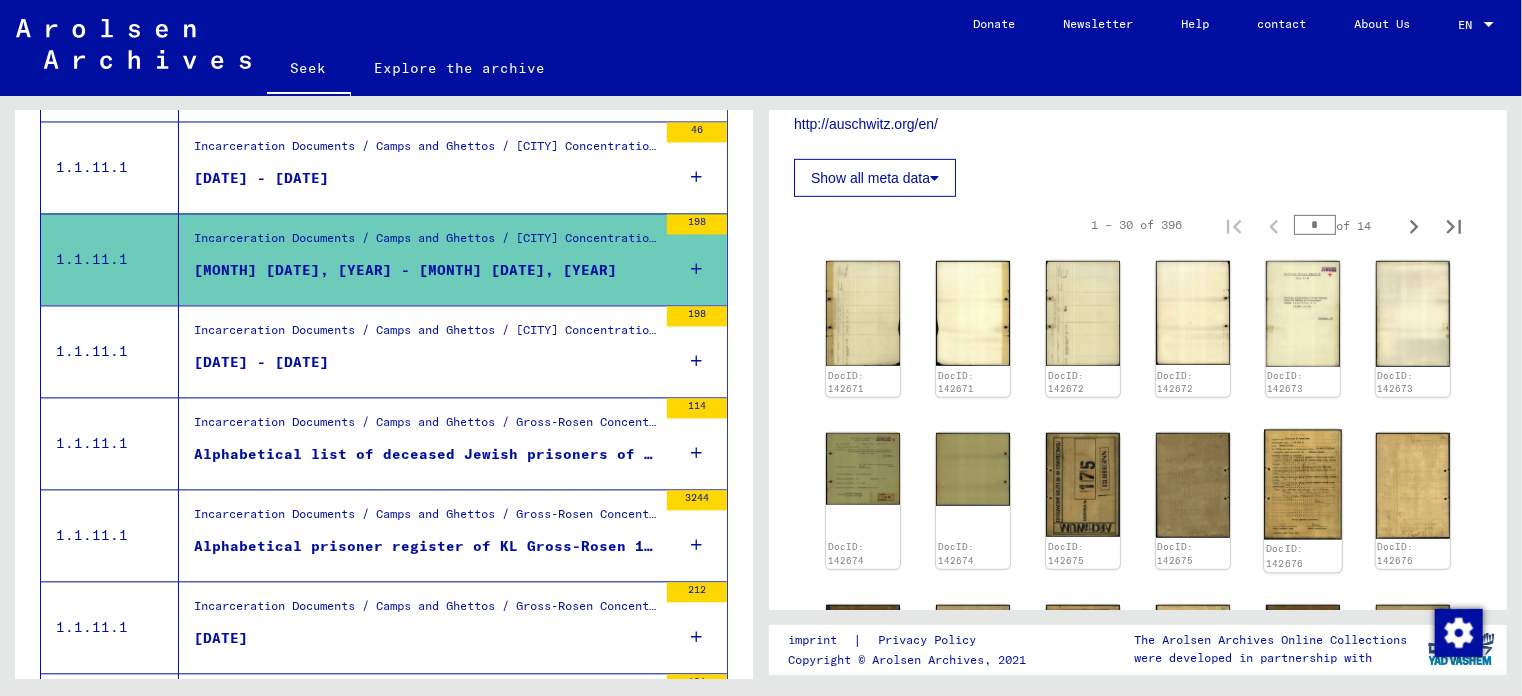 click 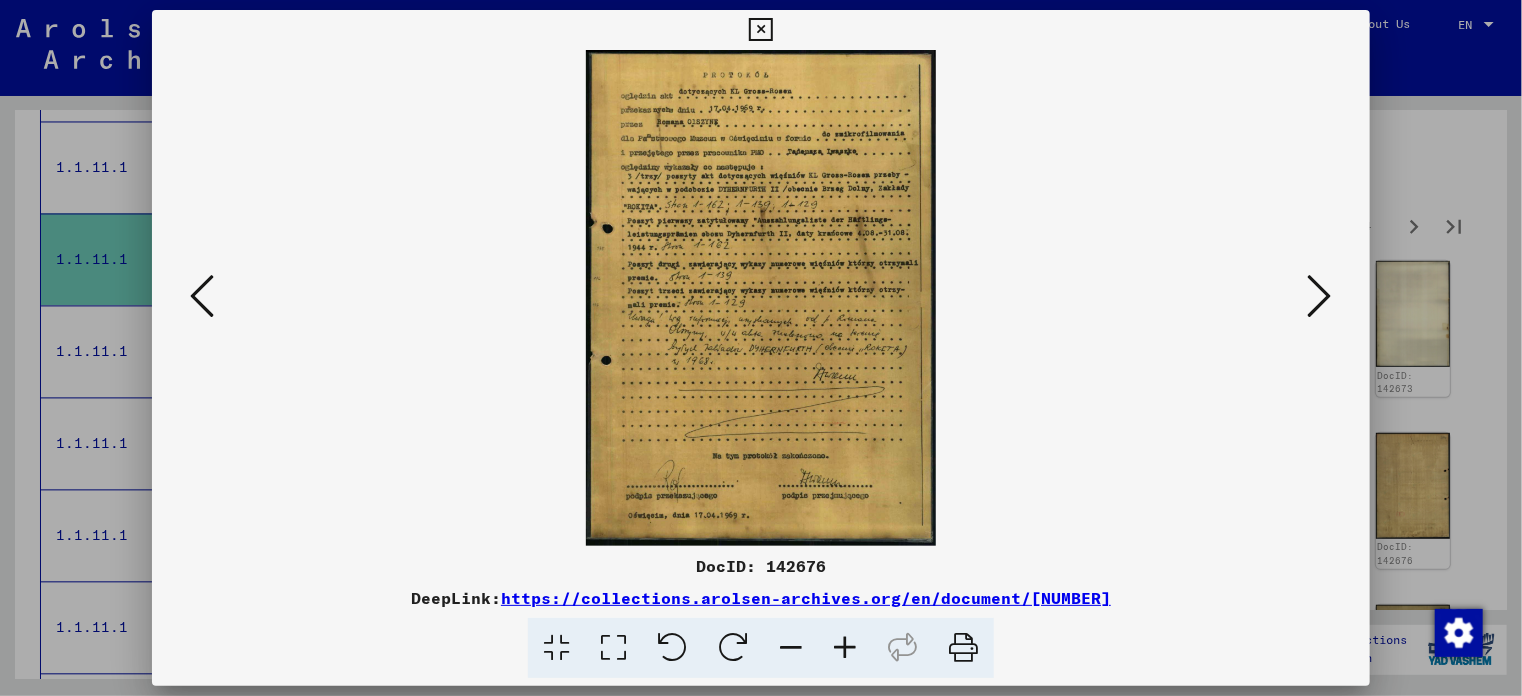 click at bounding box center (1320, 296) 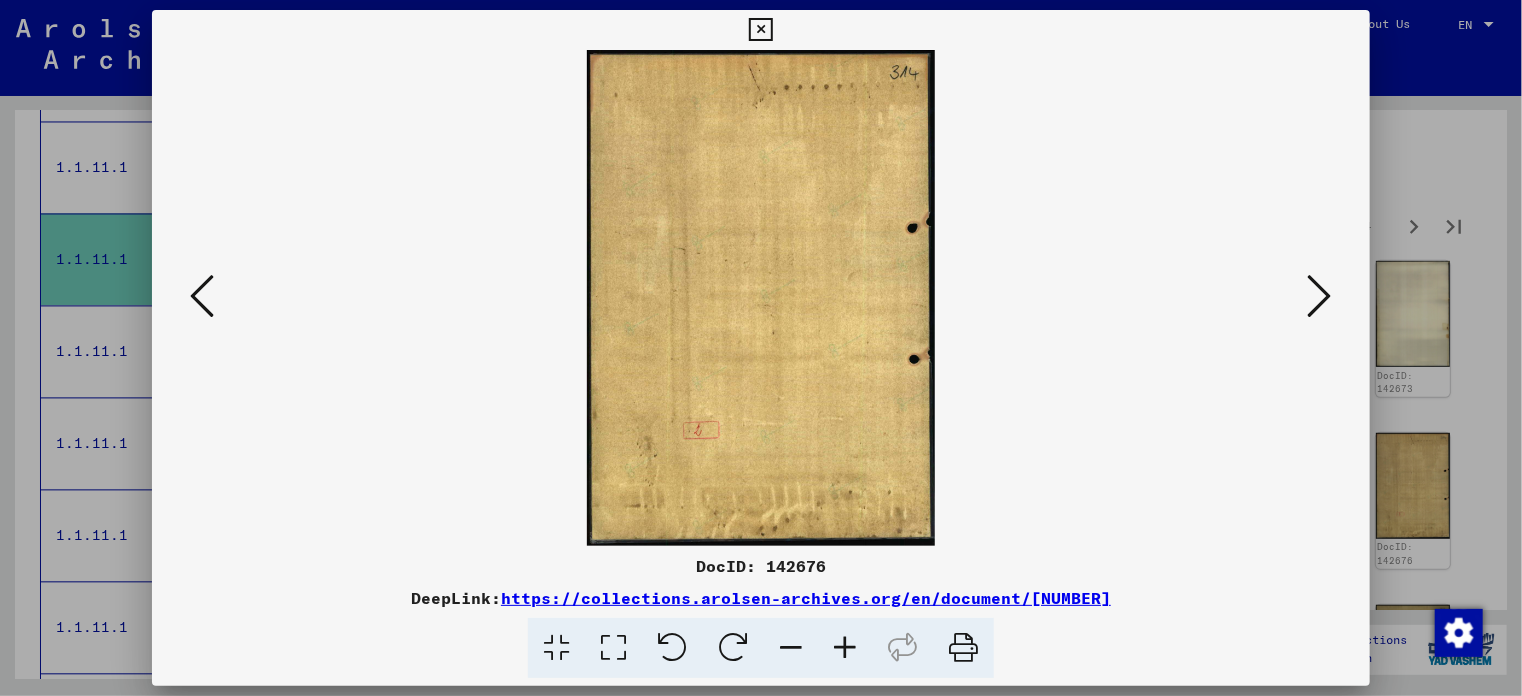 click at bounding box center [1320, 296] 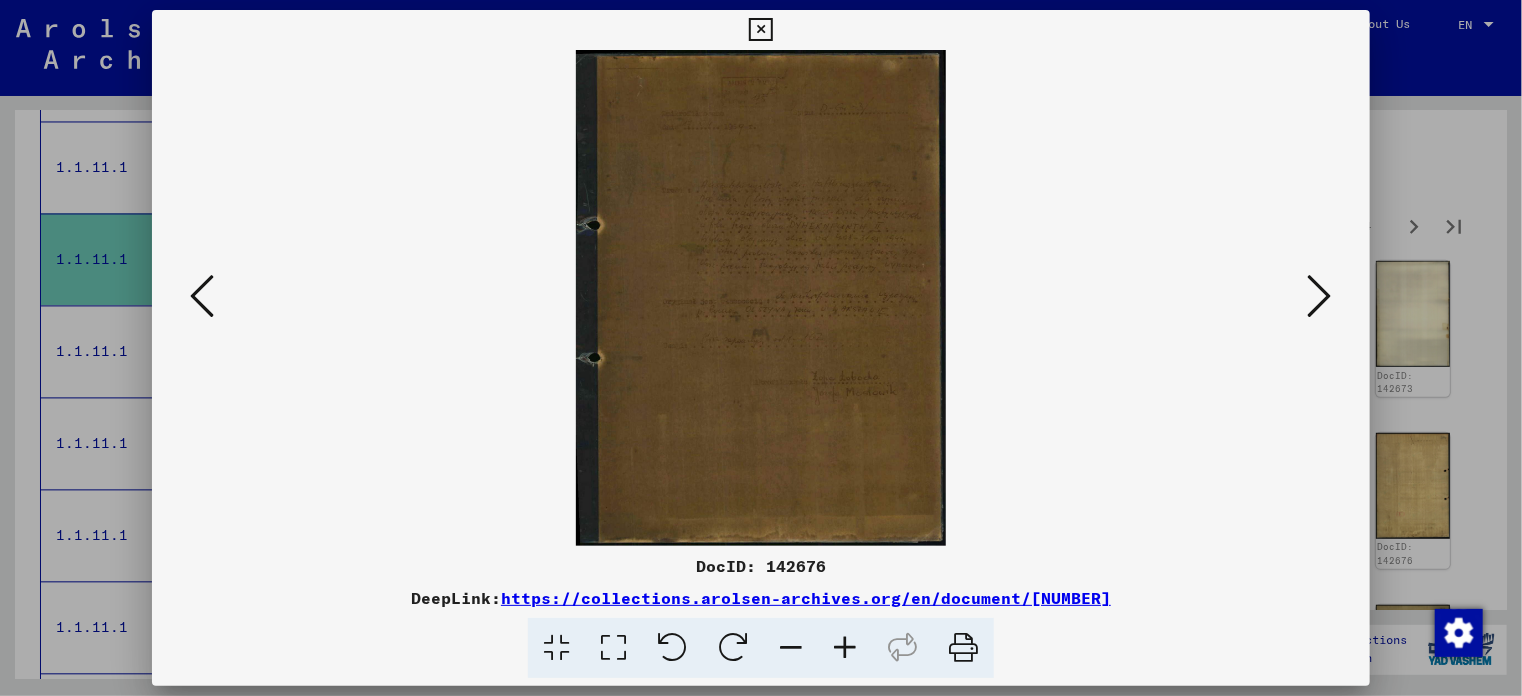 click at bounding box center [1320, 296] 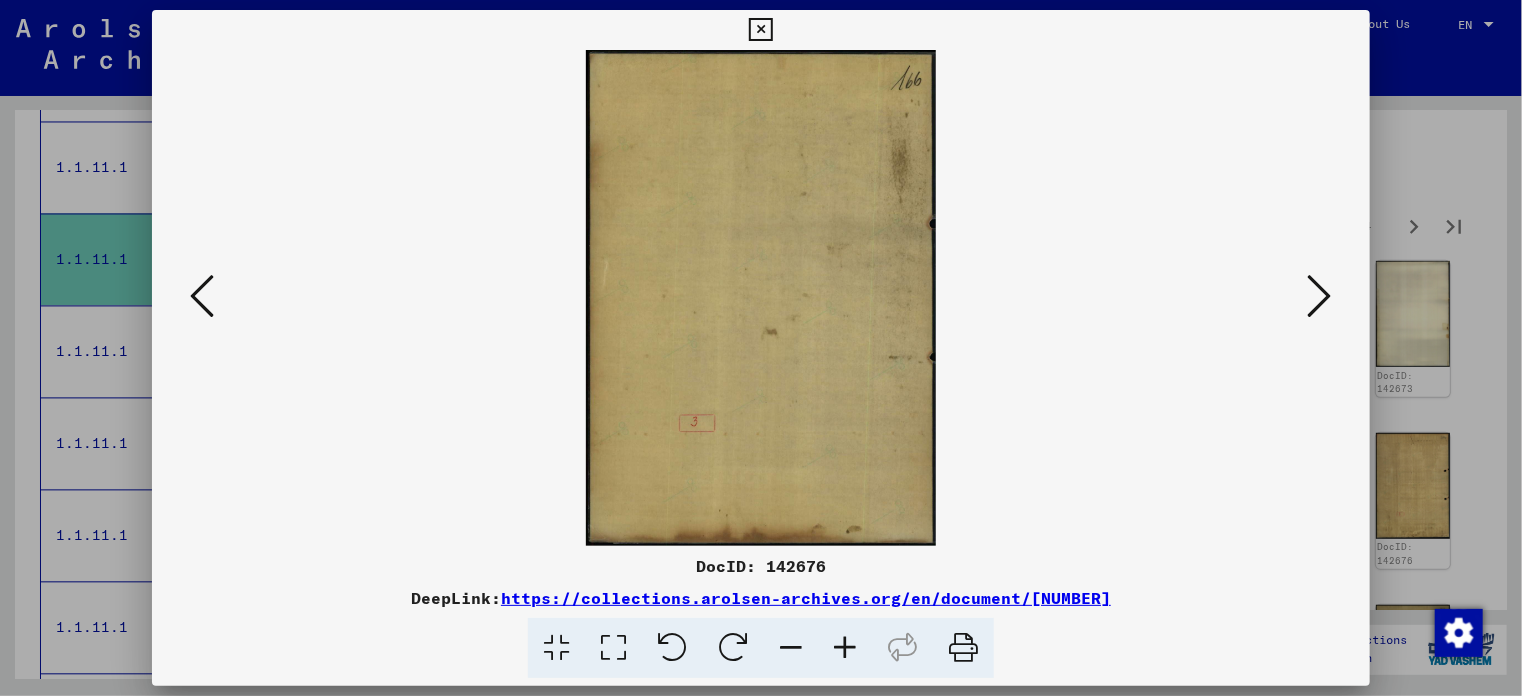 click at bounding box center [1320, 296] 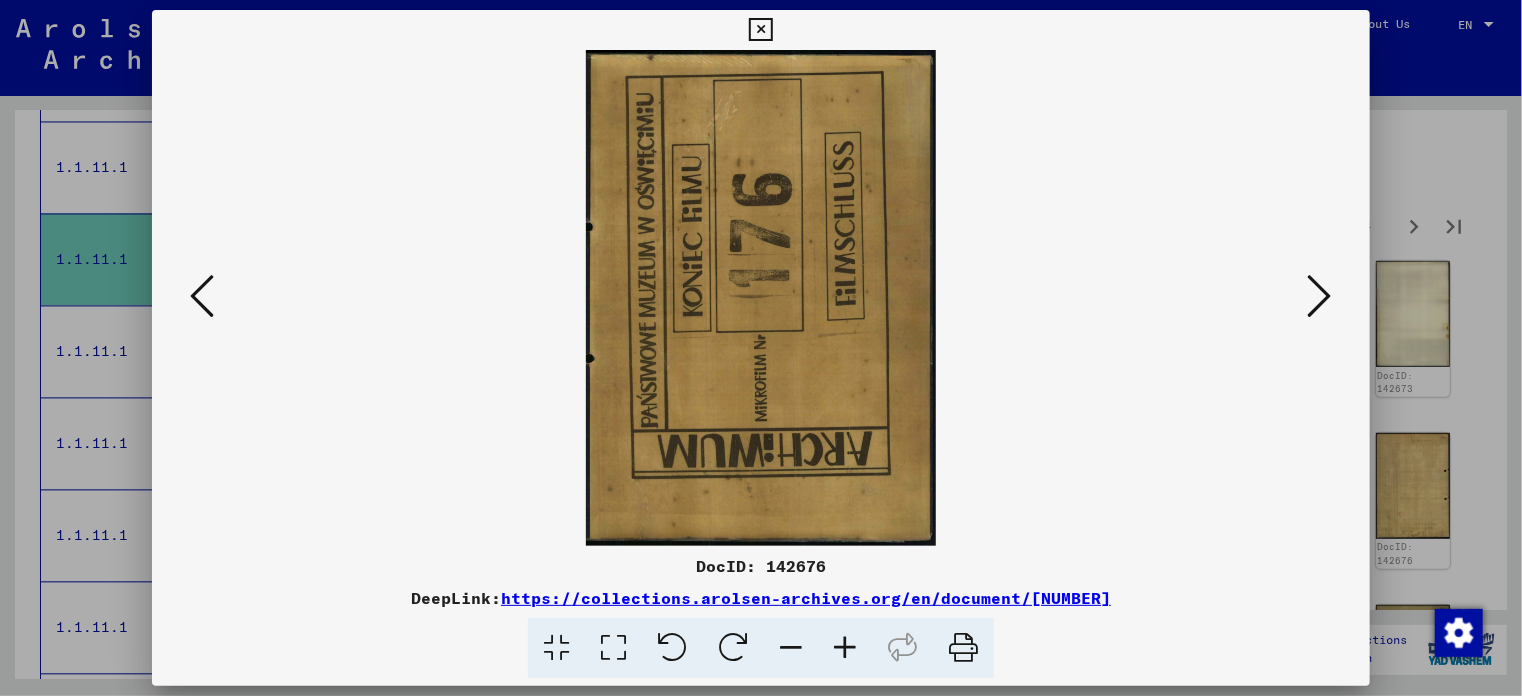 click at bounding box center [1320, 296] 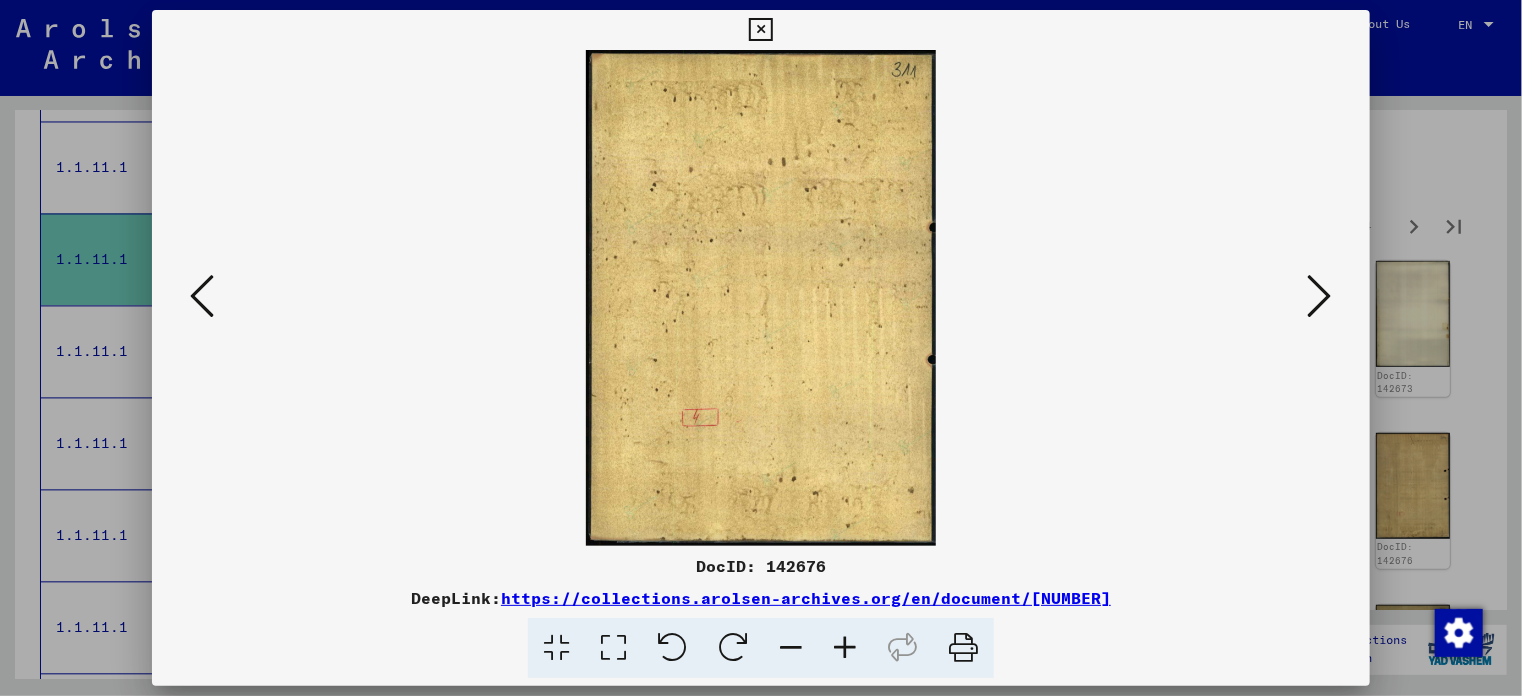 click at bounding box center [1320, 296] 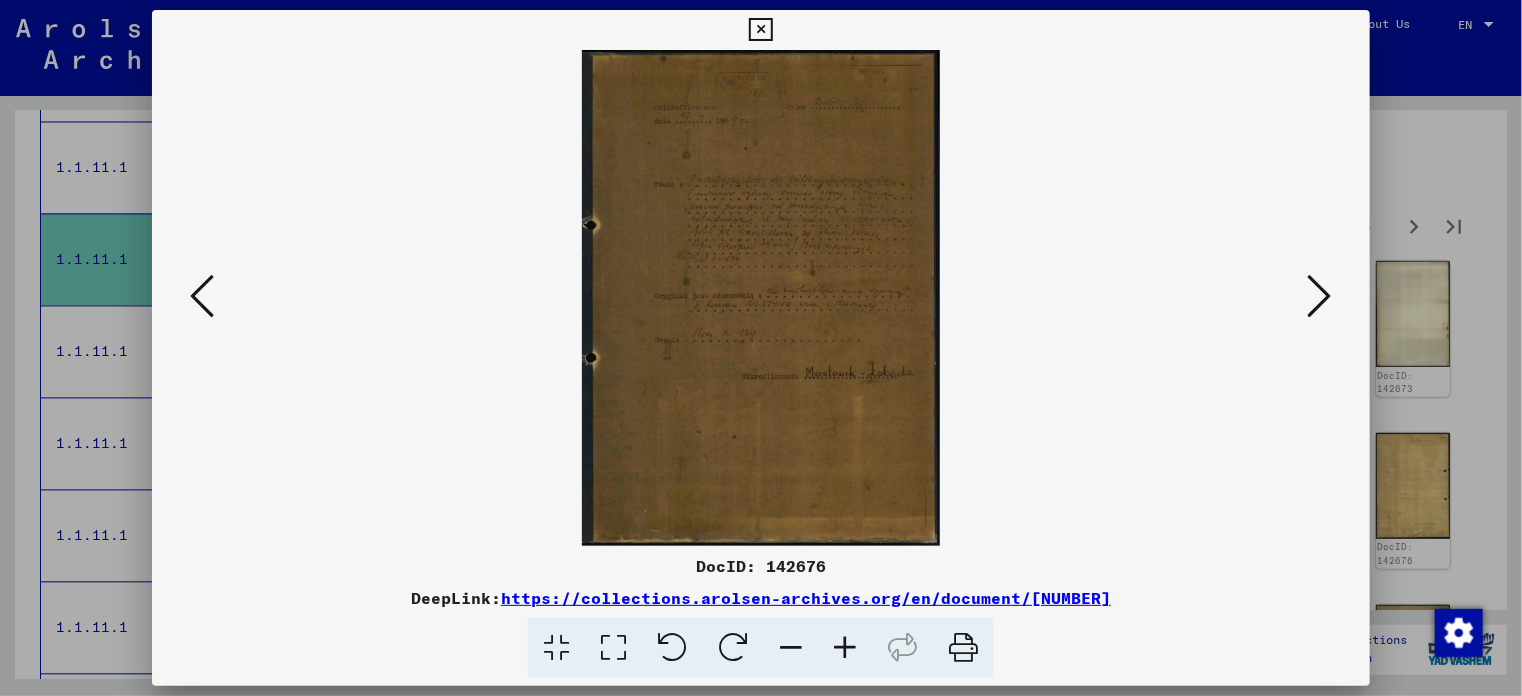 click at bounding box center (1320, 297) 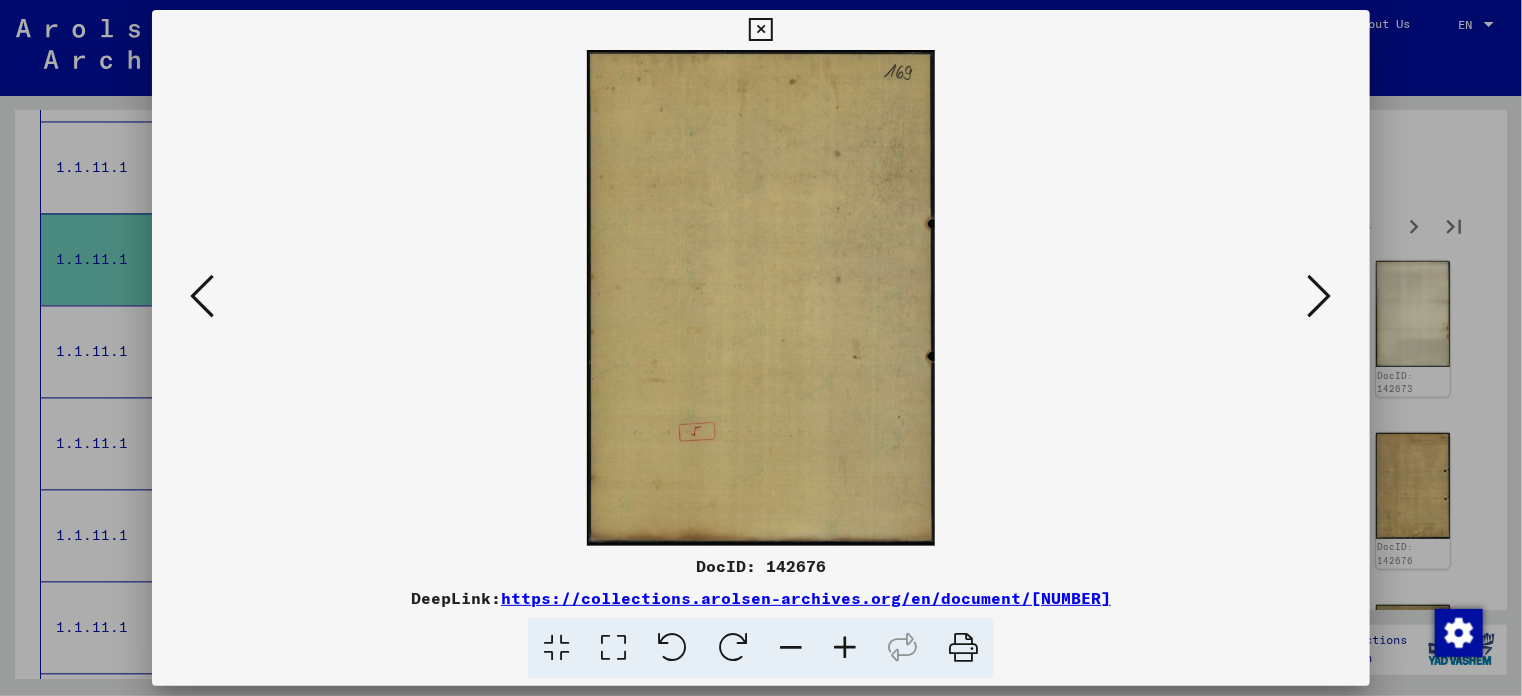 click at bounding box center (1320, 297) 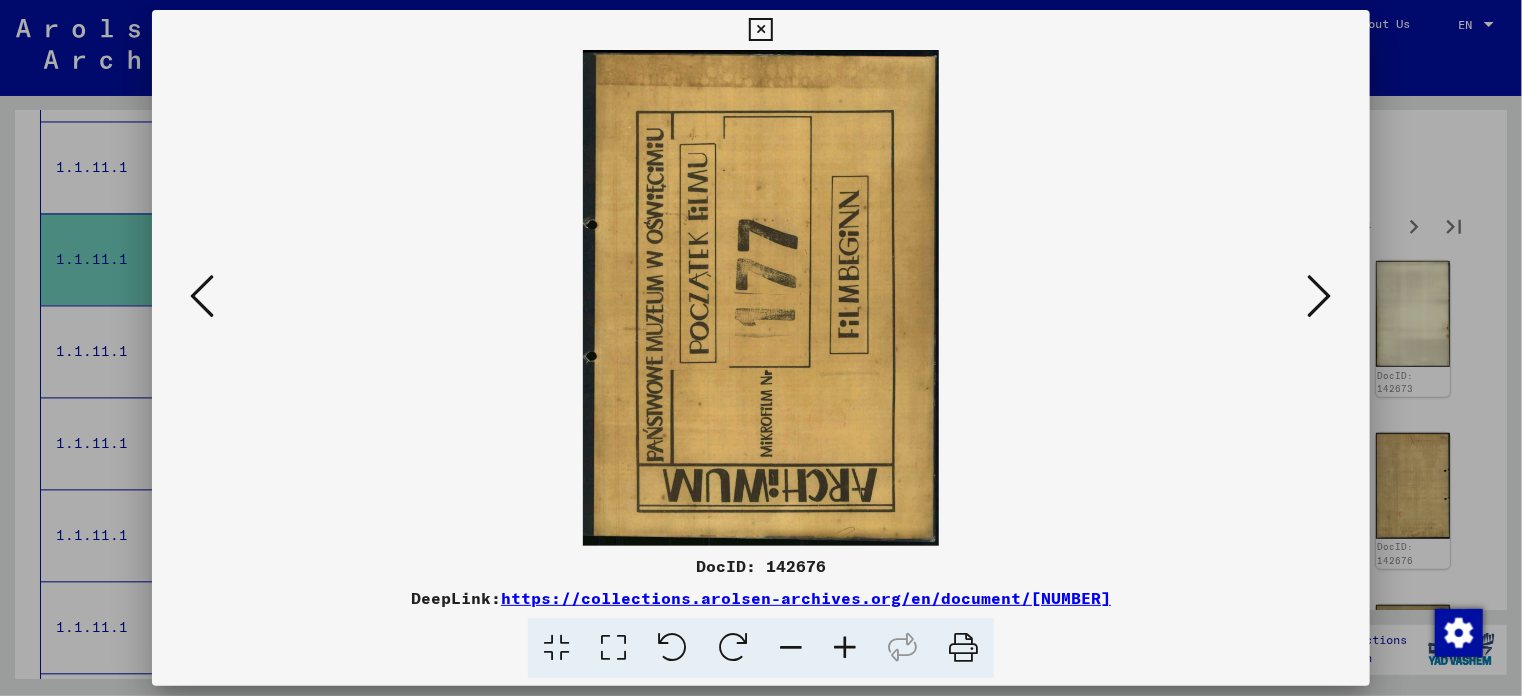 click at bounding box center (1320, 297) 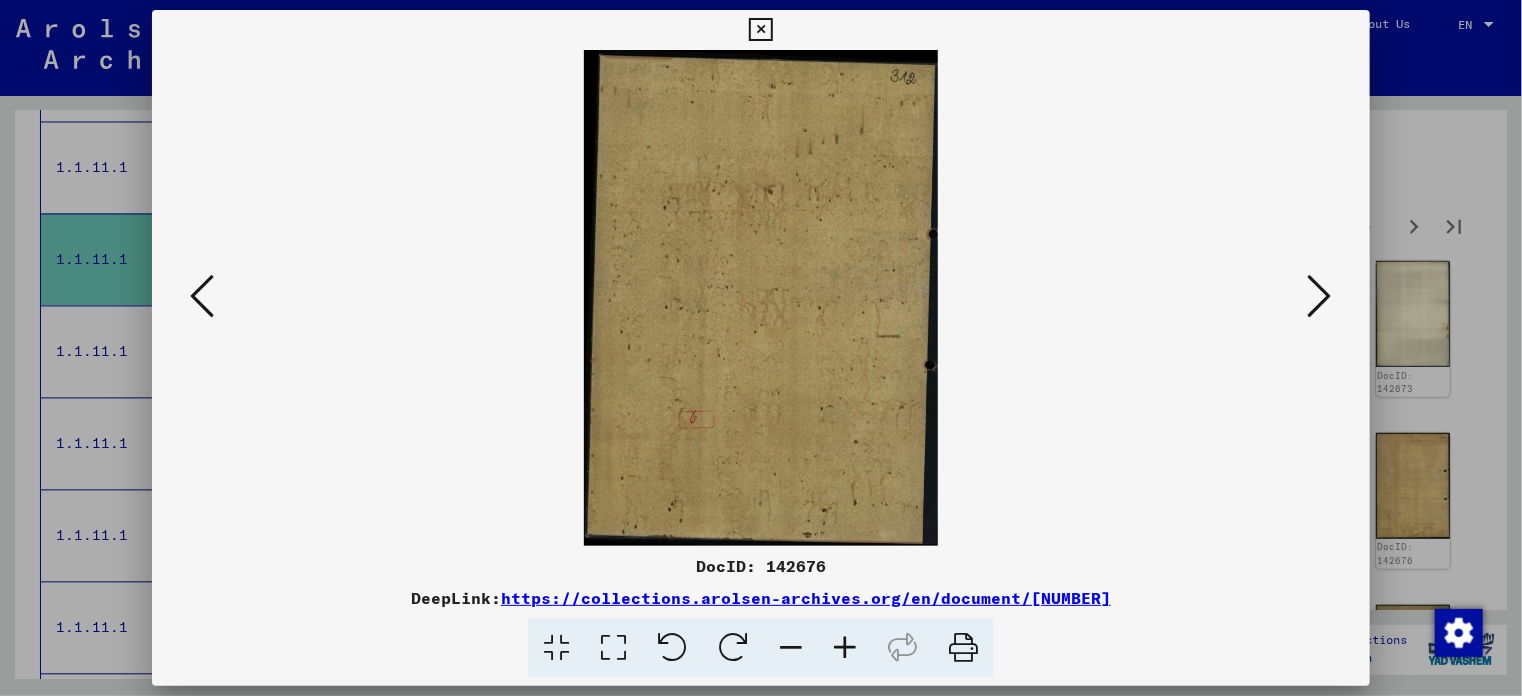 click at bounding box center (1320, 297) 